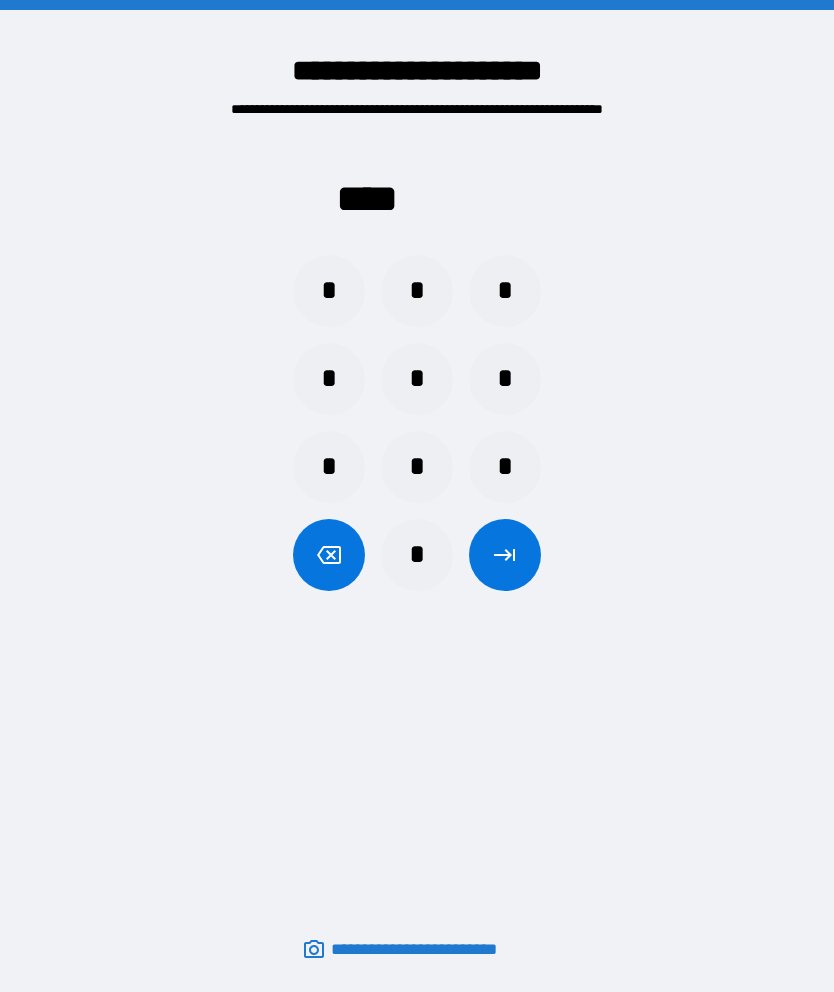 scroll, scrollTop: 80, scrollLeft: 0, axis: vertical 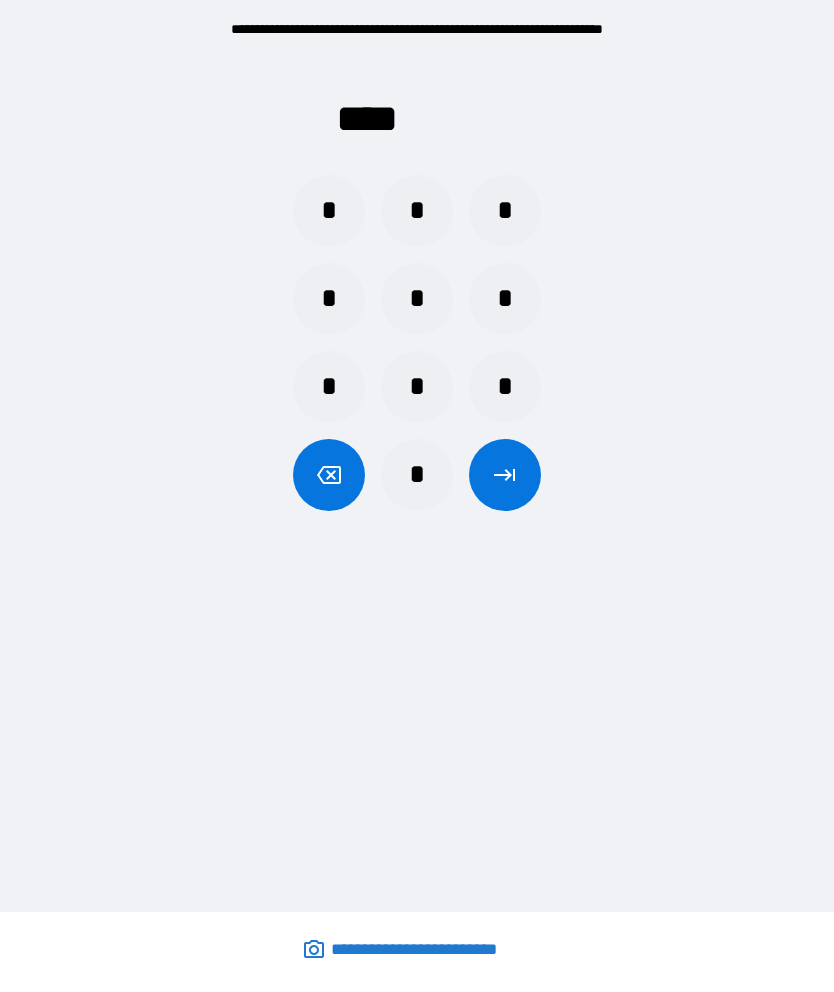 click on "*" at bounding box center (505, 211) 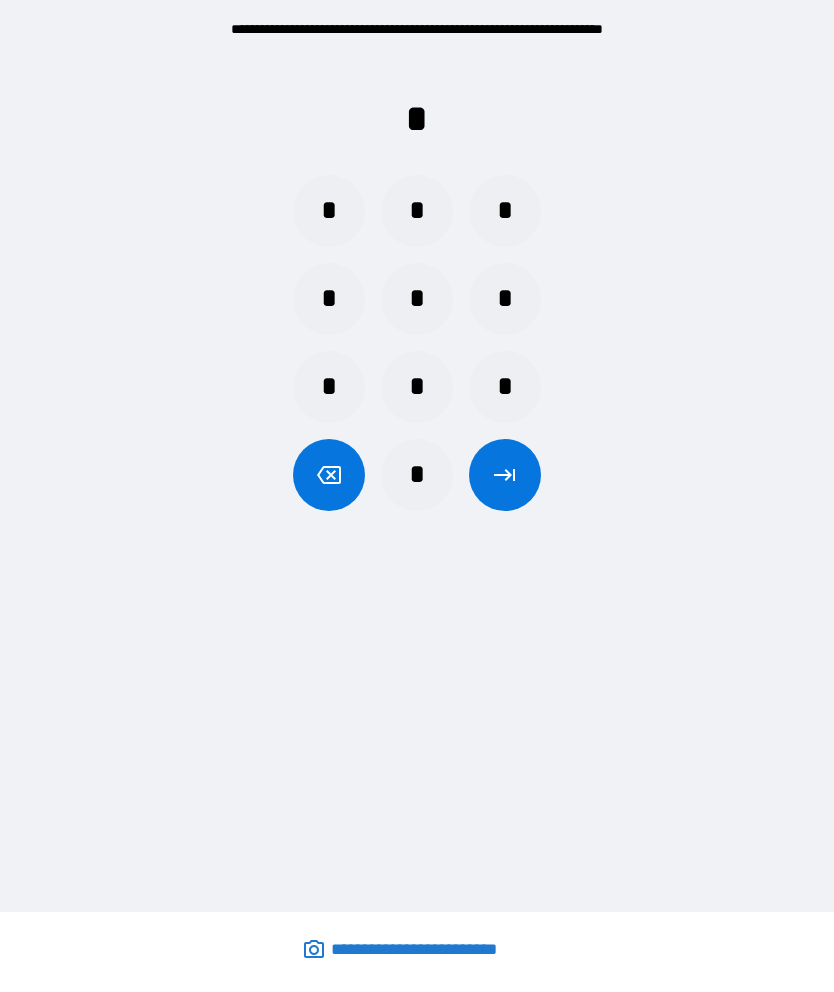 click on "*" at bounding box center [329, 211] 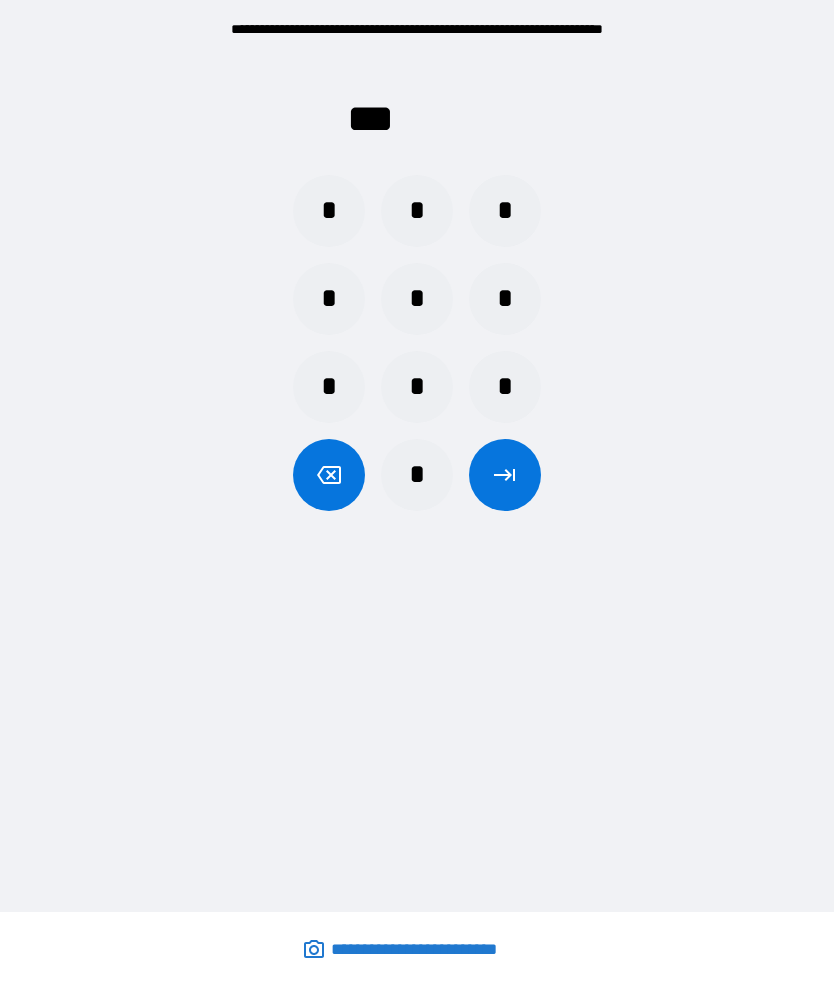 click on "*" at bounding box center [417, 387] 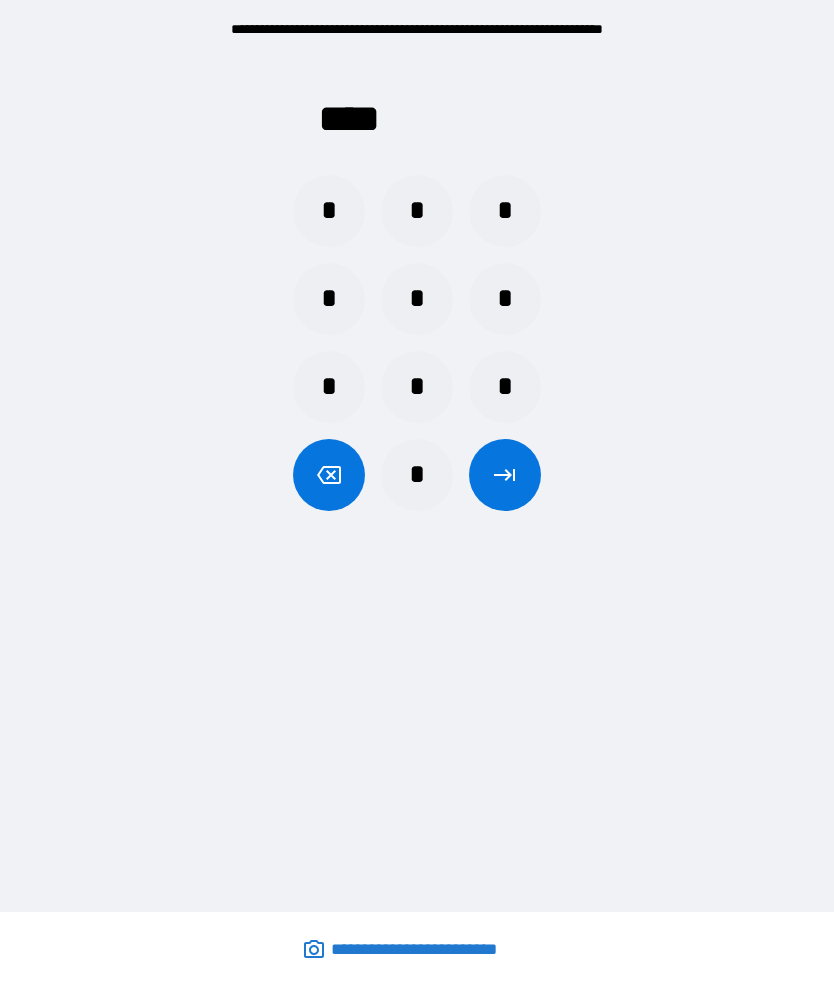 click at bounding box center (505, 475) 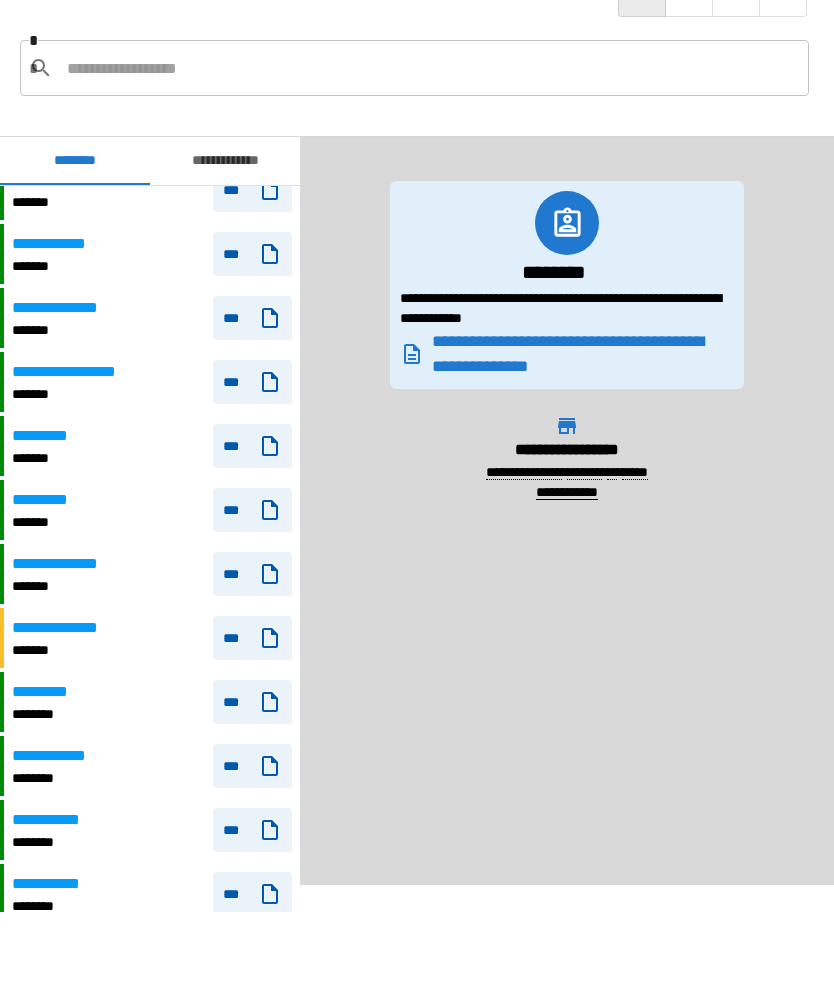 scroll, scrollTop: 387, scrollLeft: 0, axis: vertical 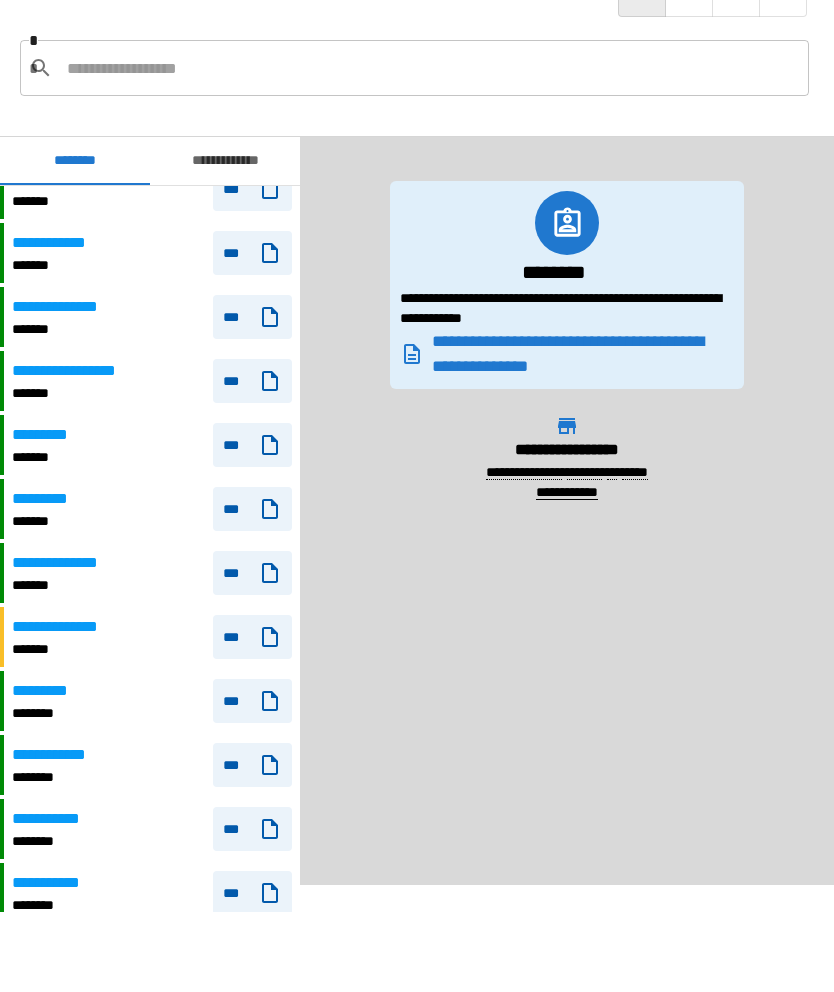 click on "***" at bounding box center (252, 765) 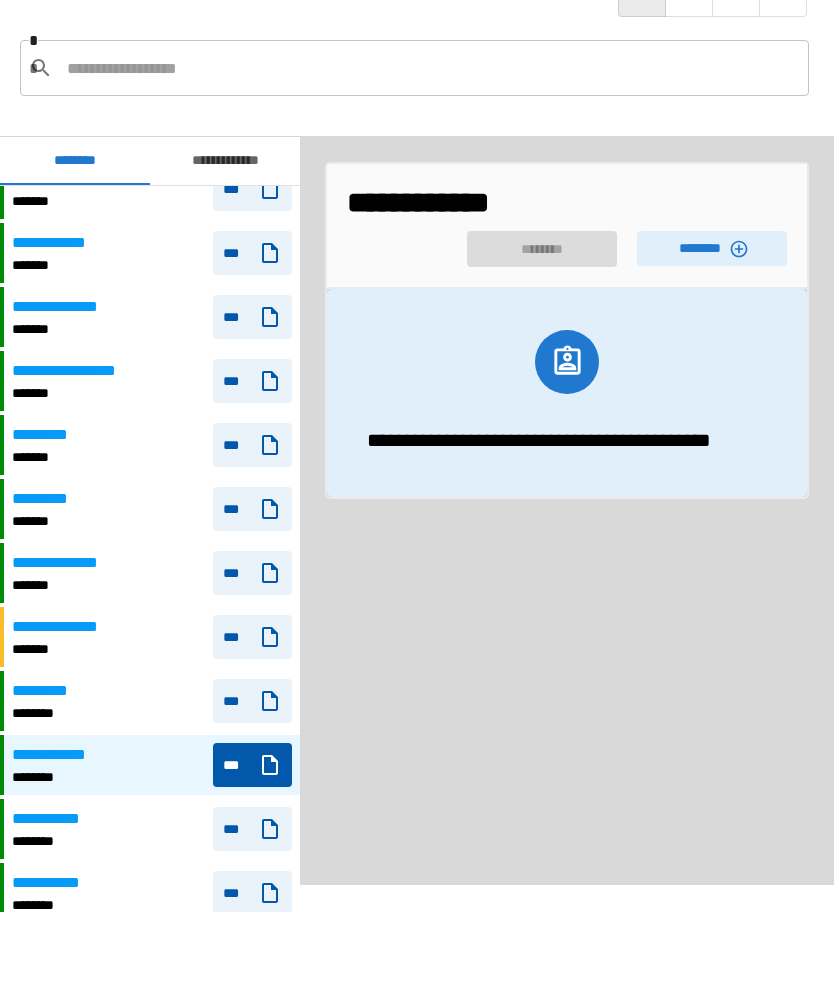 click on "********" at bounding box center (712, 248) 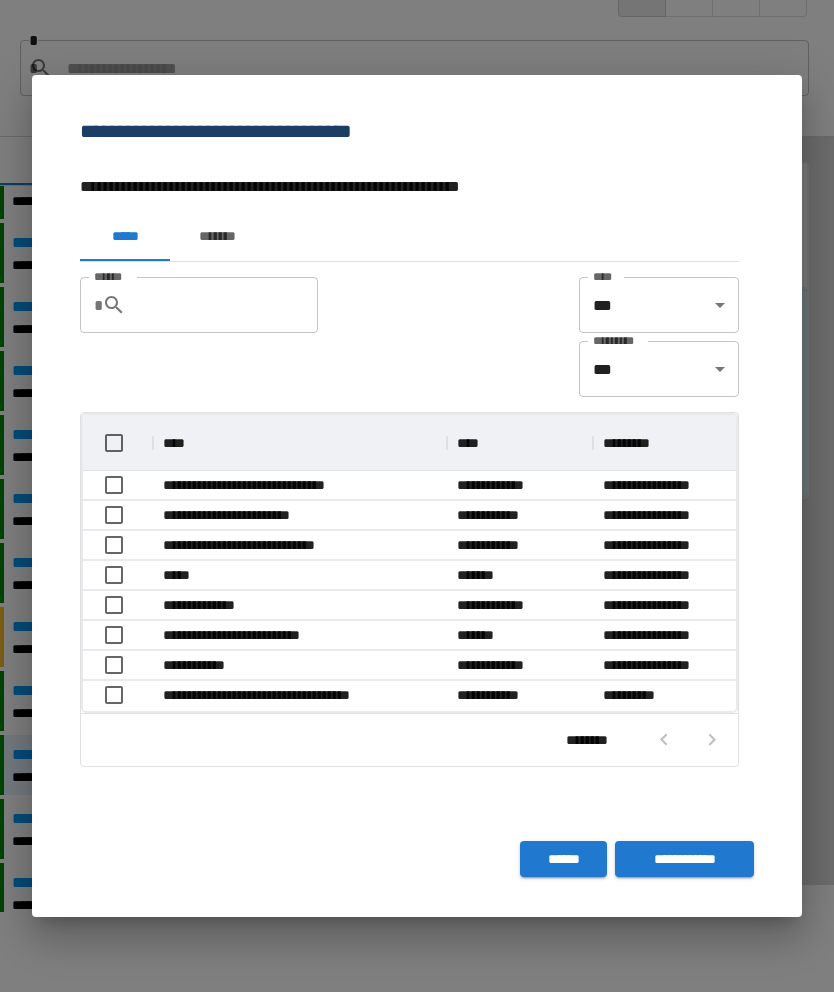 scroll, scrollTop: 1, scrollLeft: 1, axis: both 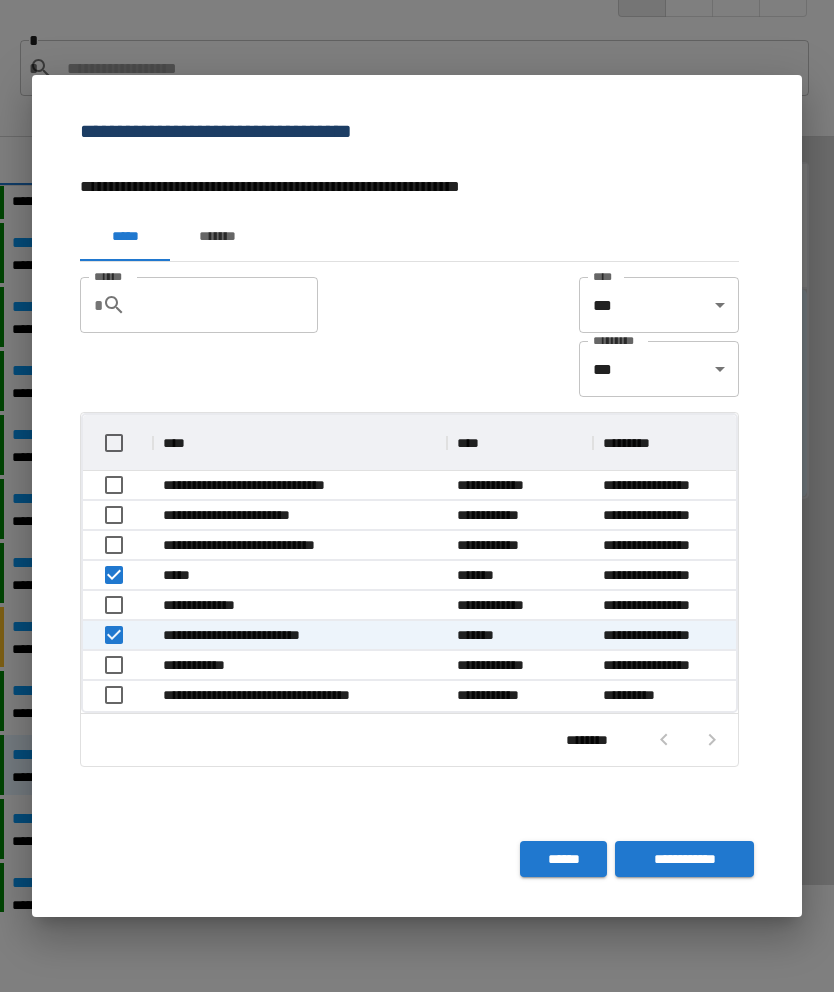 click on "**********" at bounding box center [684, 859] 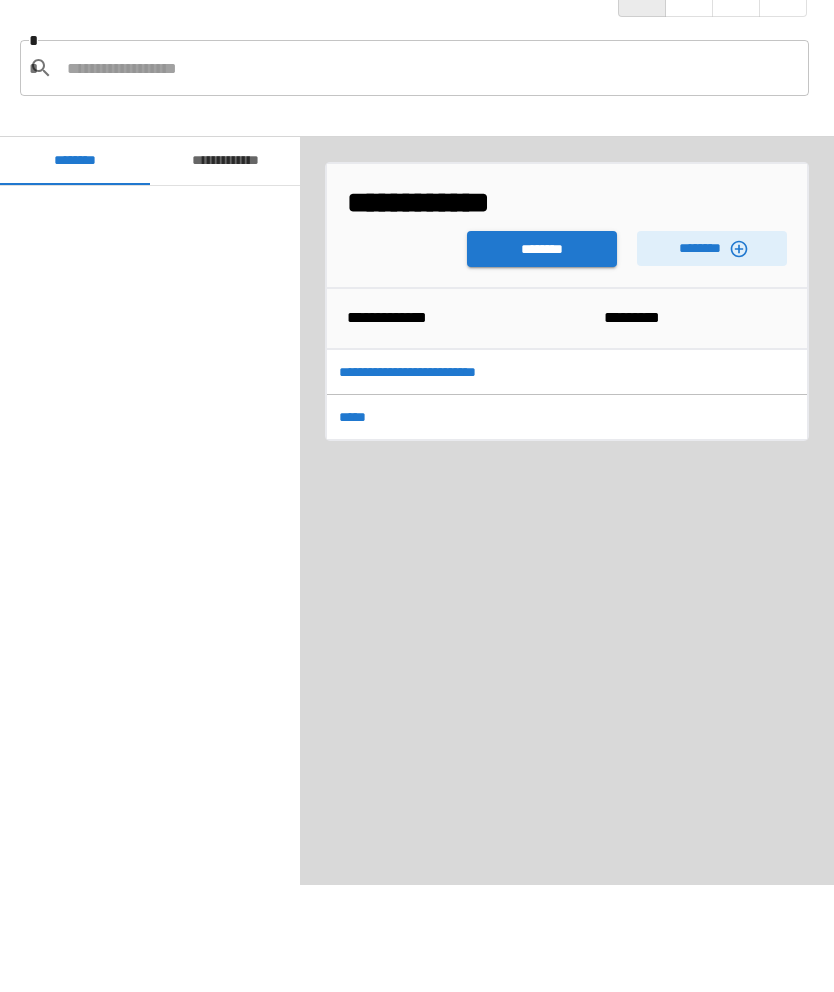 scroll, scrollTop: 1200, scrollLeft: 0, axis: vertical 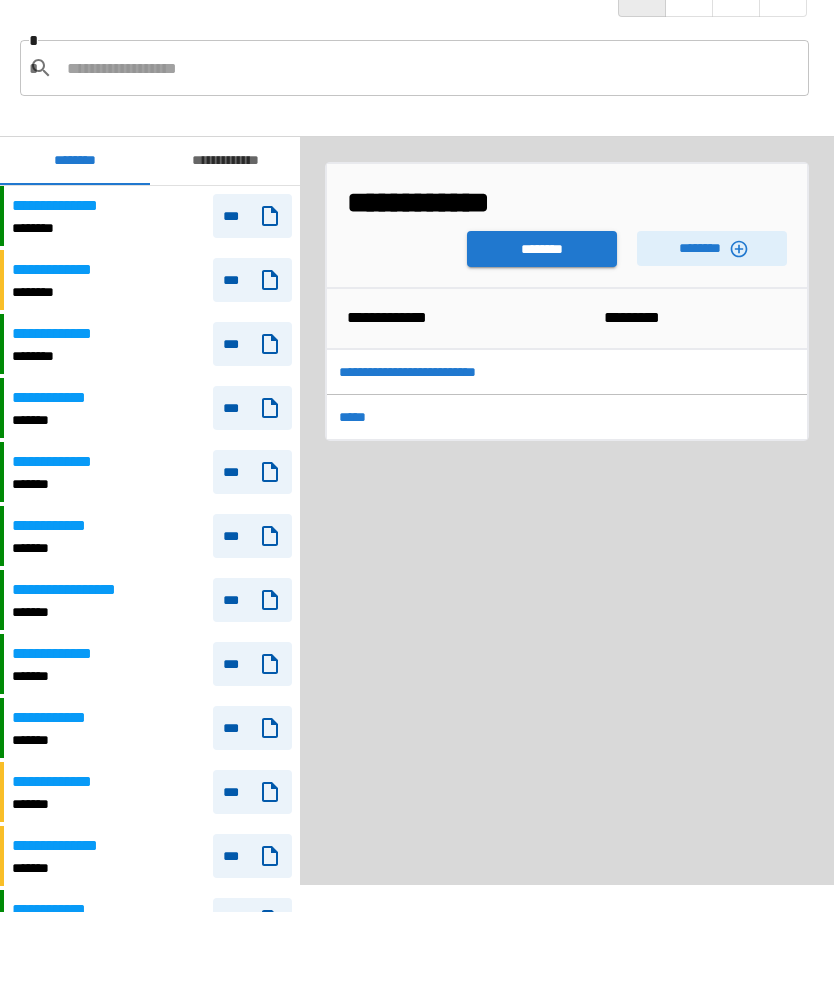 click on "********" at bounding box center [542, 249] 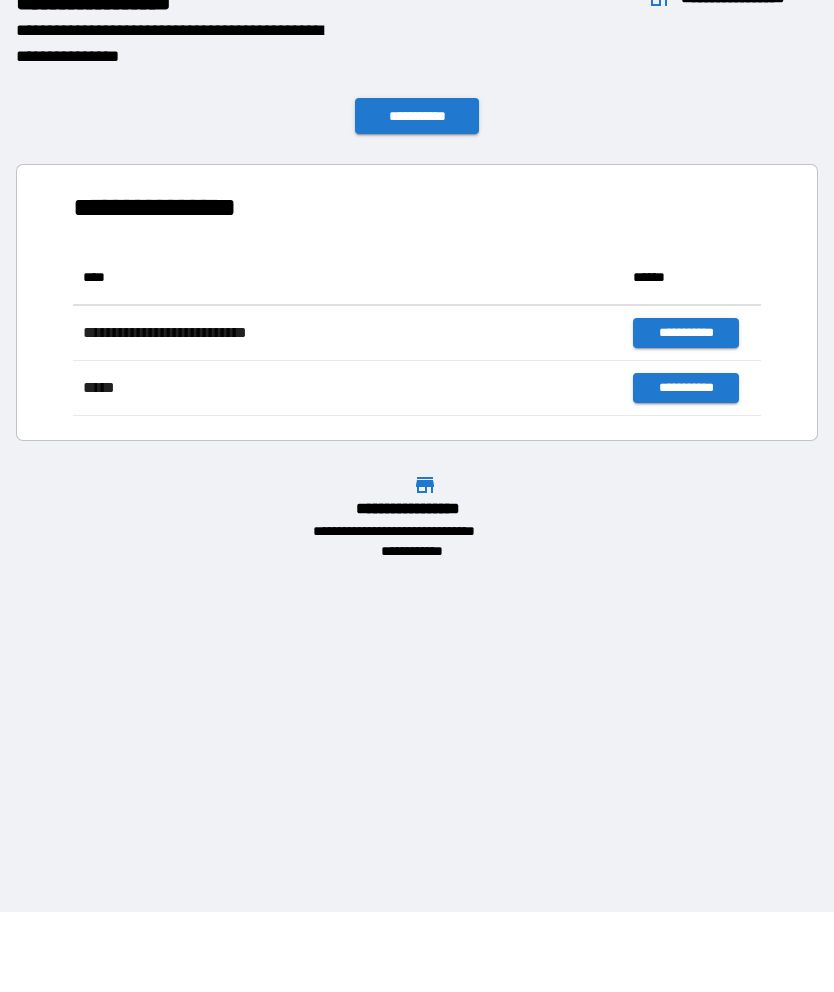 scroll, scrollTop: 1, scrollLeft: 1, axis: both 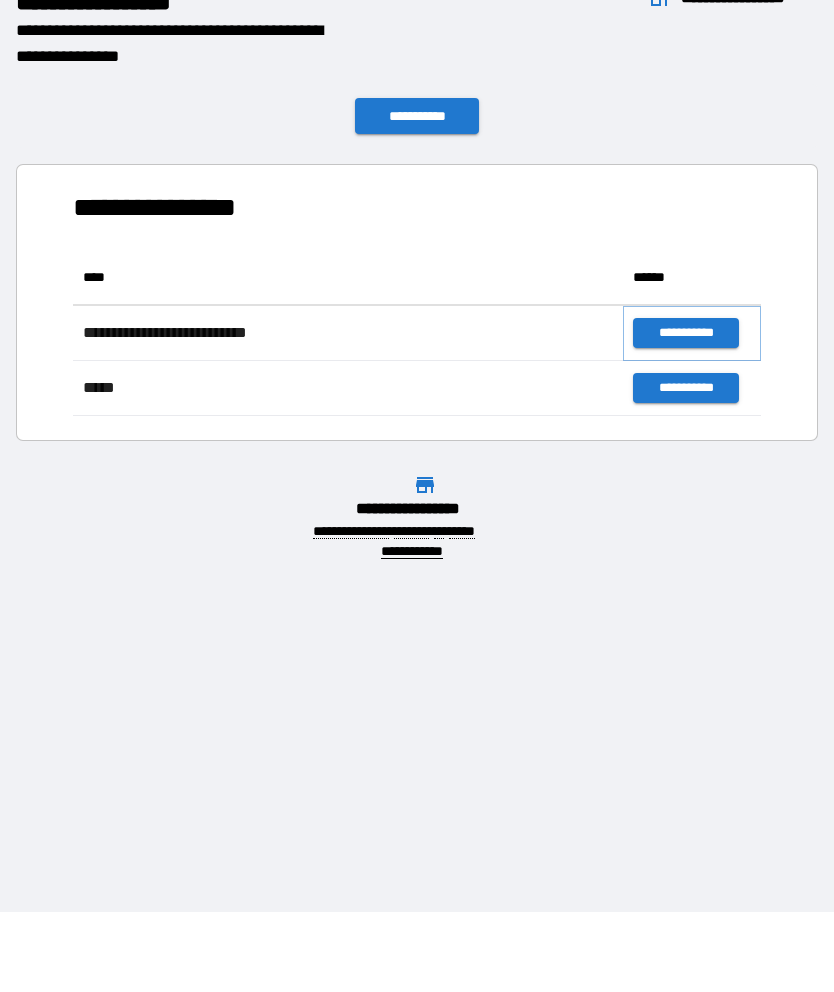 click on "**********" at bounding box center (685, 333) 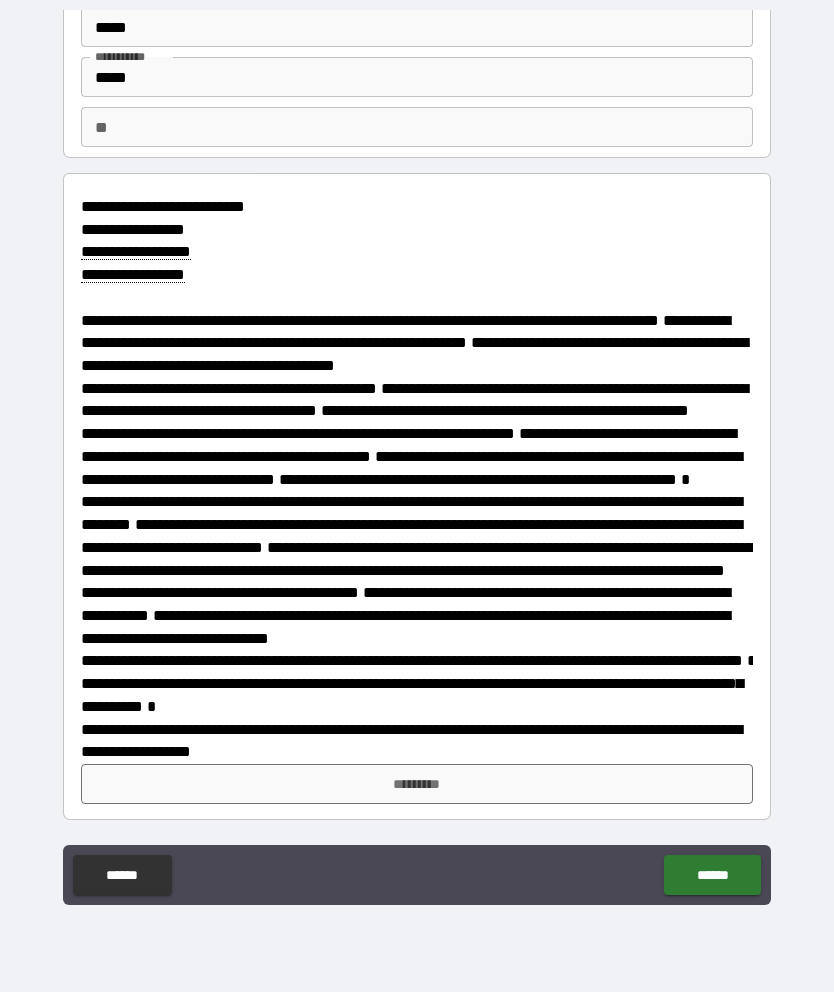 scroll, scrollTop: 144, scrollLeft: 0, axis: vertical 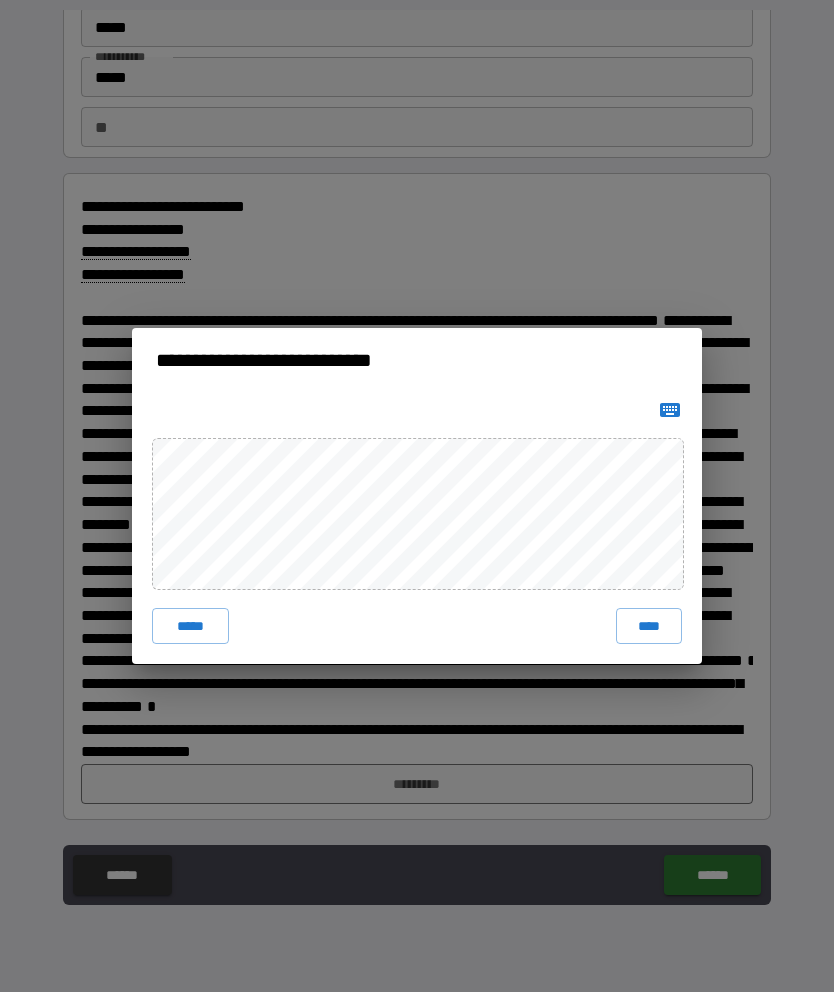 click on "****" at bounding box center [649, 626] 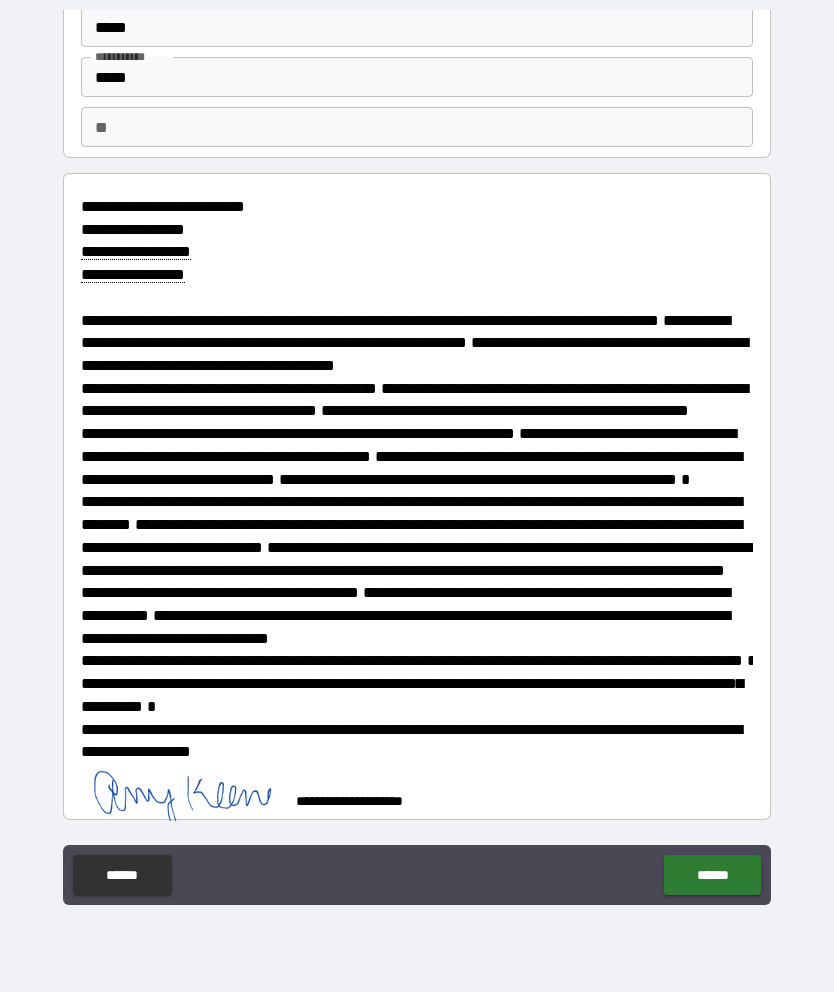 scroll, scrollTop: 134, scrollLeft: 0, axis: vertical 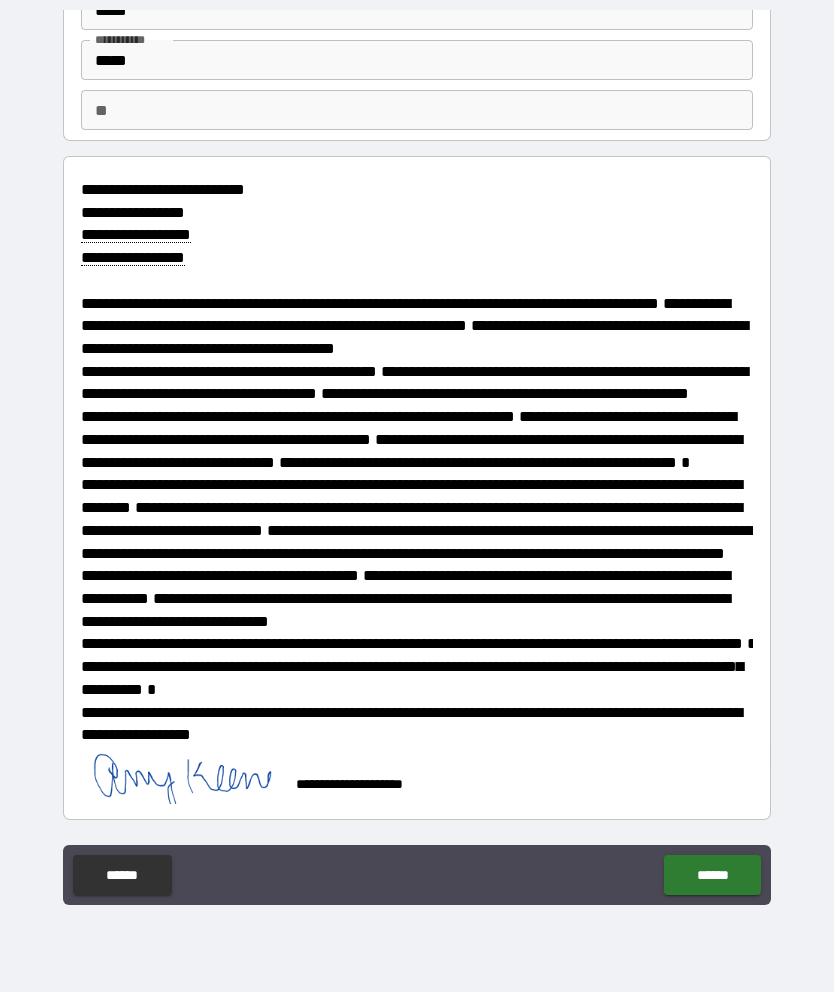 click on "******" at bounding box center [712, 875] 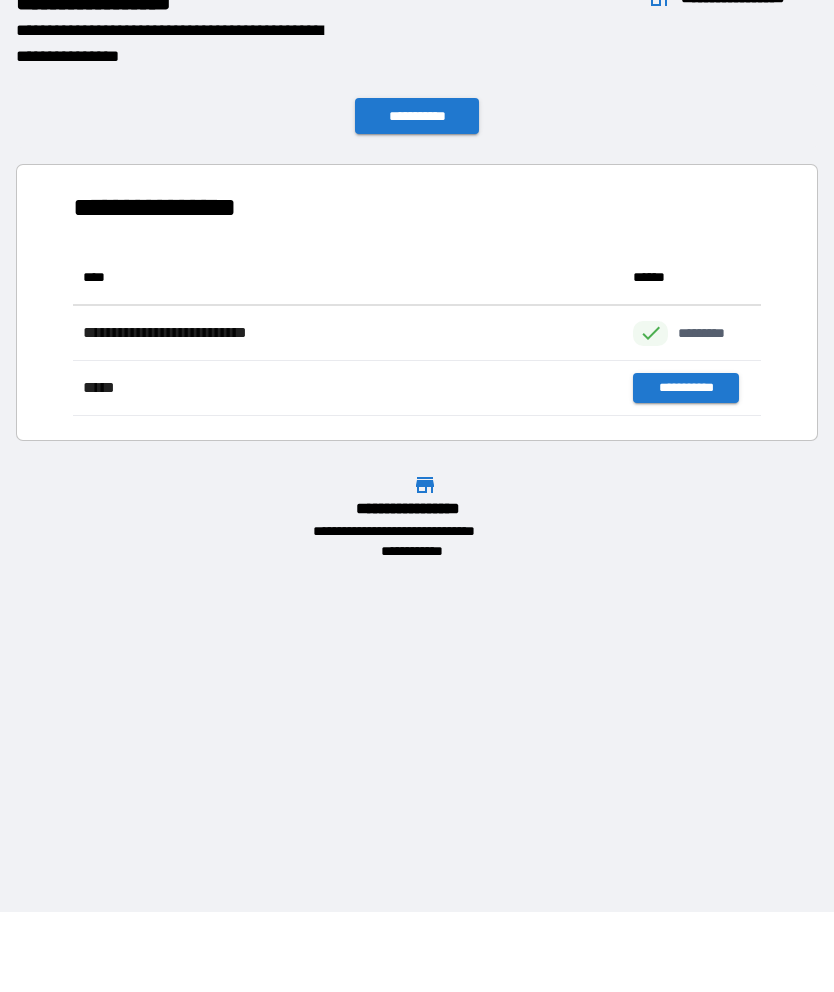 scroll, scrollTop: 166, scrollLeft: 688, axis: both 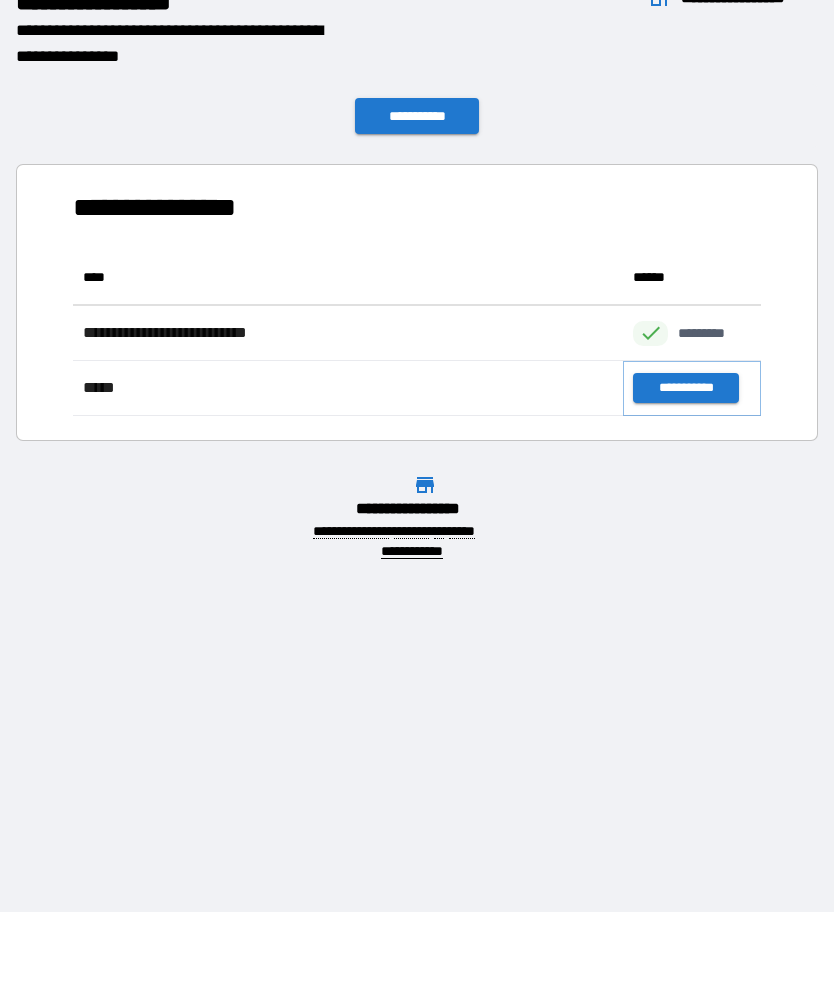 click on "**********" at bounding box center (685, 388) 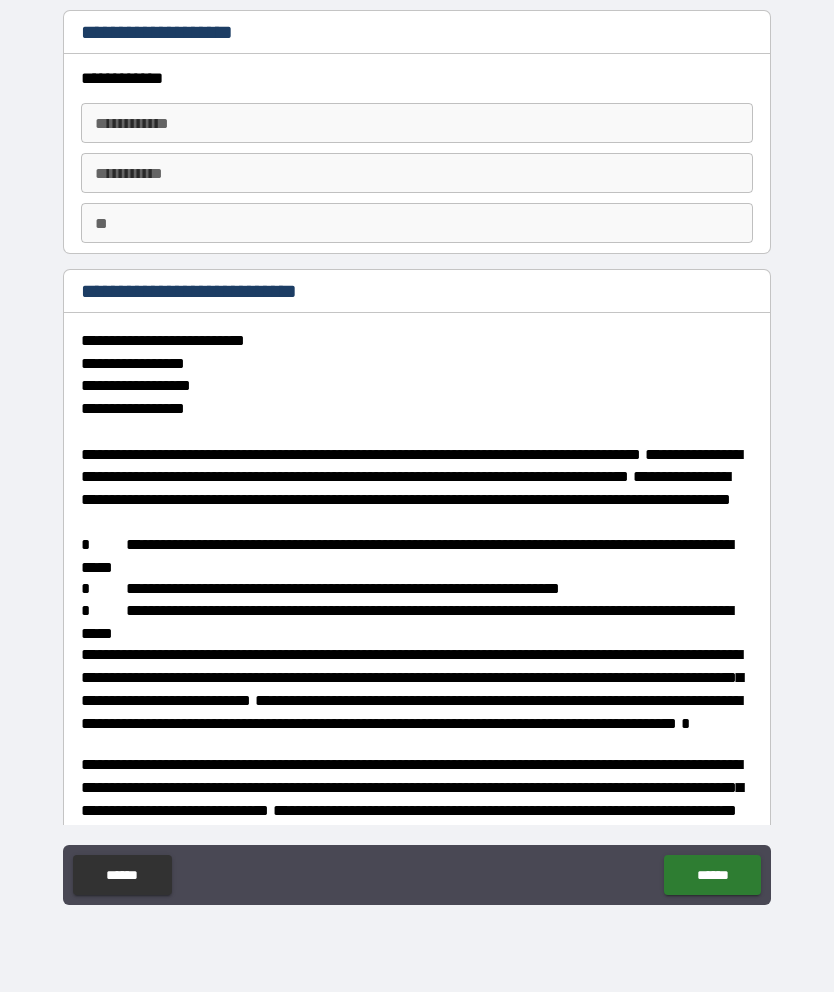 type on "*" 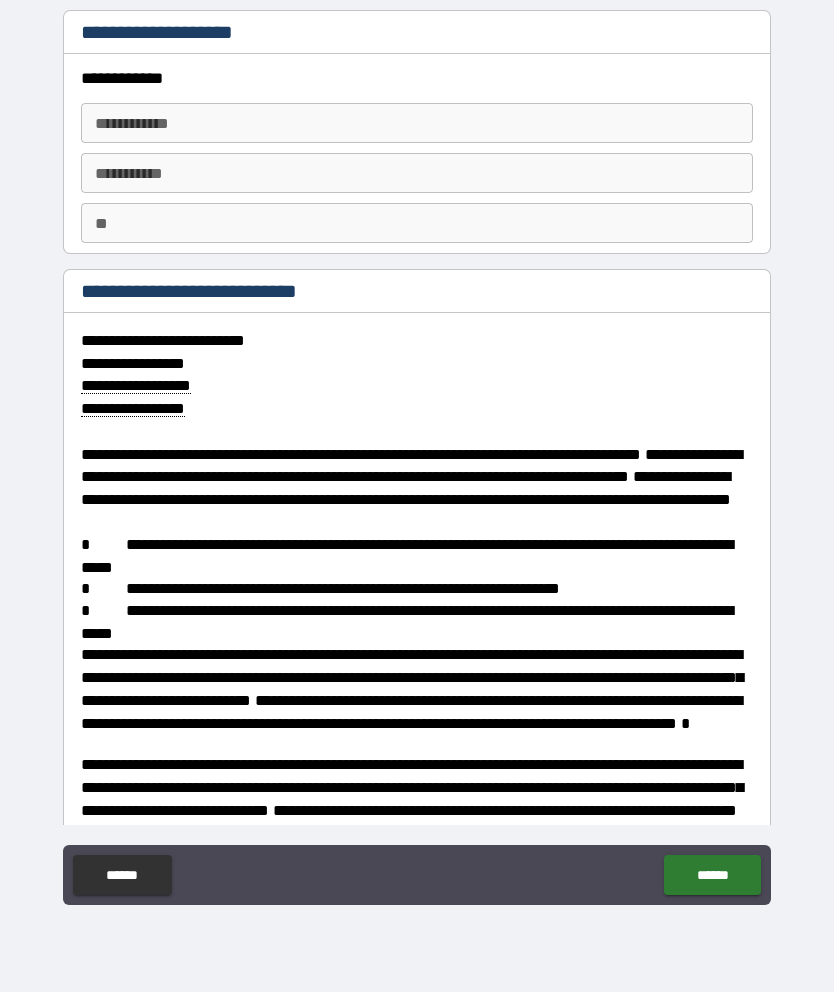 click on "**********" at bounding box center (417, 123) 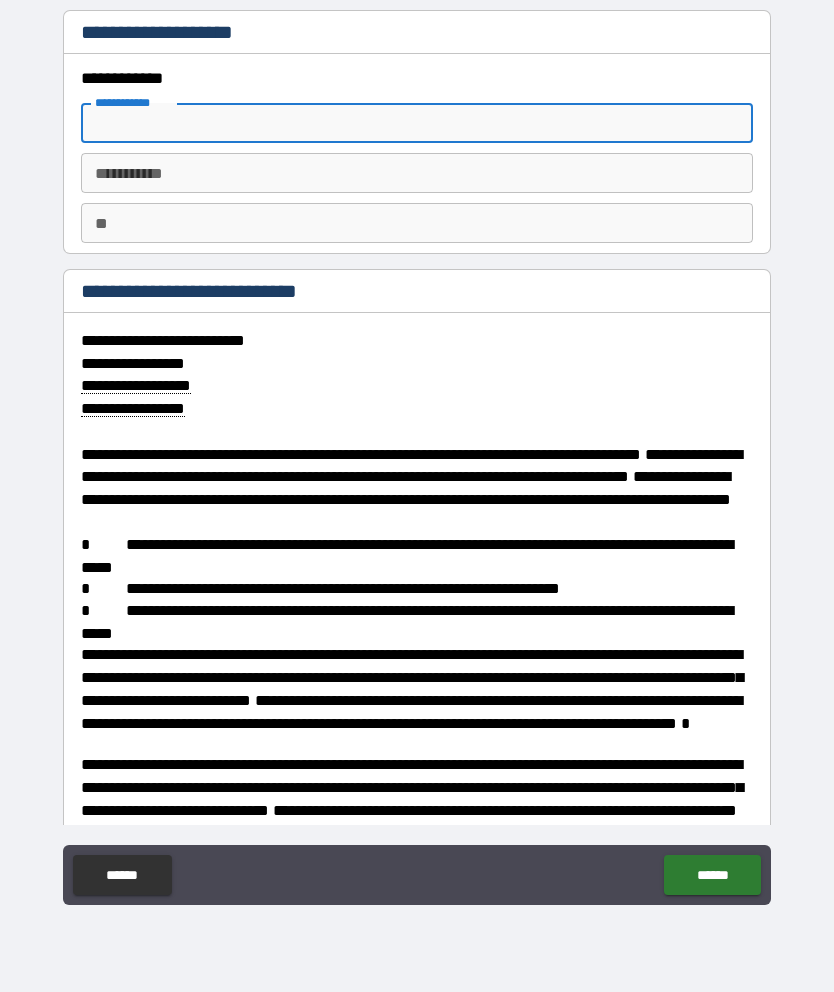 type on "*" 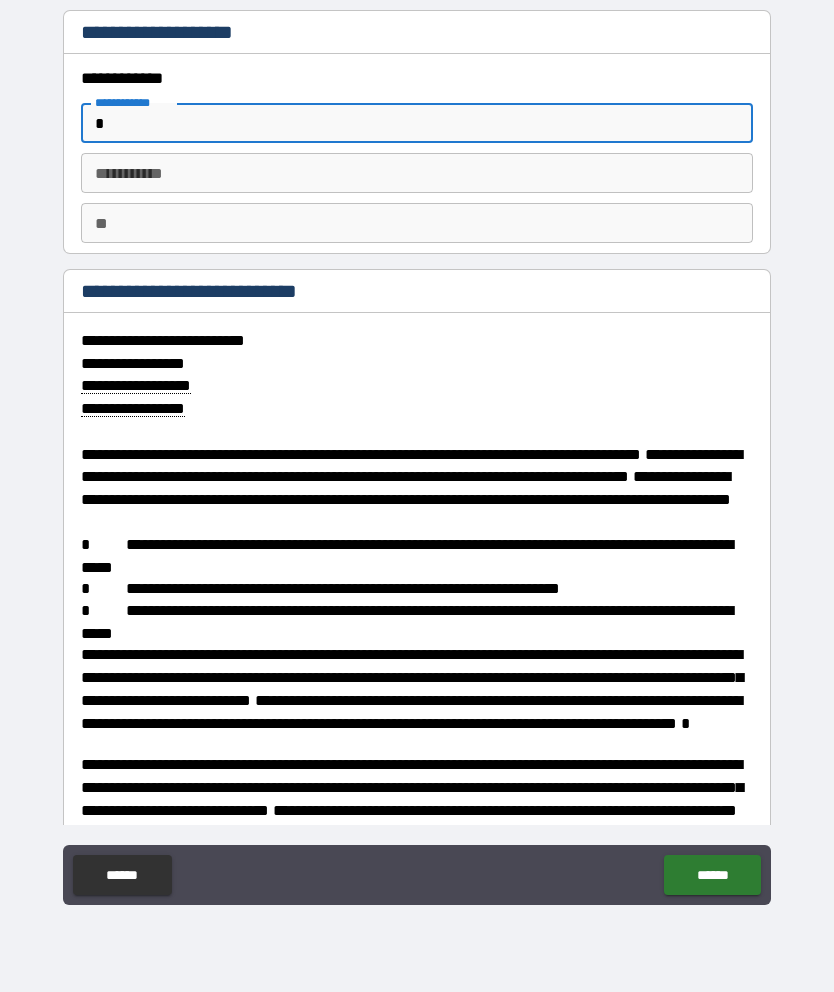 type on "*" 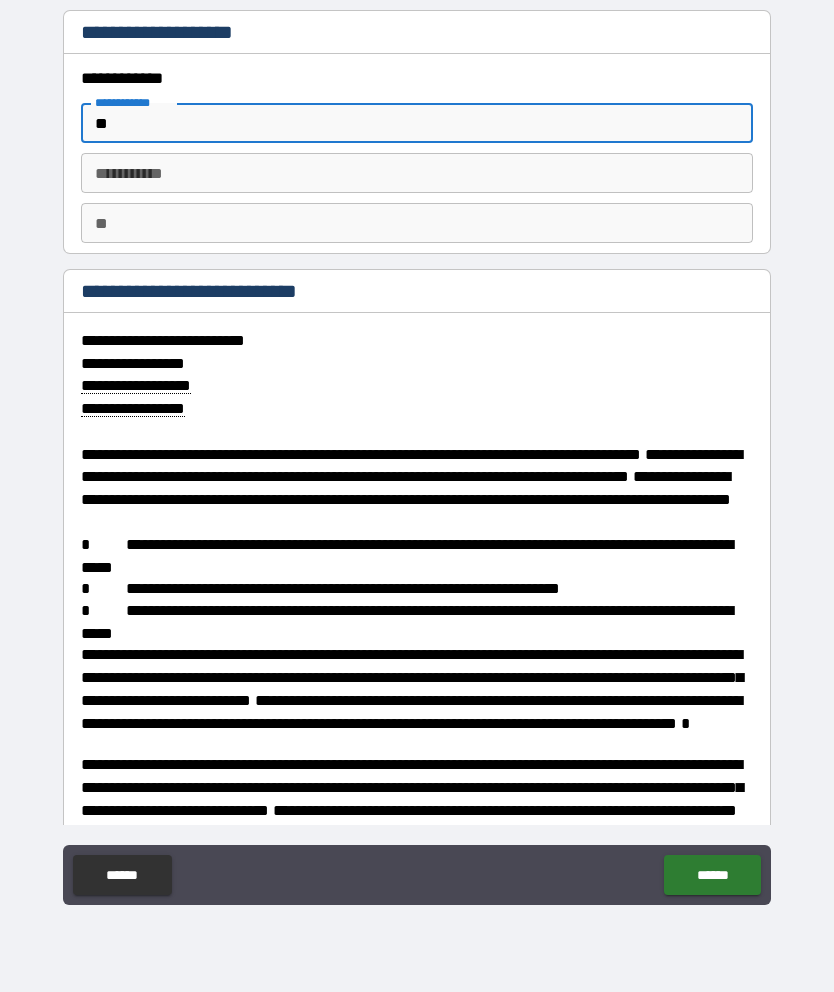 type on "*" 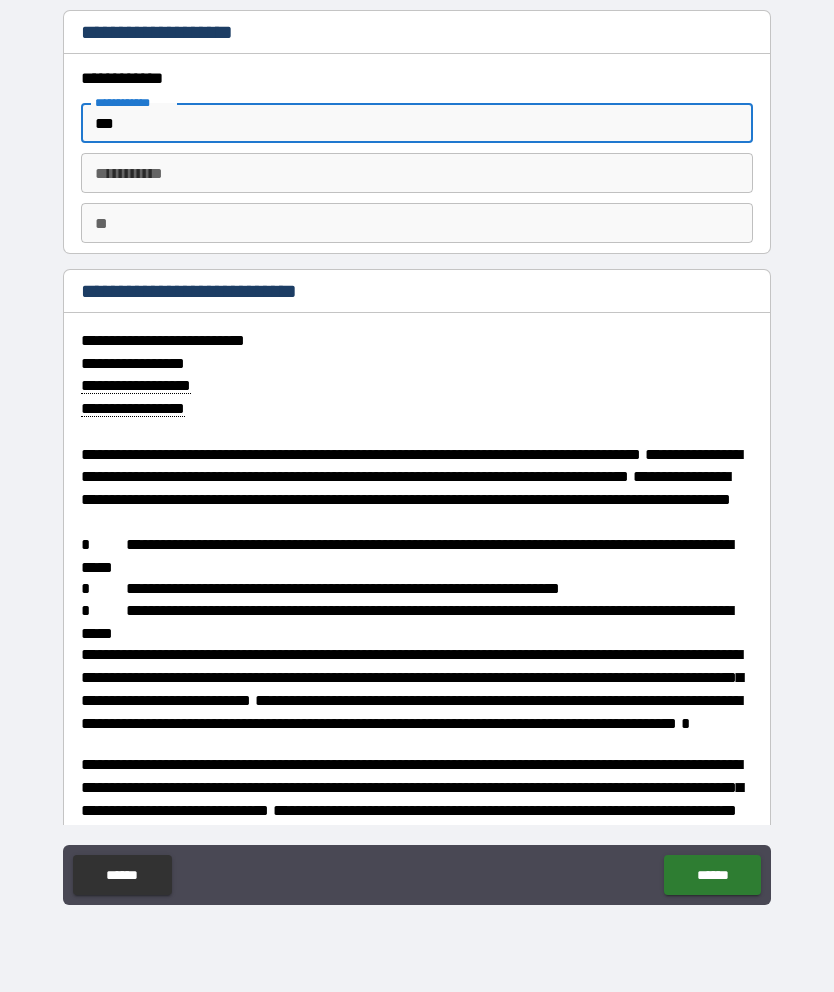 type on "*" 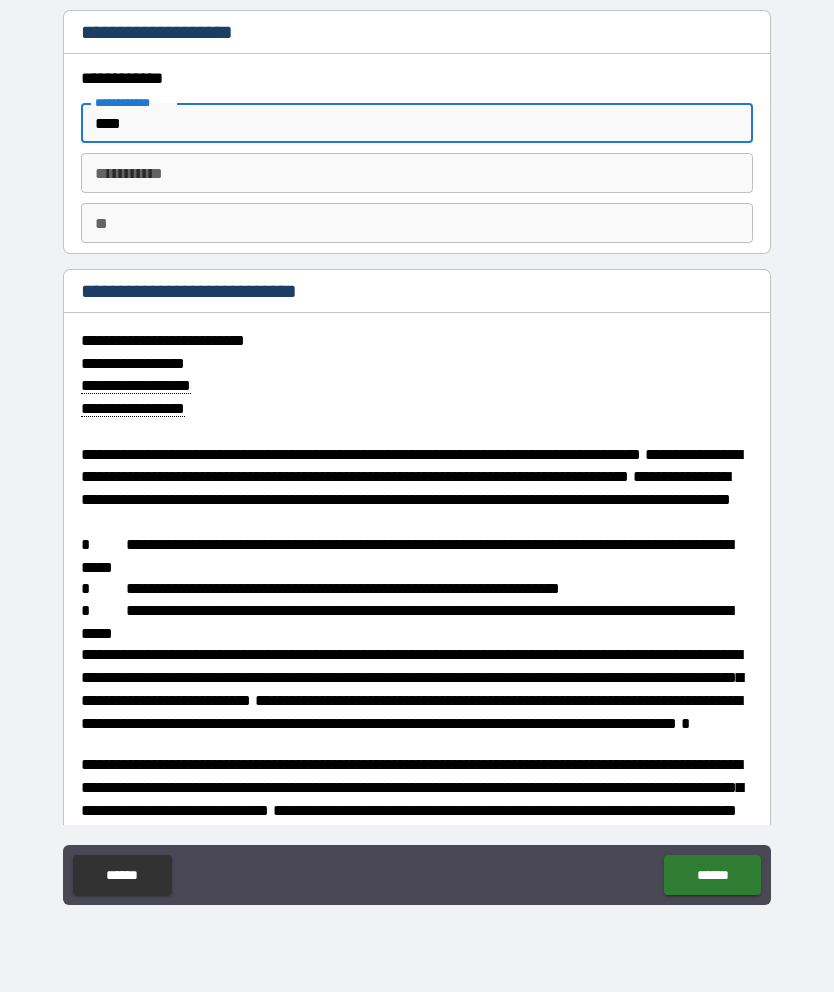 type on "*" 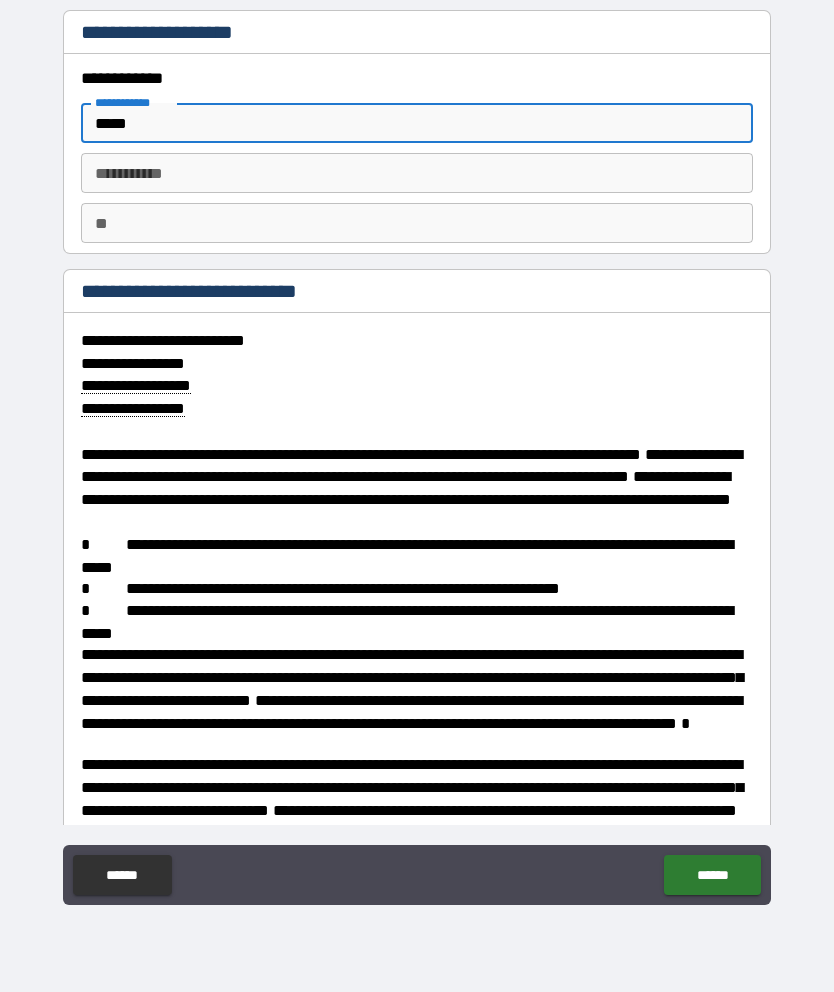 type on "*" 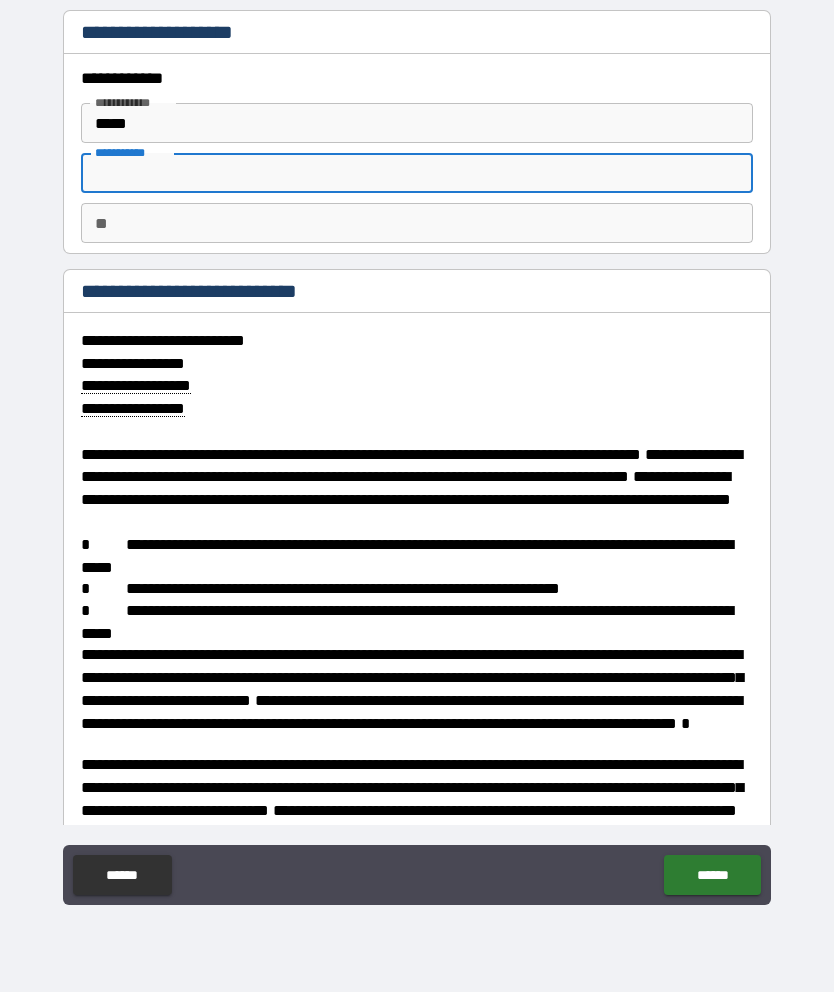 type on "*" 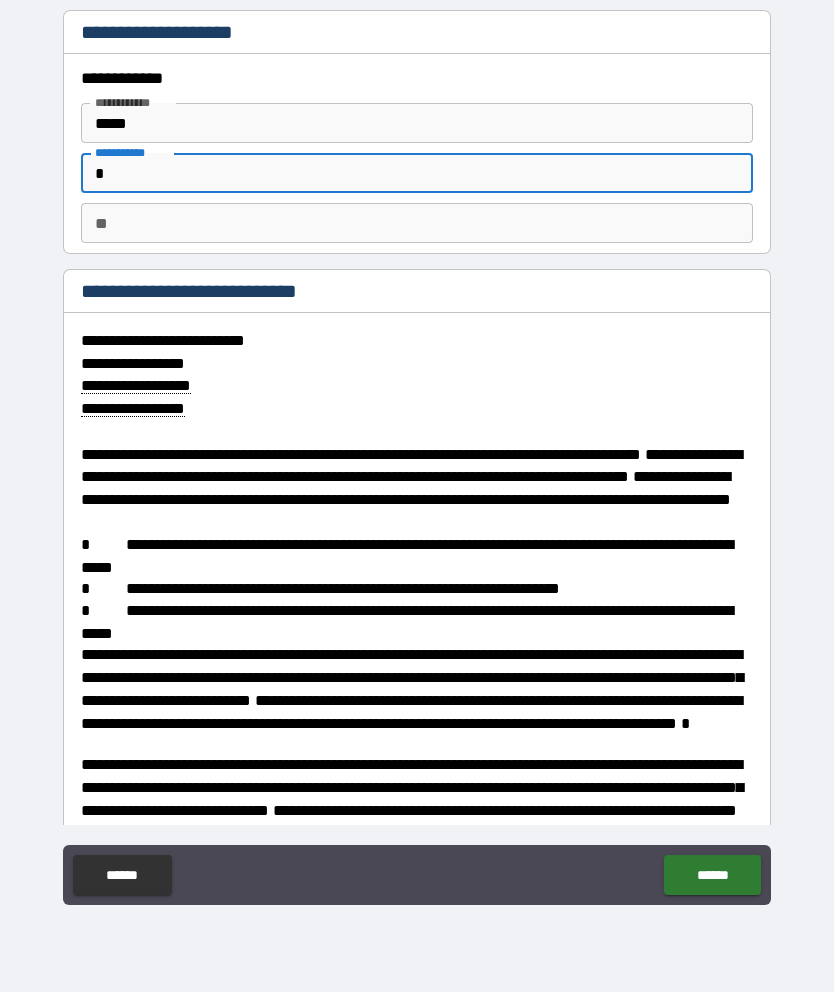 type on "*" 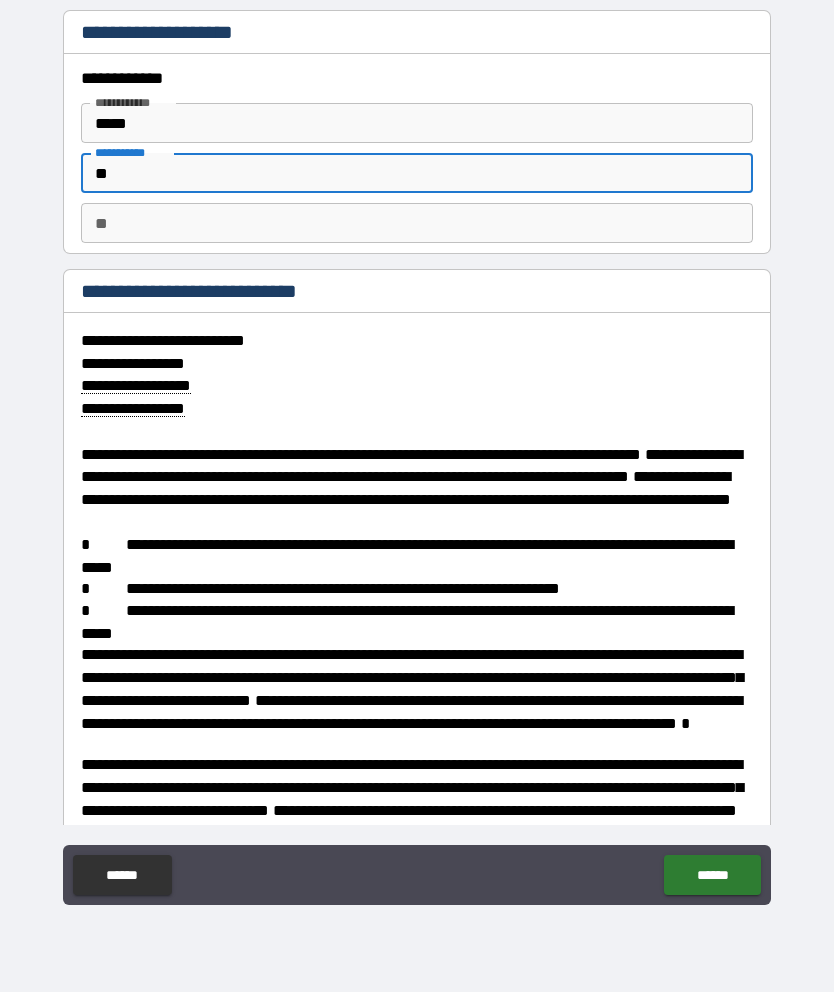 type on "*" 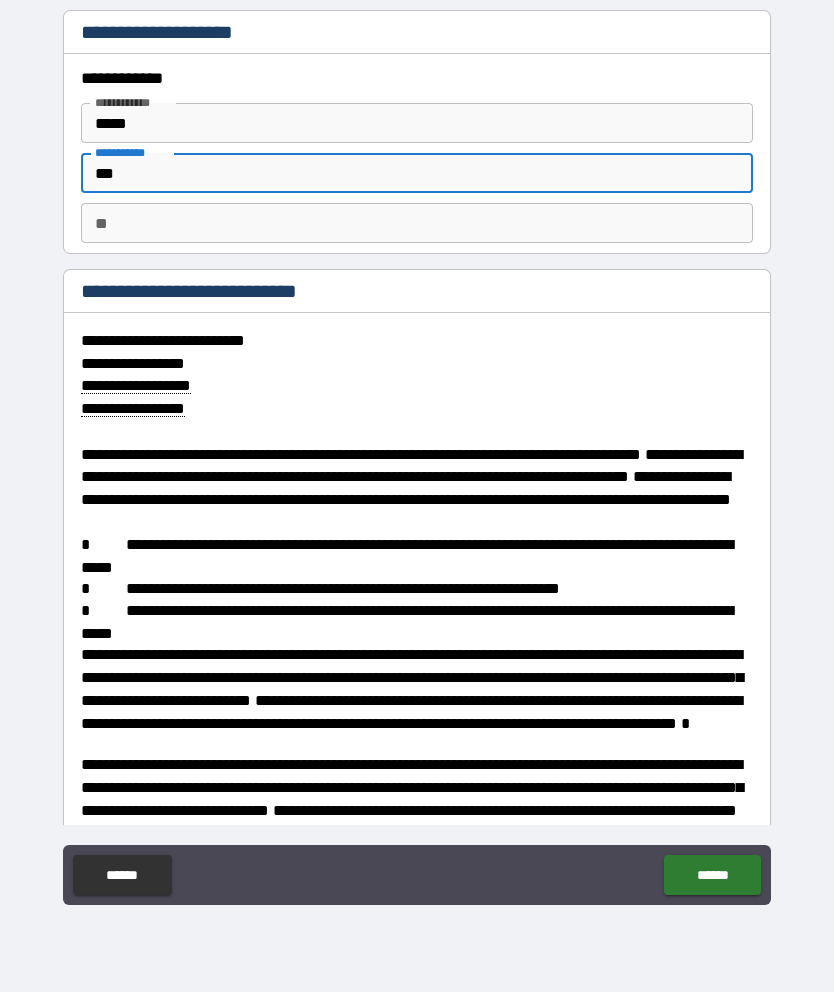 type on "*" 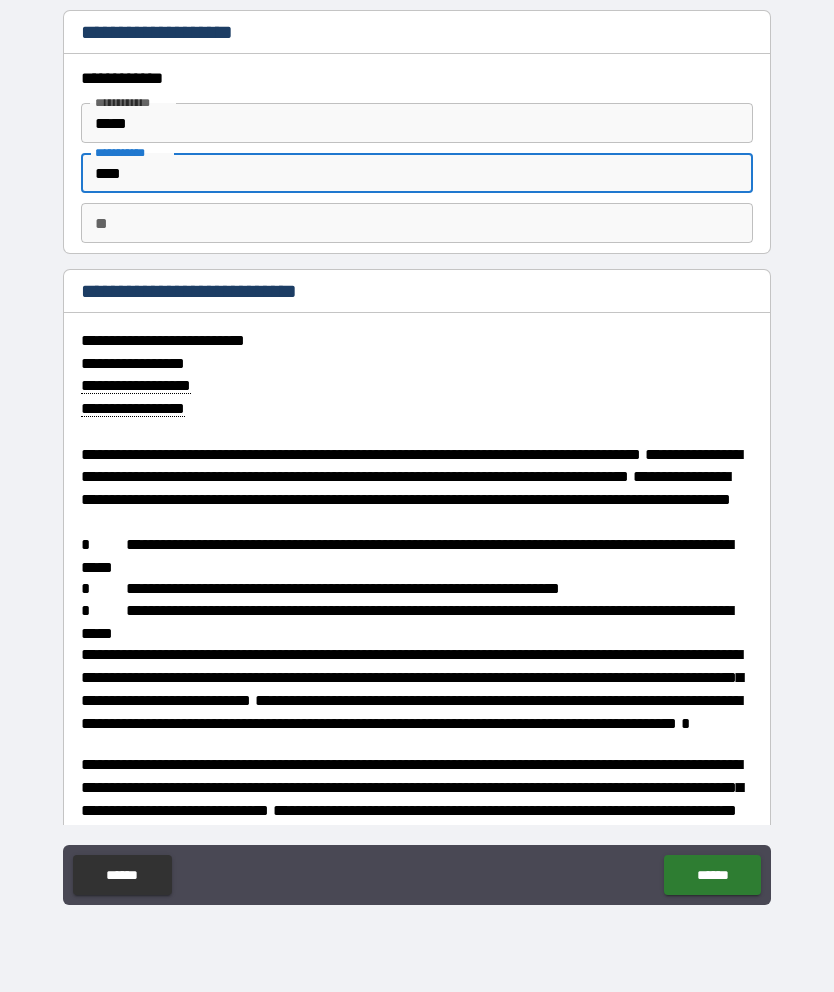 type on "*" 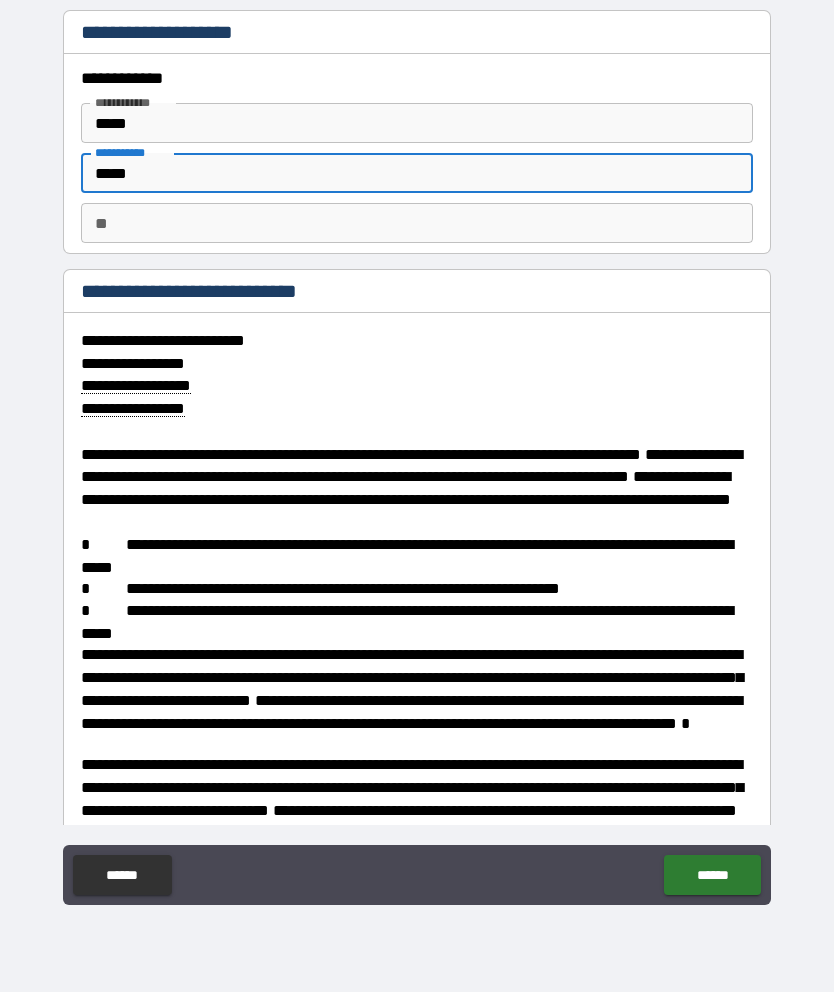 type on "*" 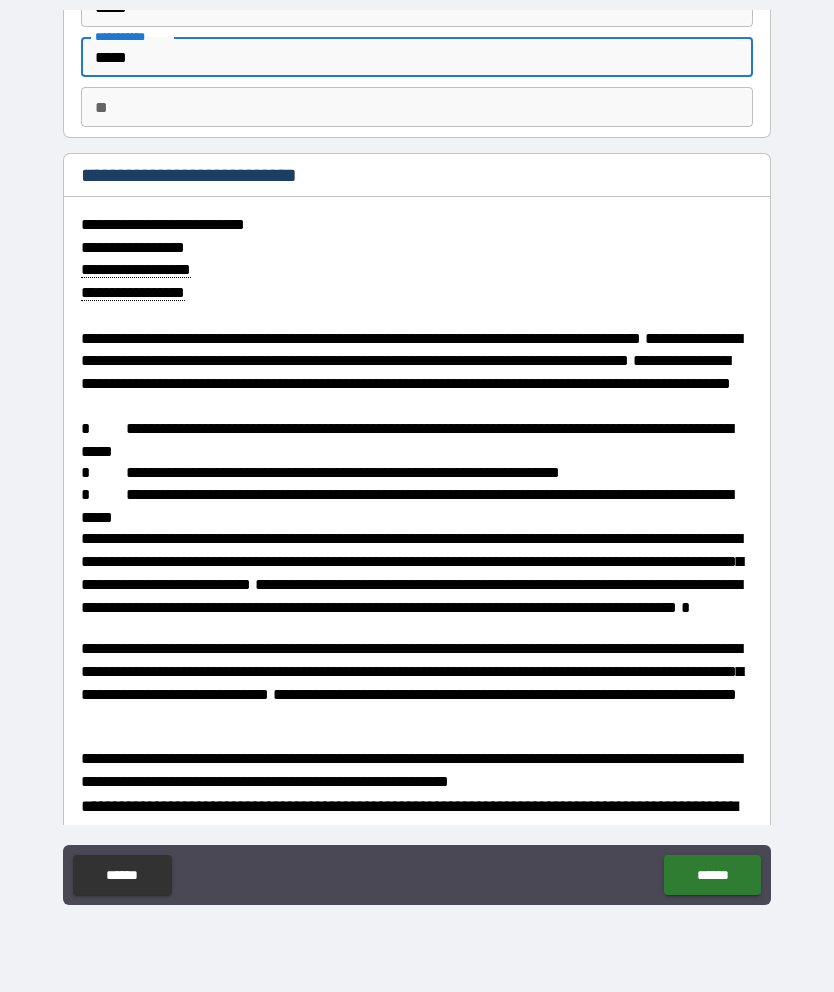scroll, scrollTop: 118, scrollLeft: 0, axis: vertical 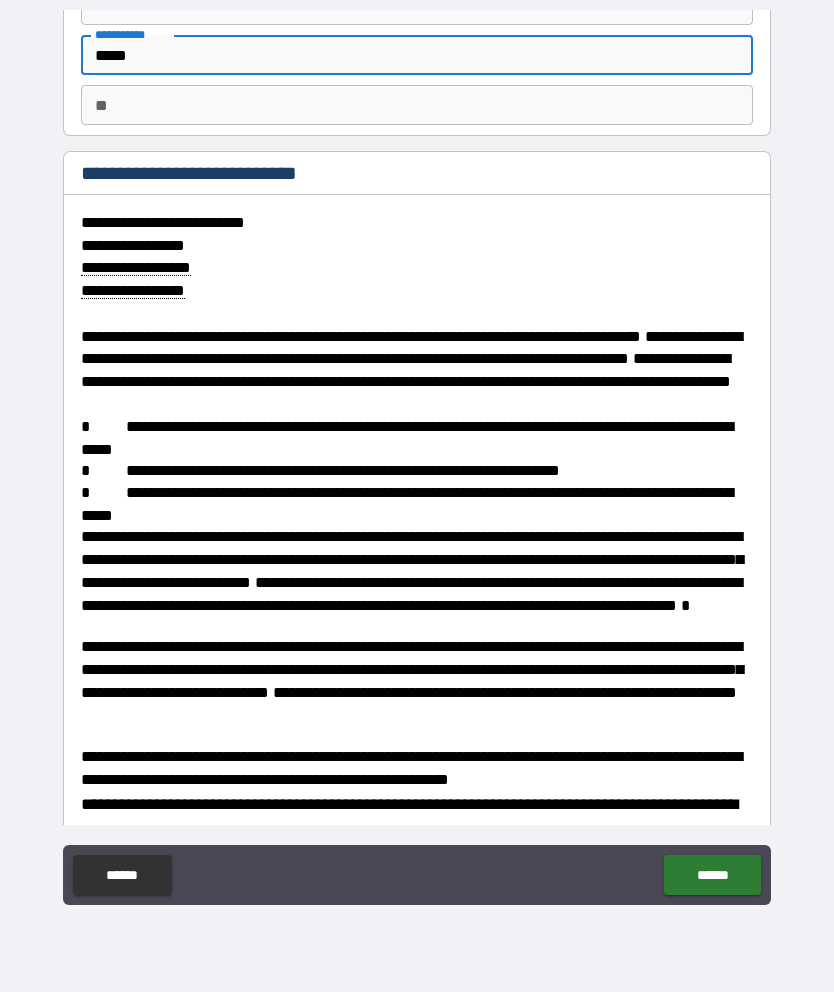 type on "*****" 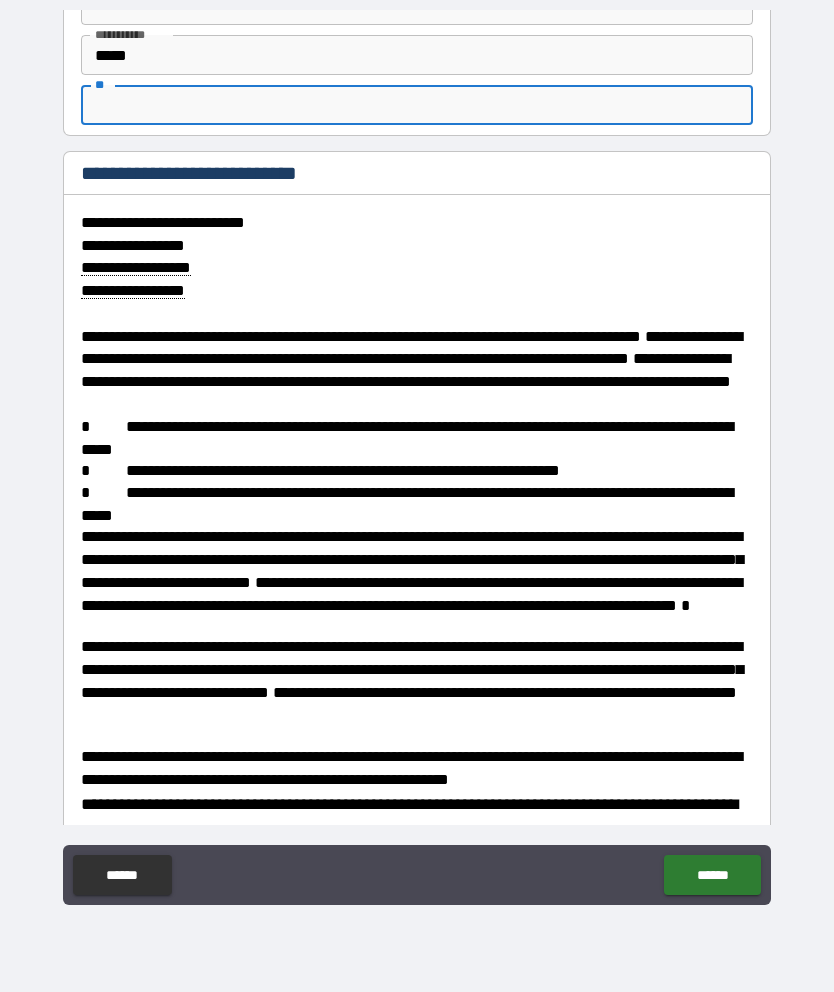type on "*" 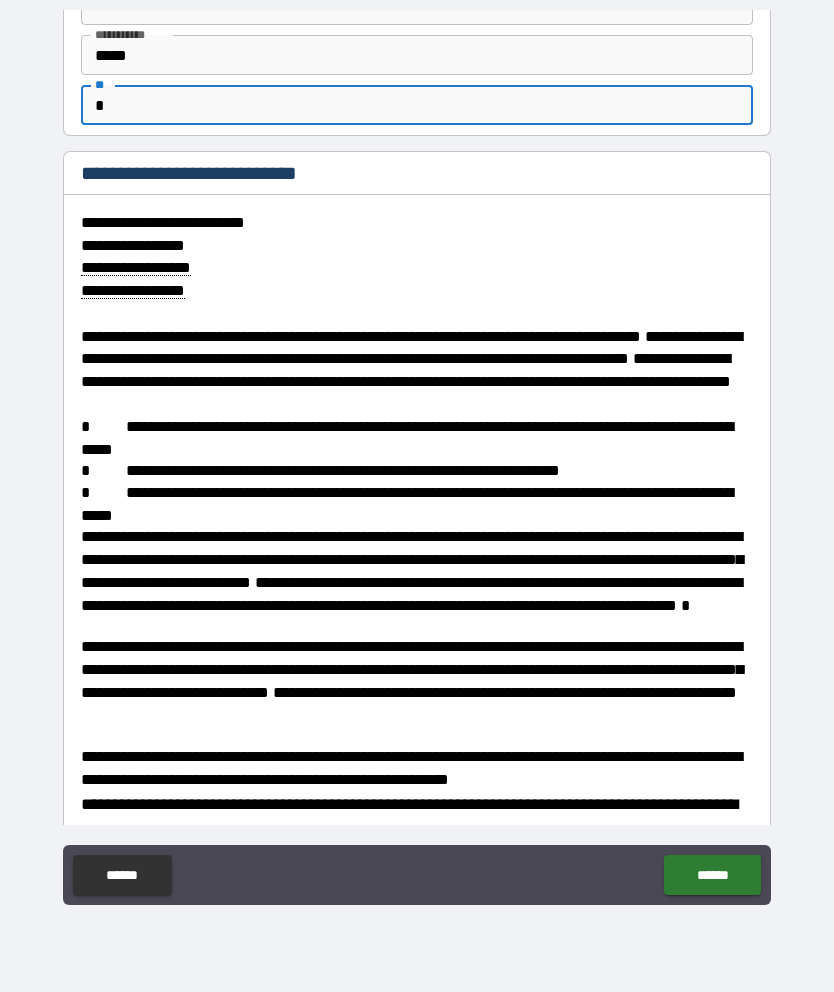 type on "*" 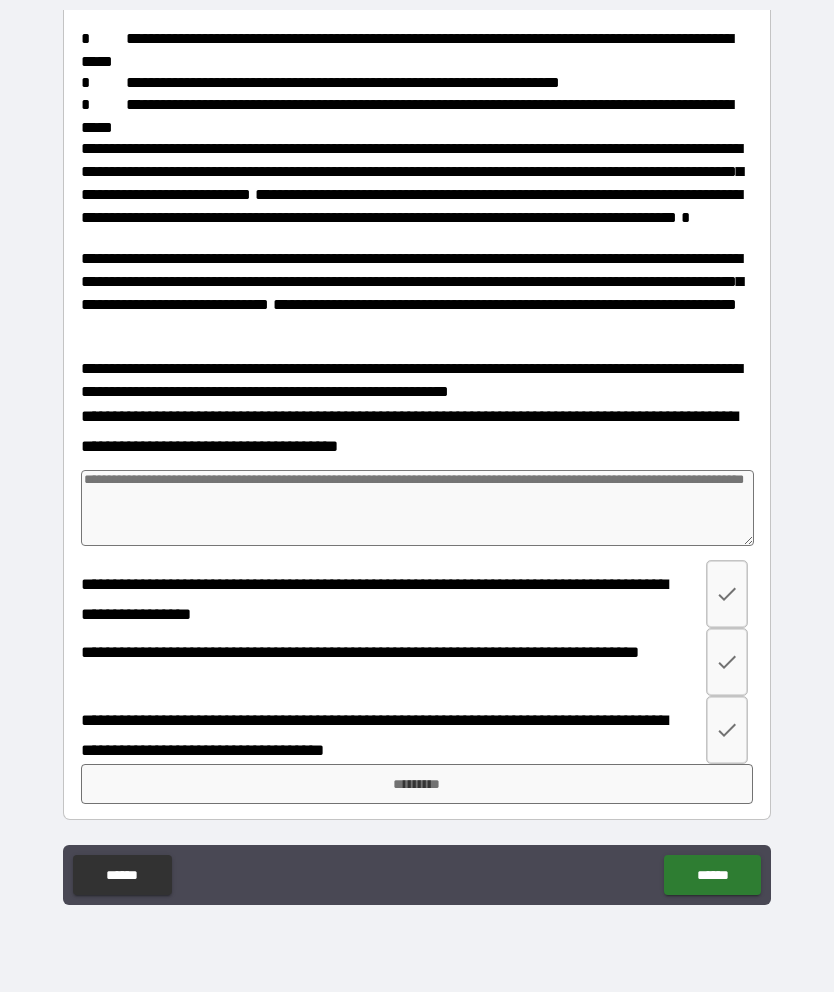scroll, scrollTop: 502, scrollLeft: 0, axis: vertical 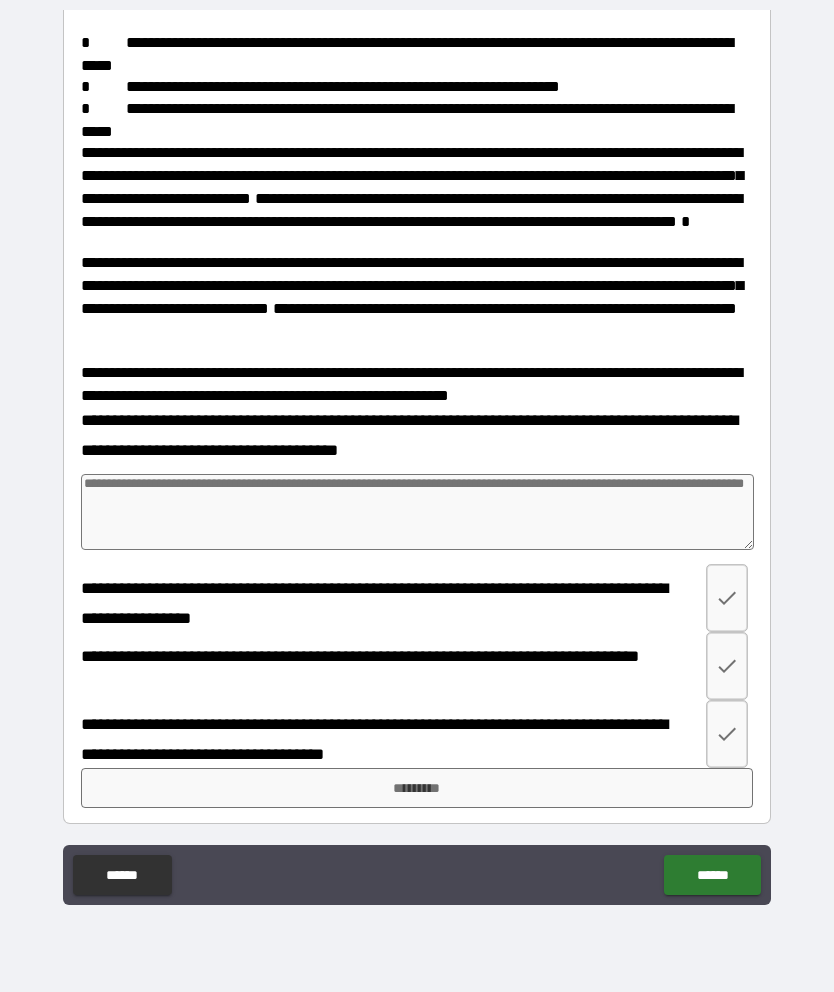 type on "*" 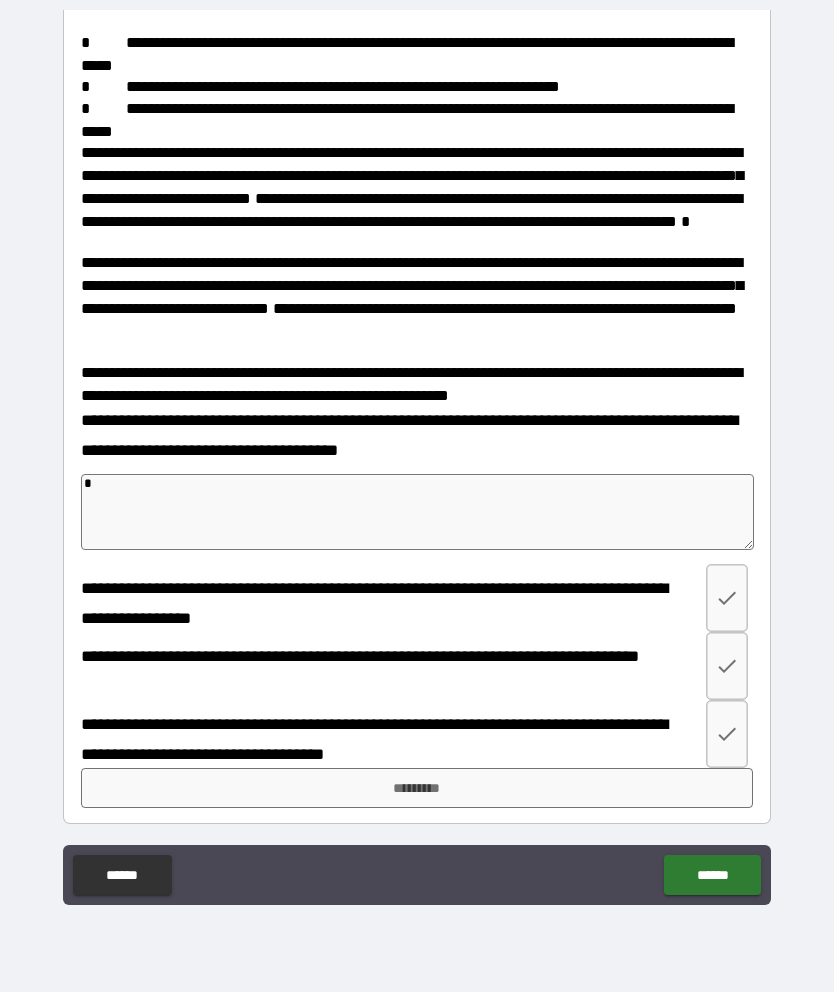 type on "**" 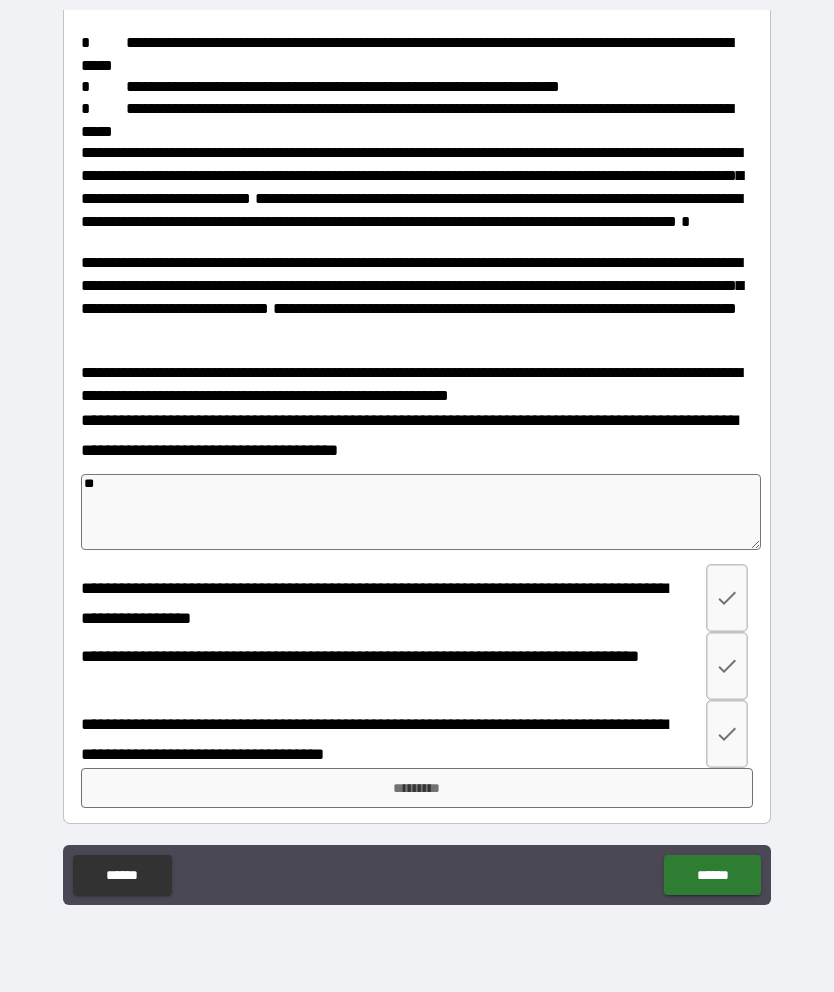 type on "*" 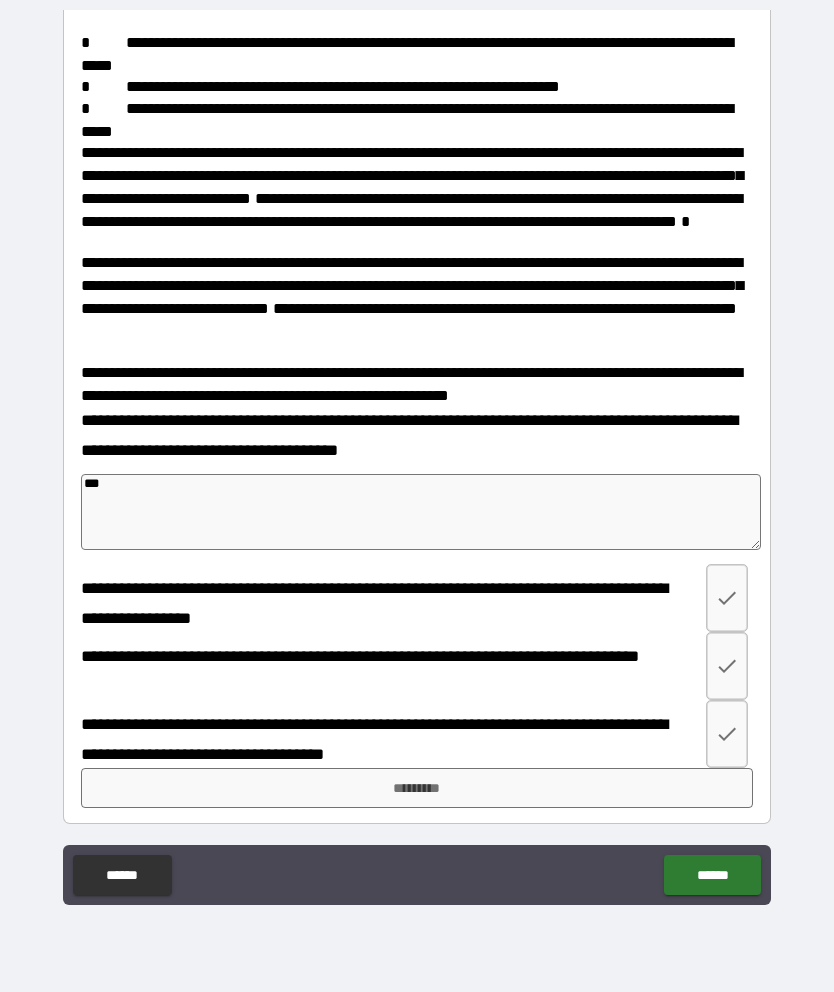 type on "*" 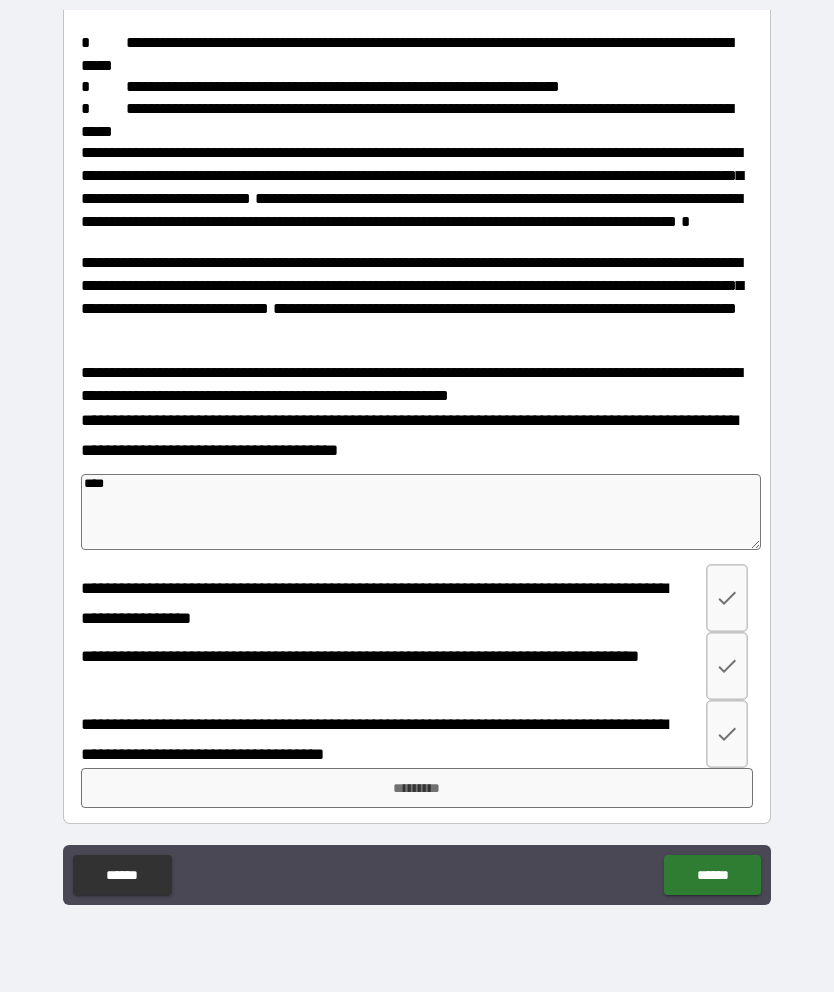 type on "*" 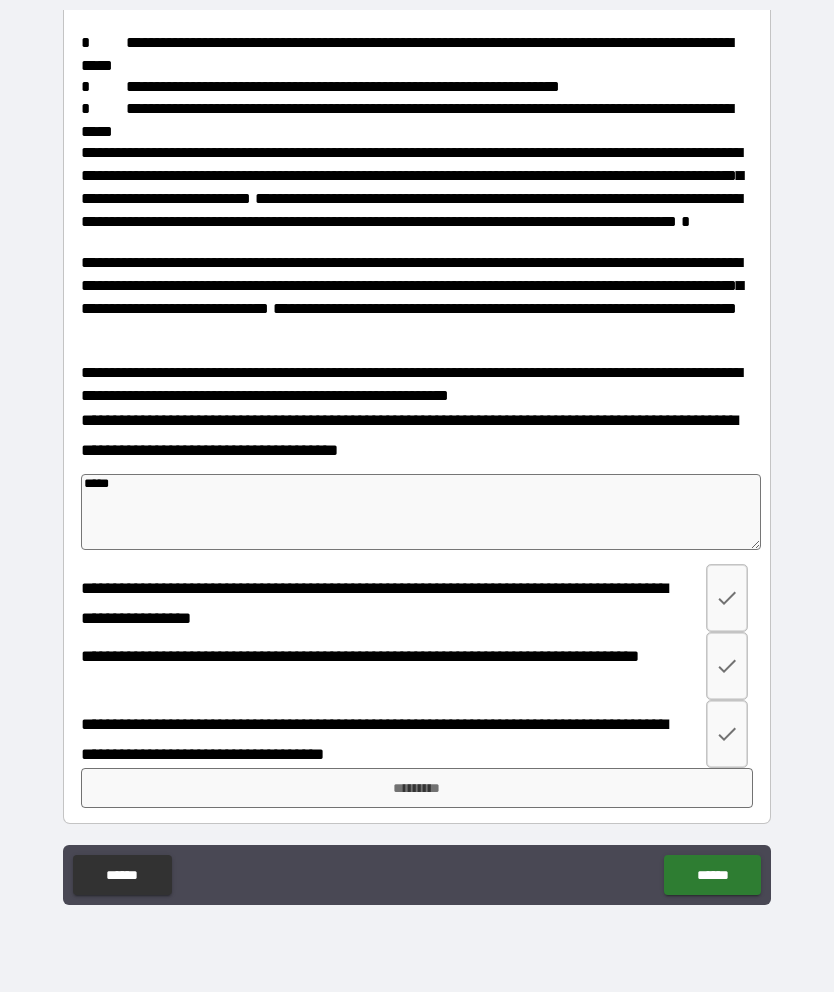 type on "*" 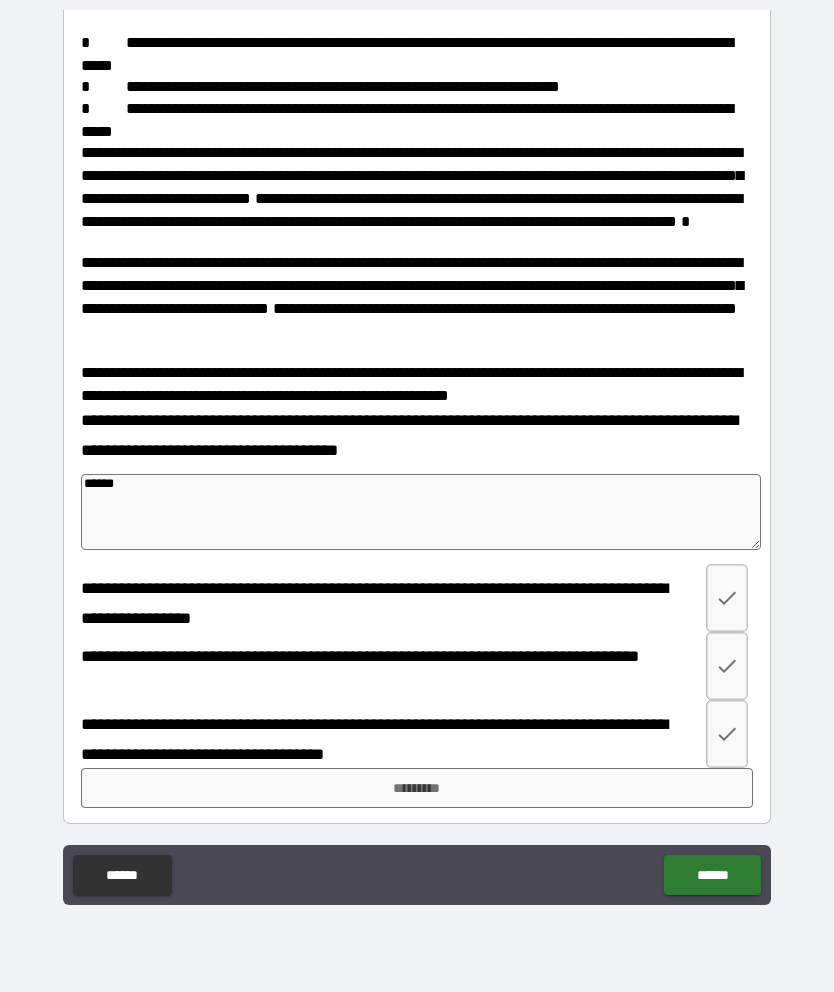 type on "*******" 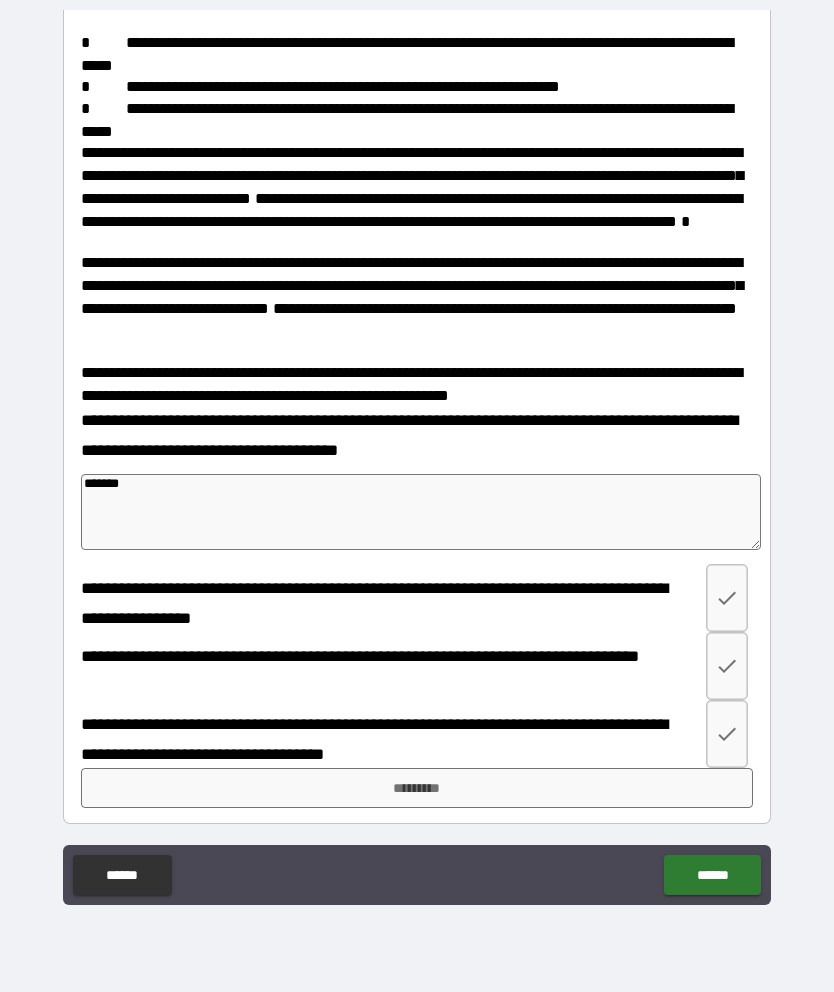 type on "*" 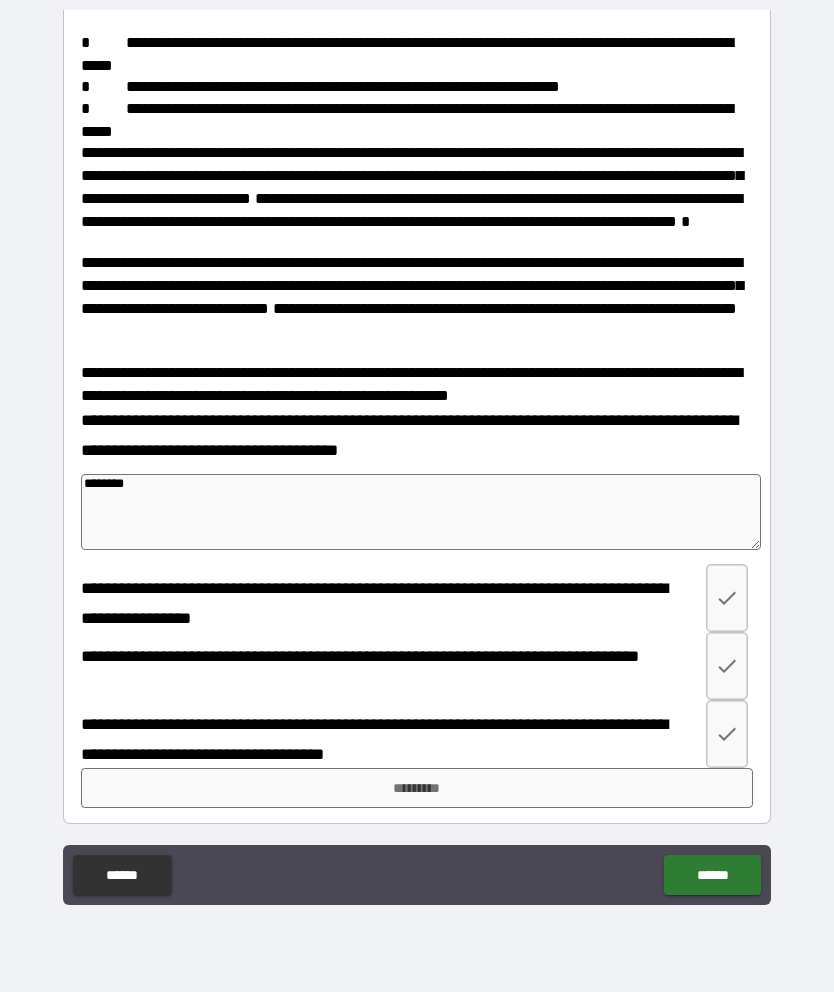 type on "*********" 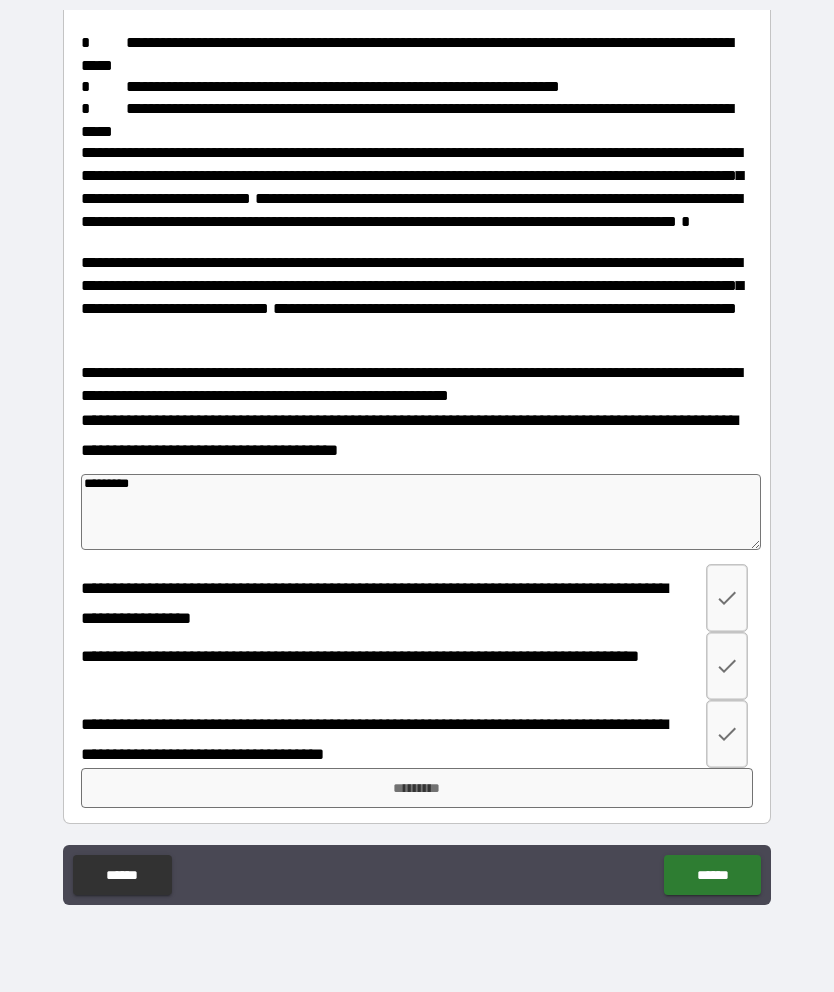 type on "*" 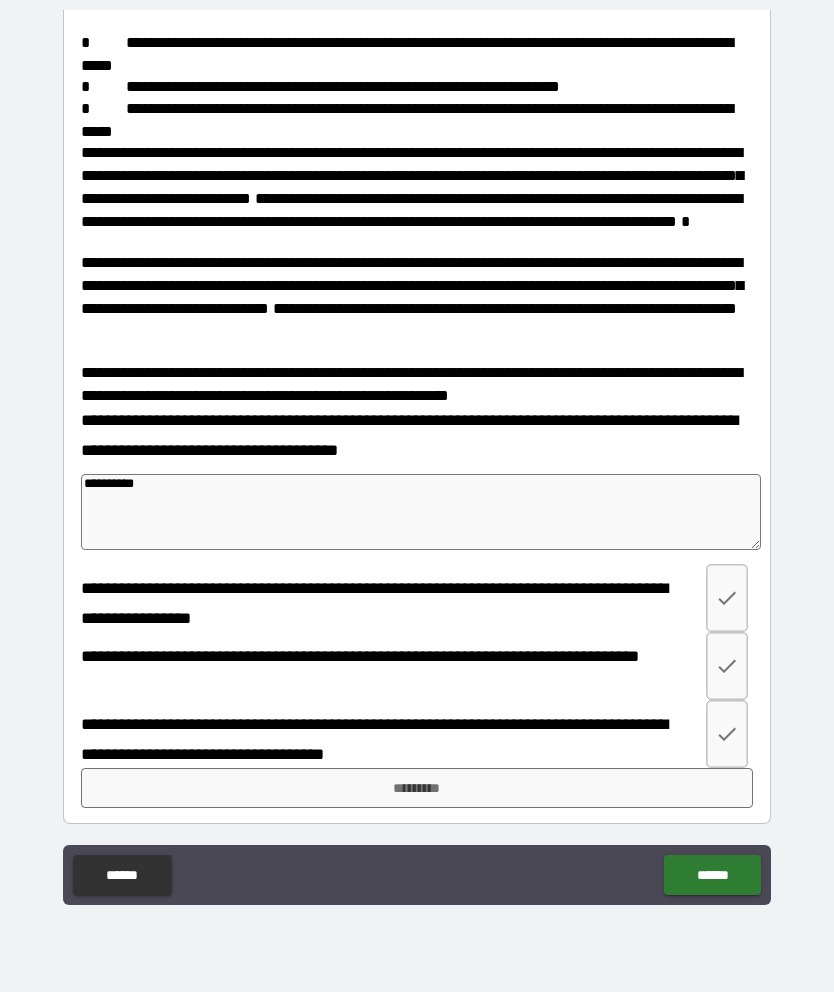 type on "*" 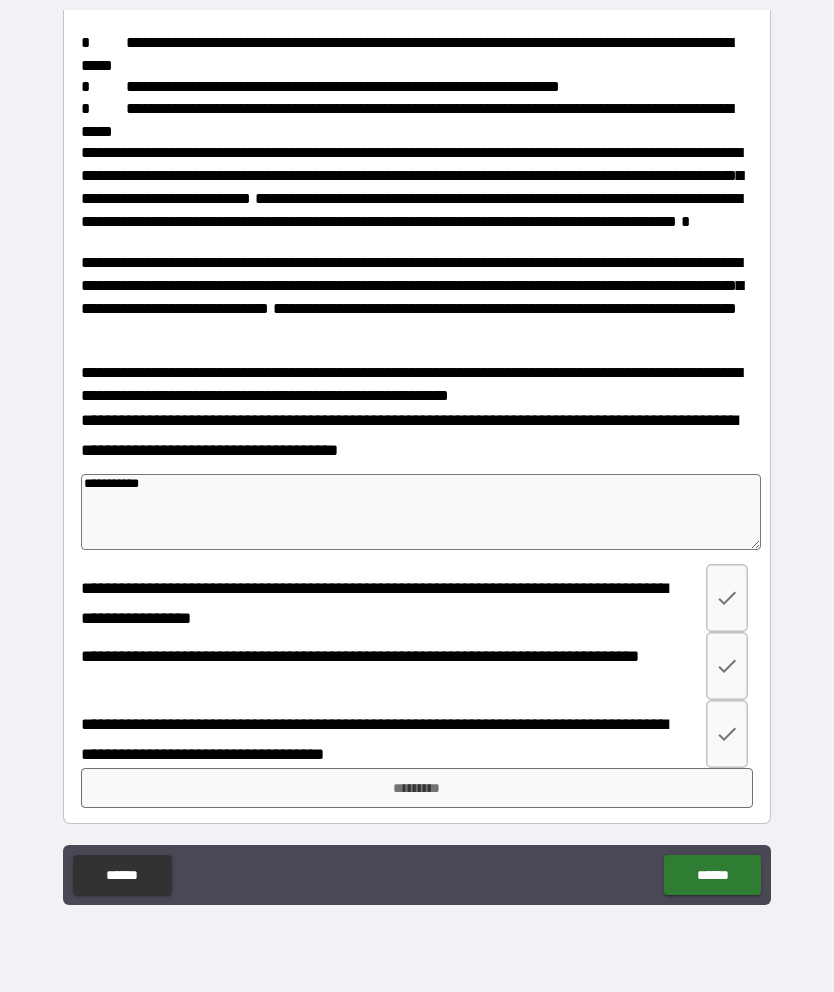 type on "*" 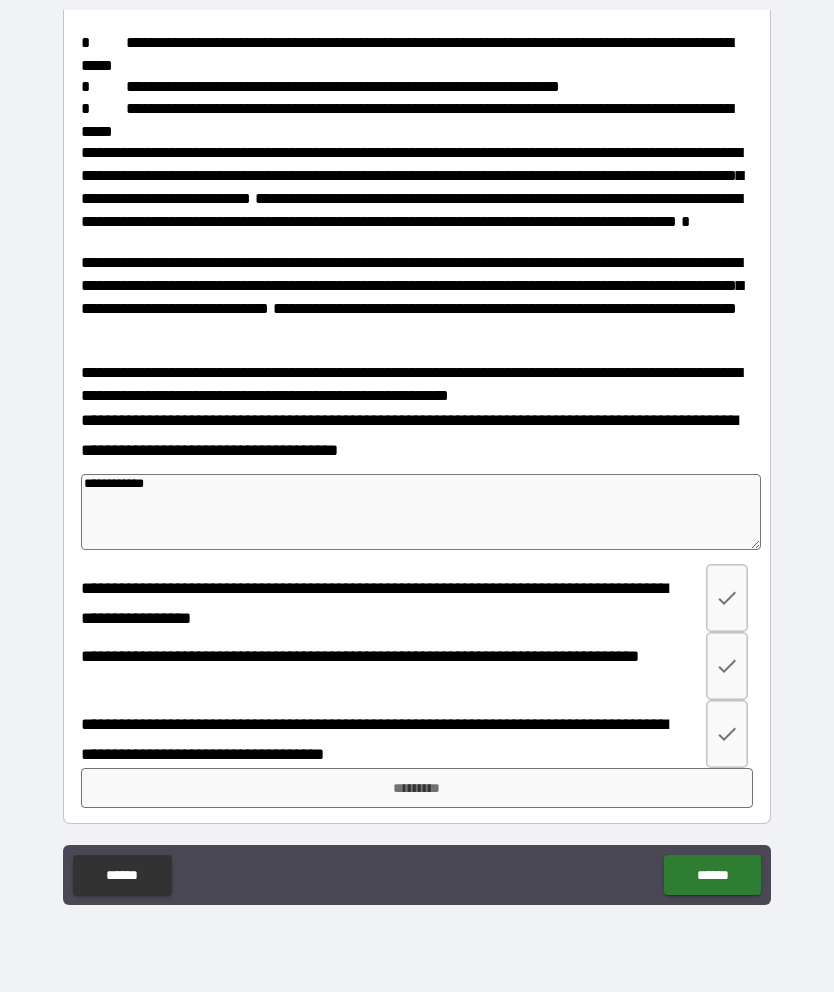 type on "*" 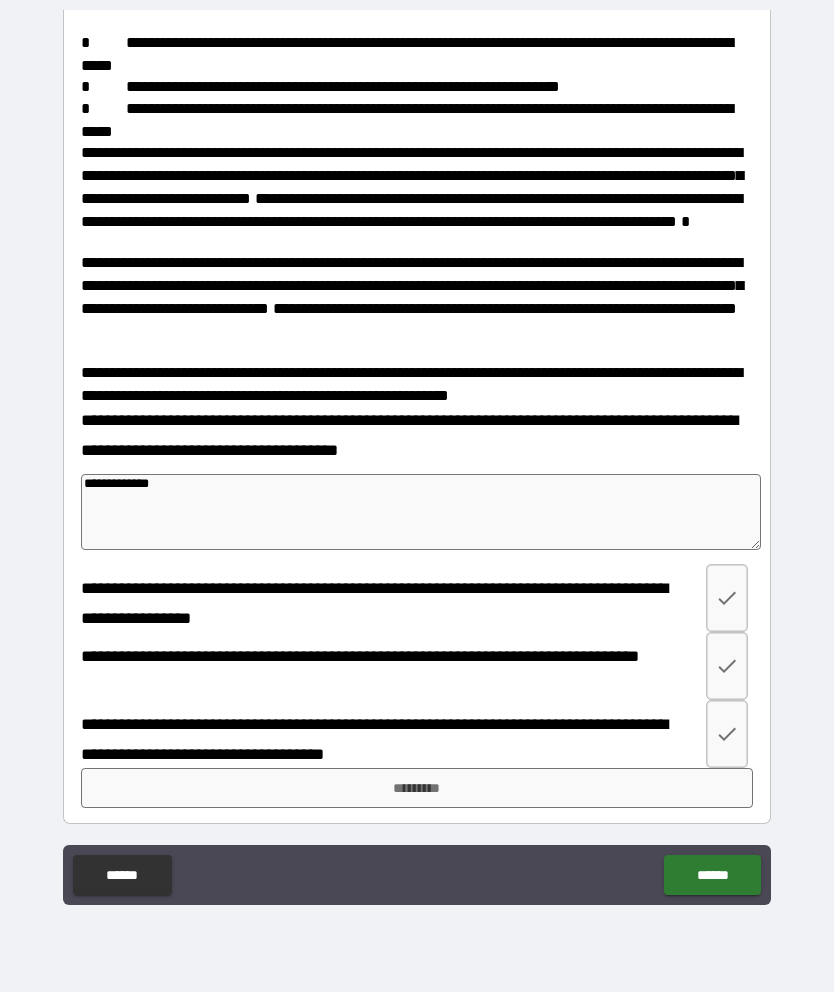 type on "*" 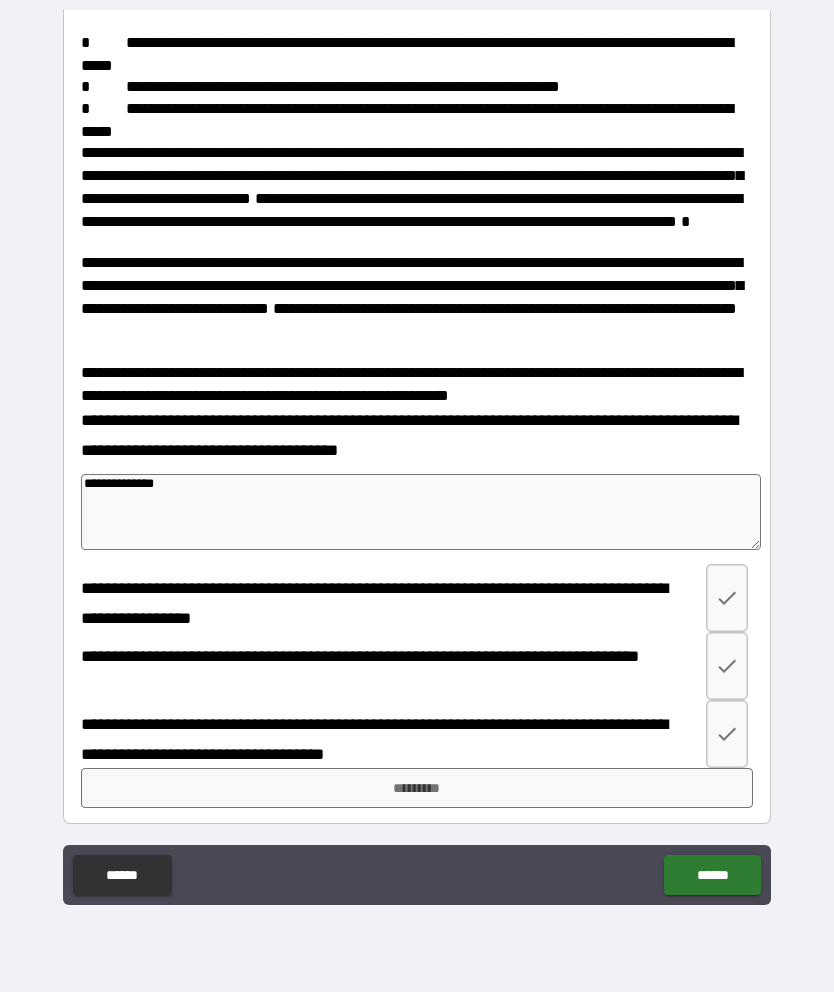 type on "*" 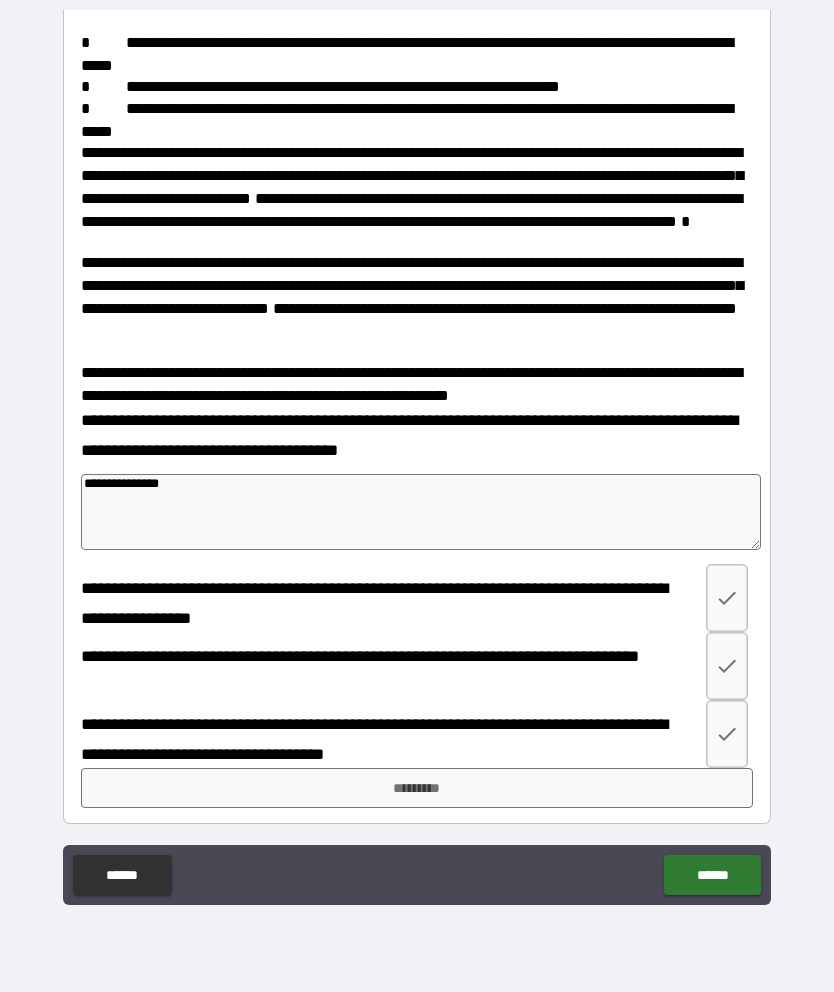 type on "**********" 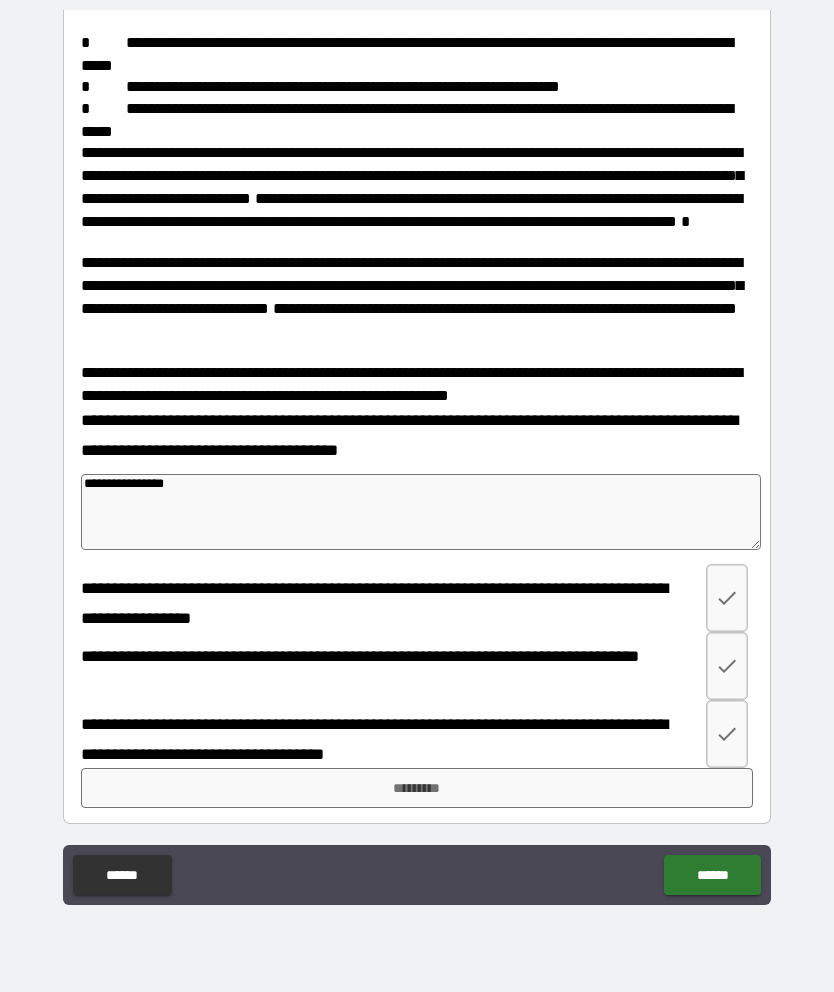 type on "*" 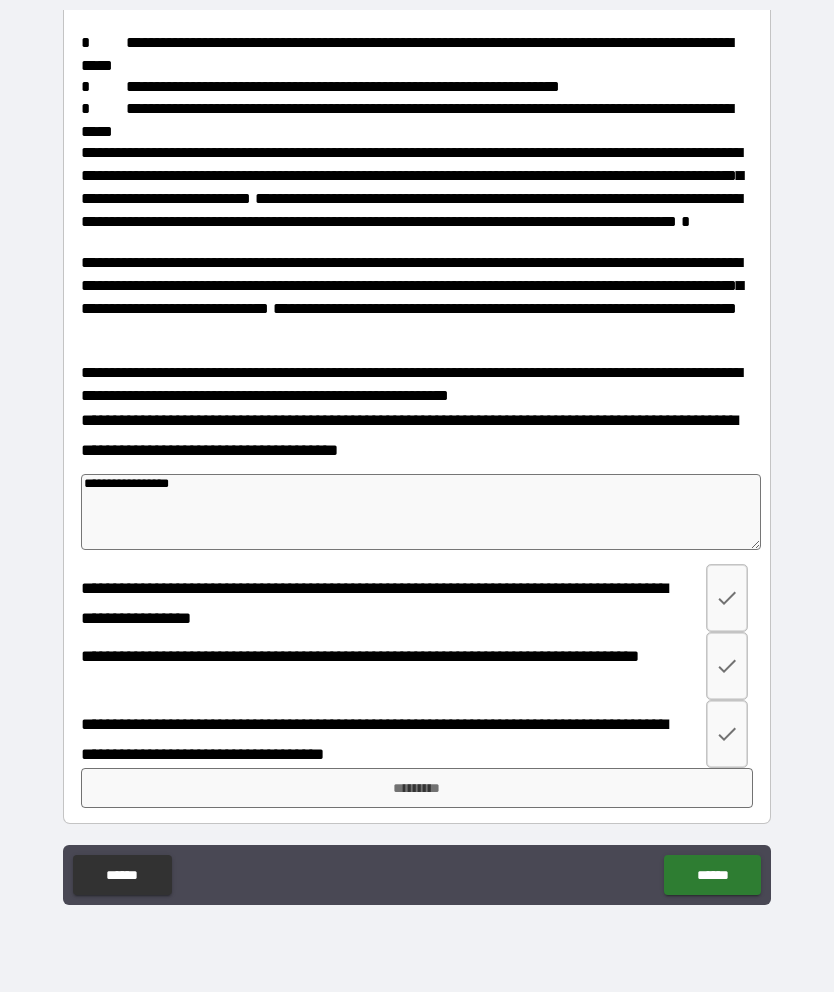 type on "*" 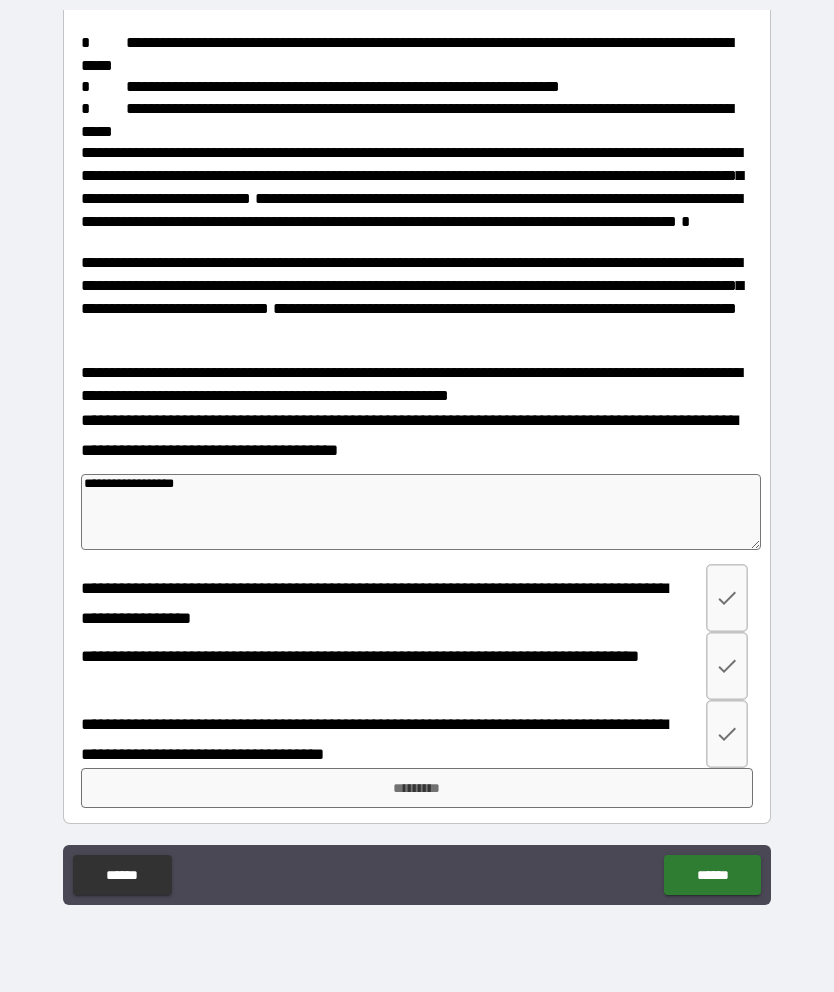 type on "*" 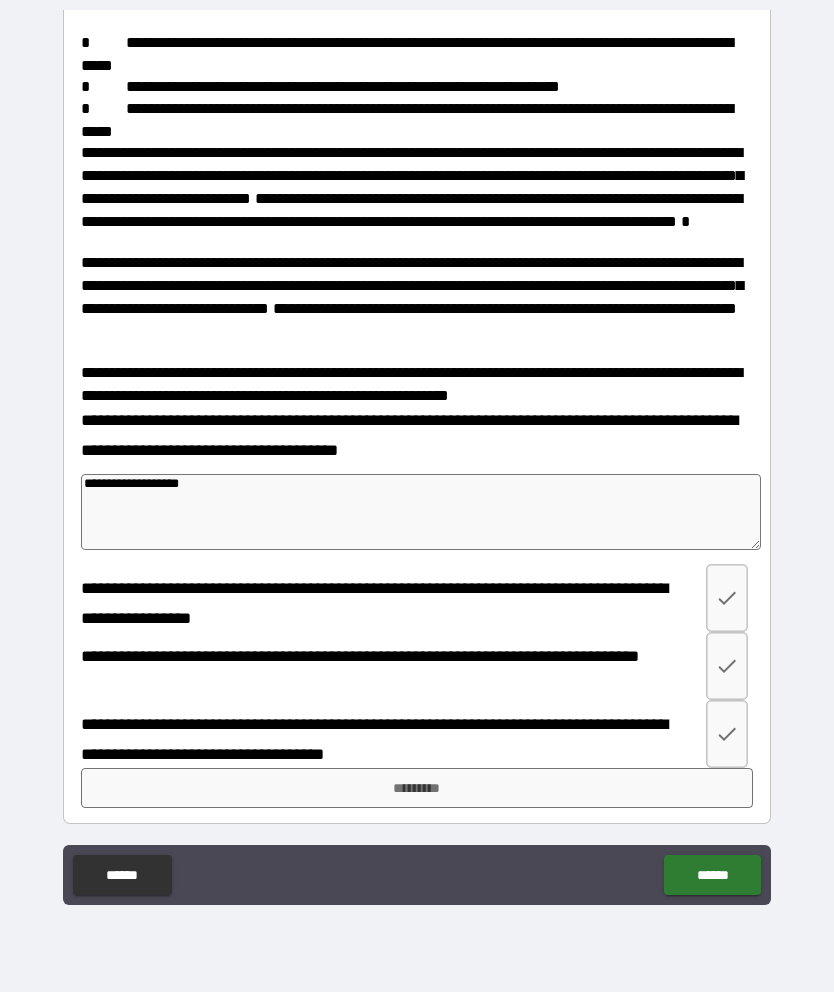 type on "**********" 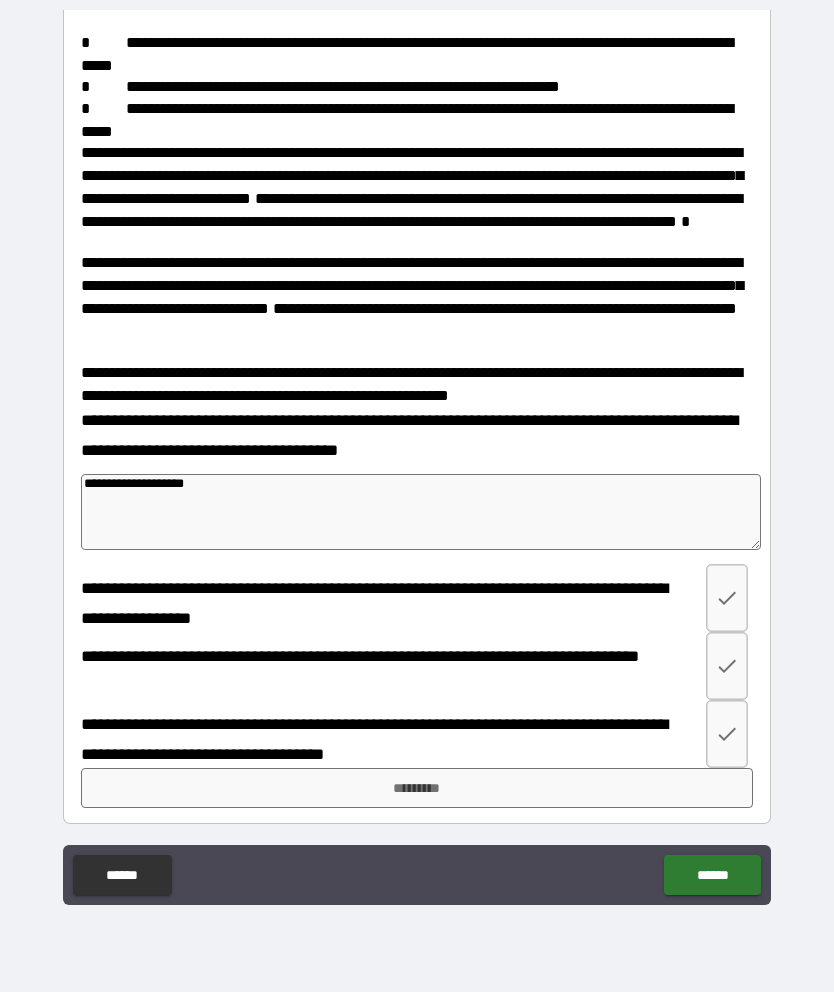 type on "**********" 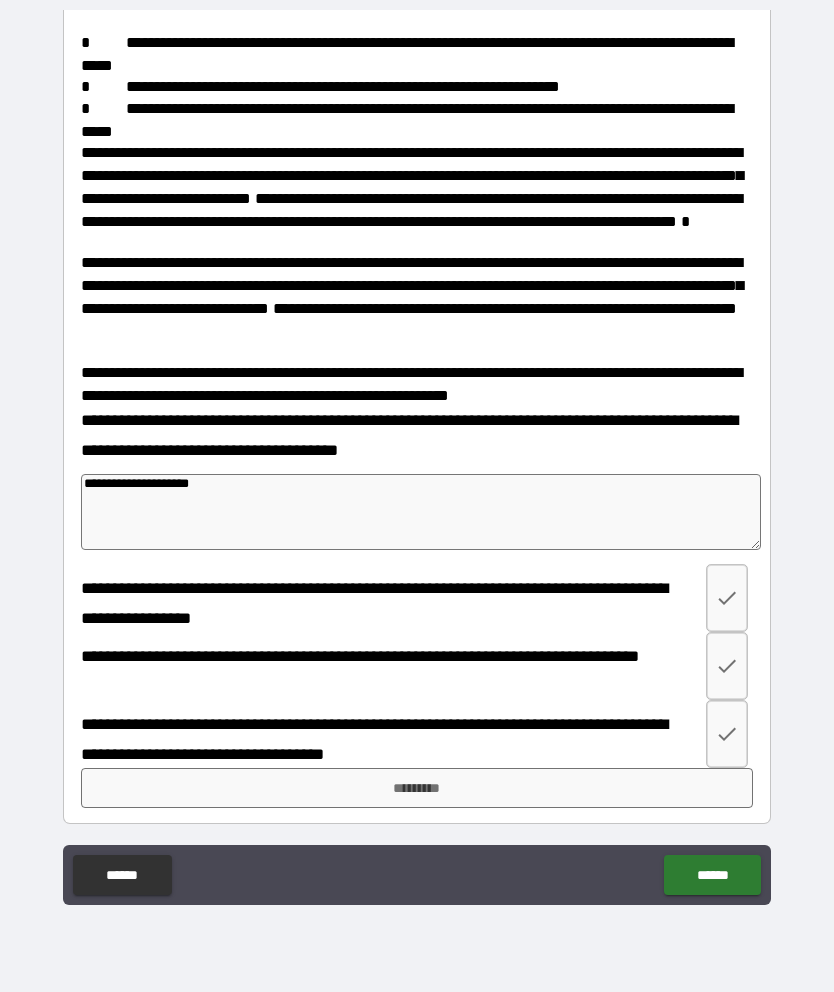 type on "*" 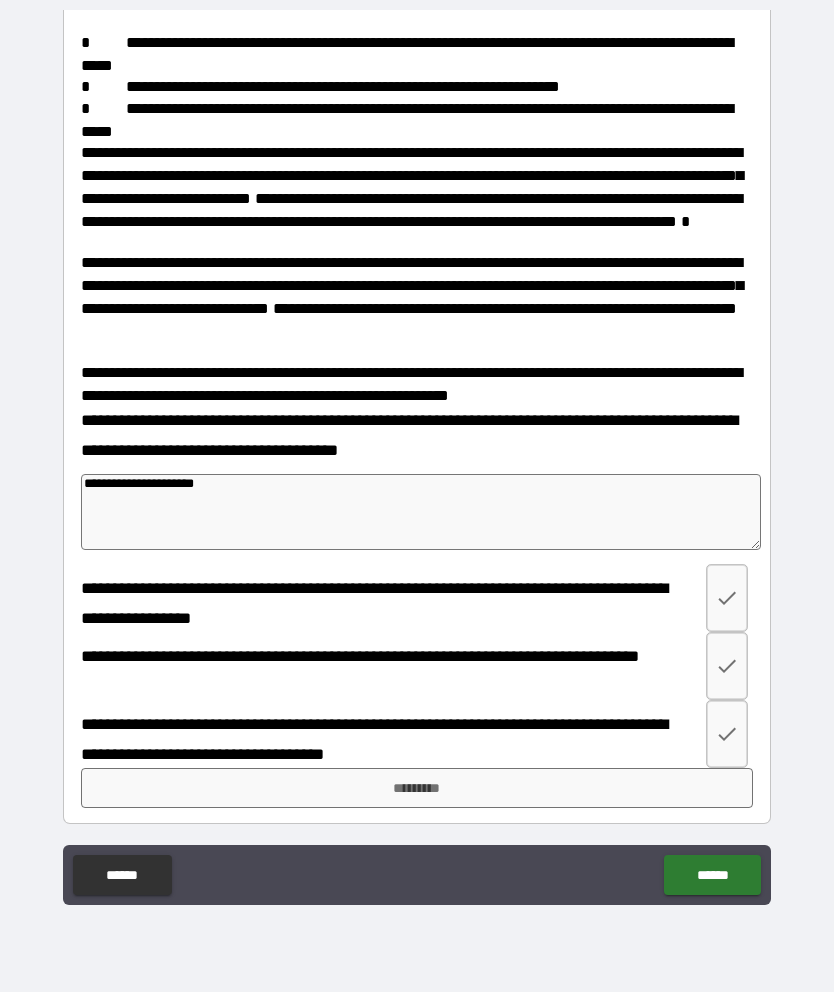 type on "*" 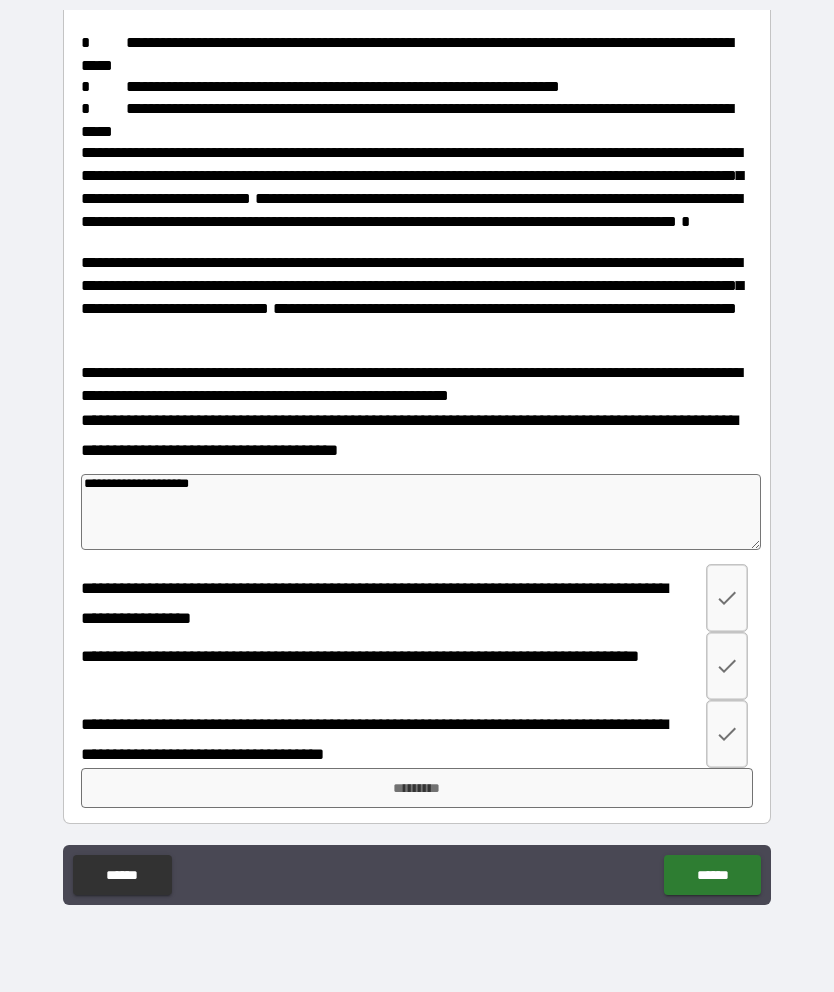 type on "*" 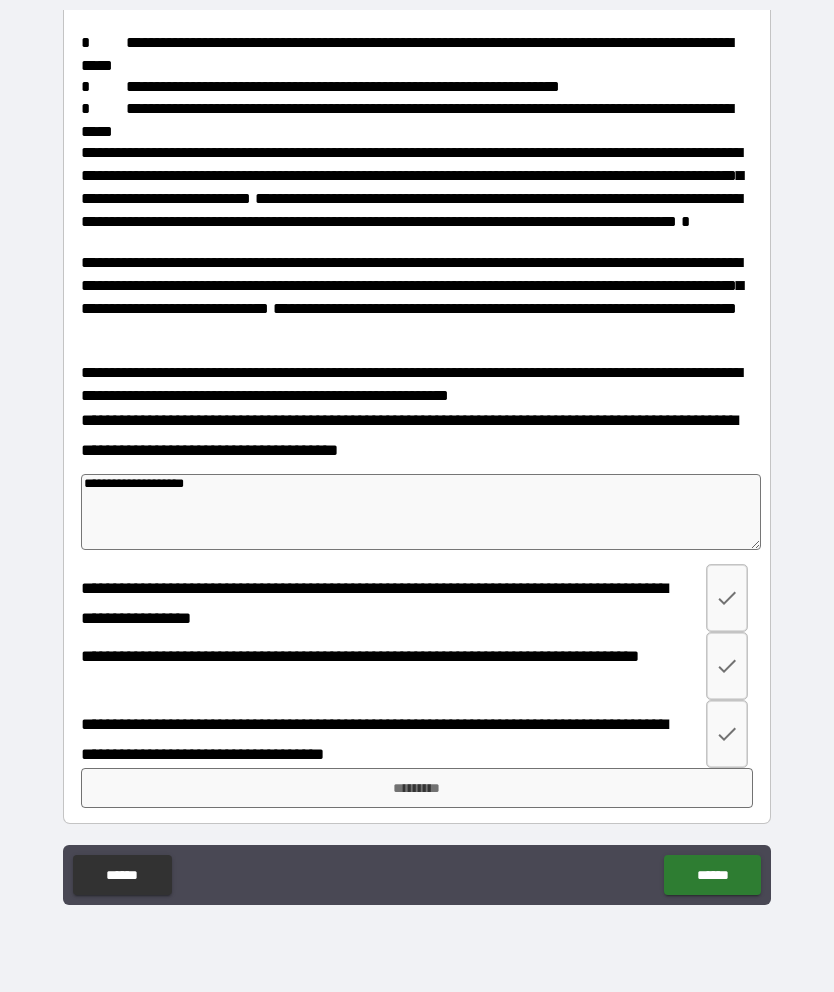 type on "*" 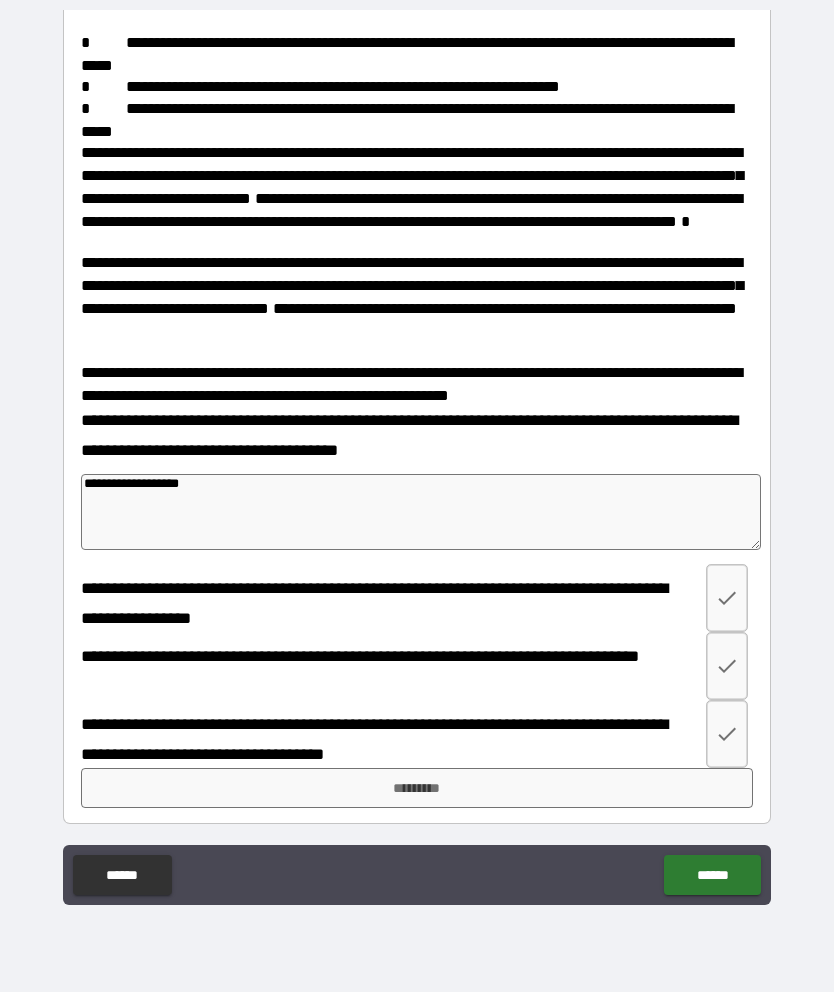 type on "**********" 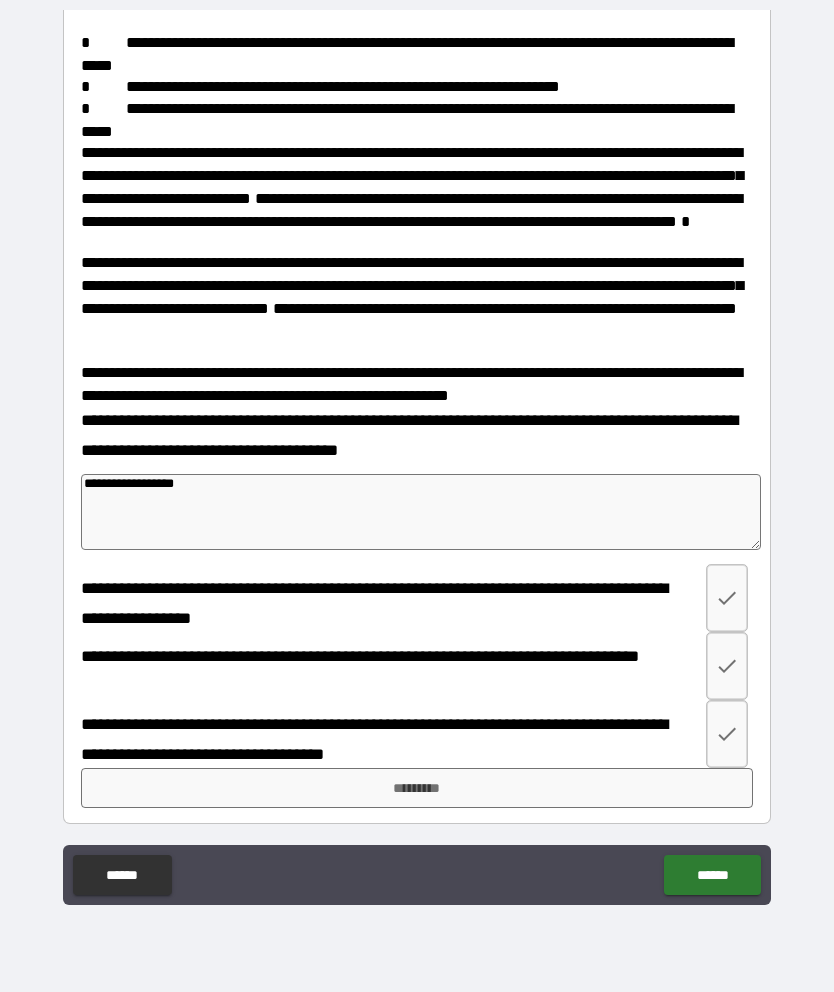 type on "*" 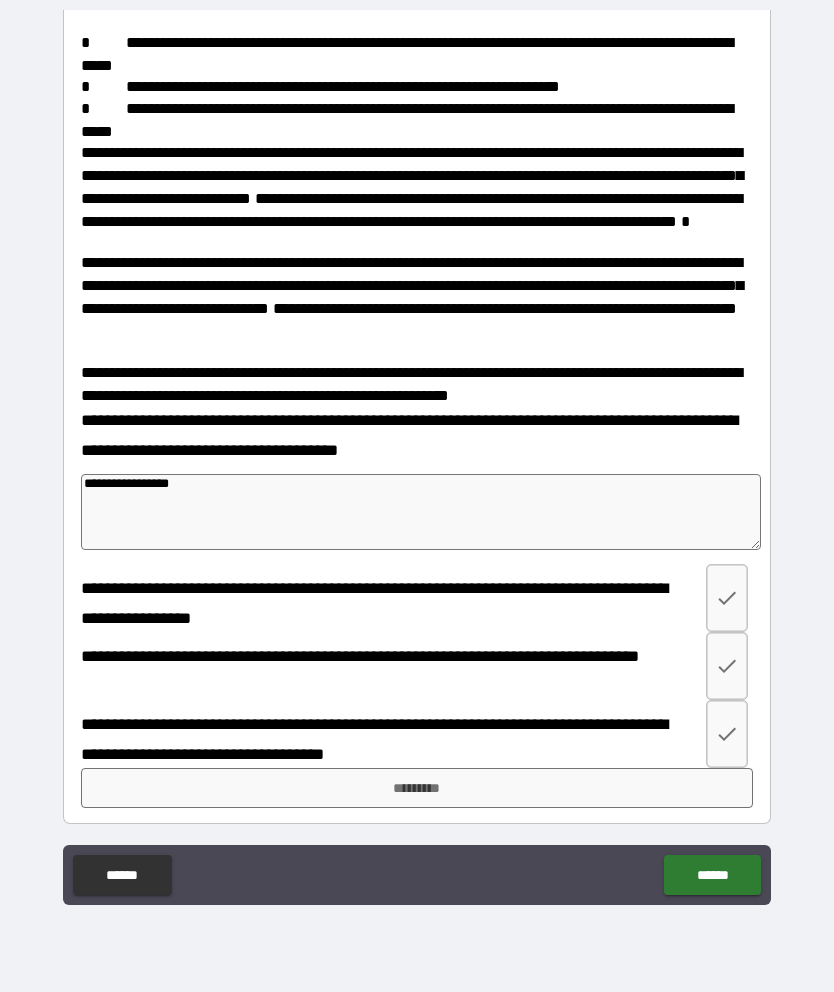 type on "**********" 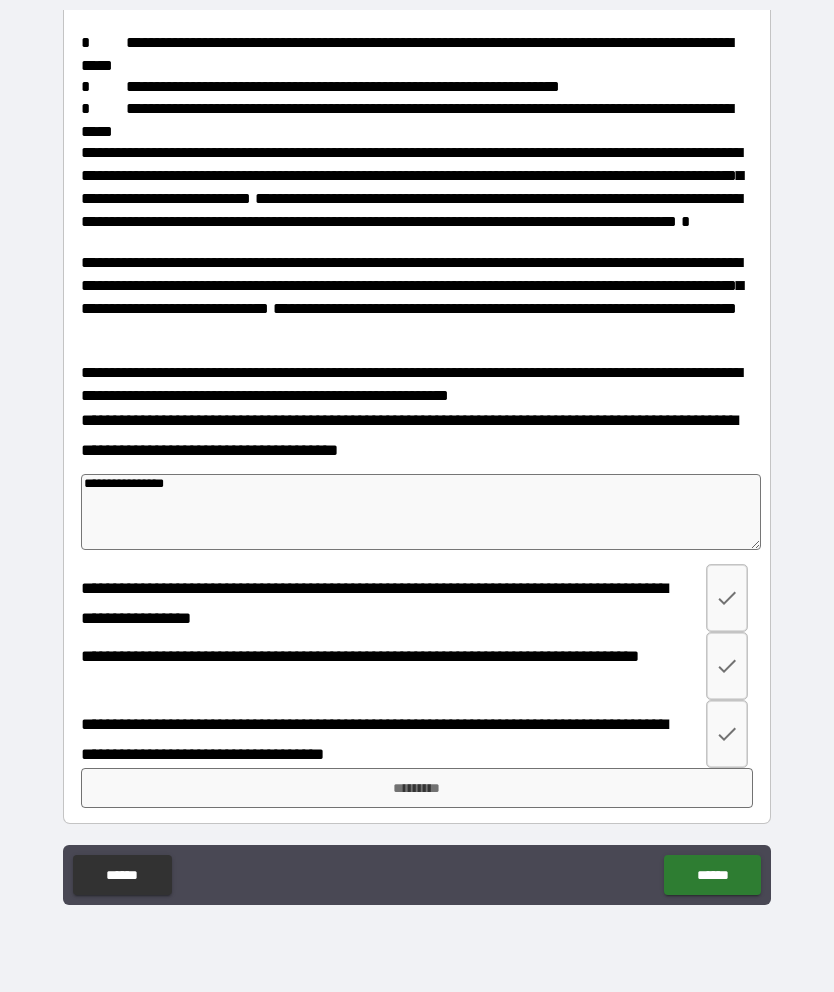 type on "*" 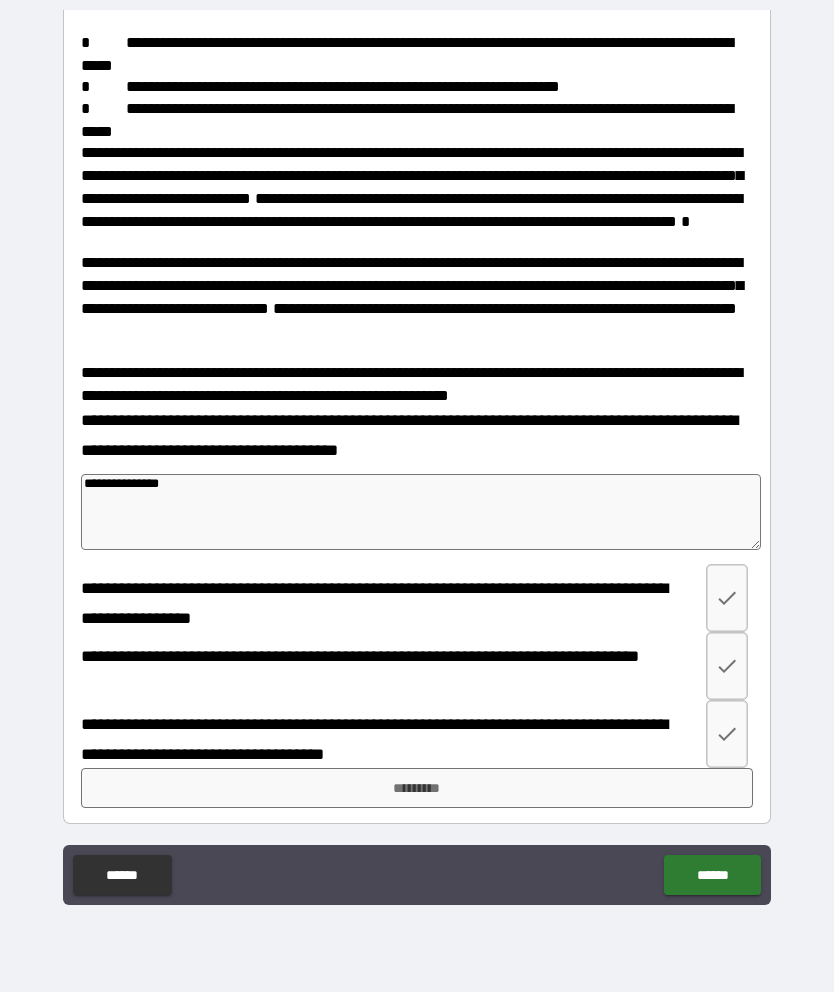 type on "*" 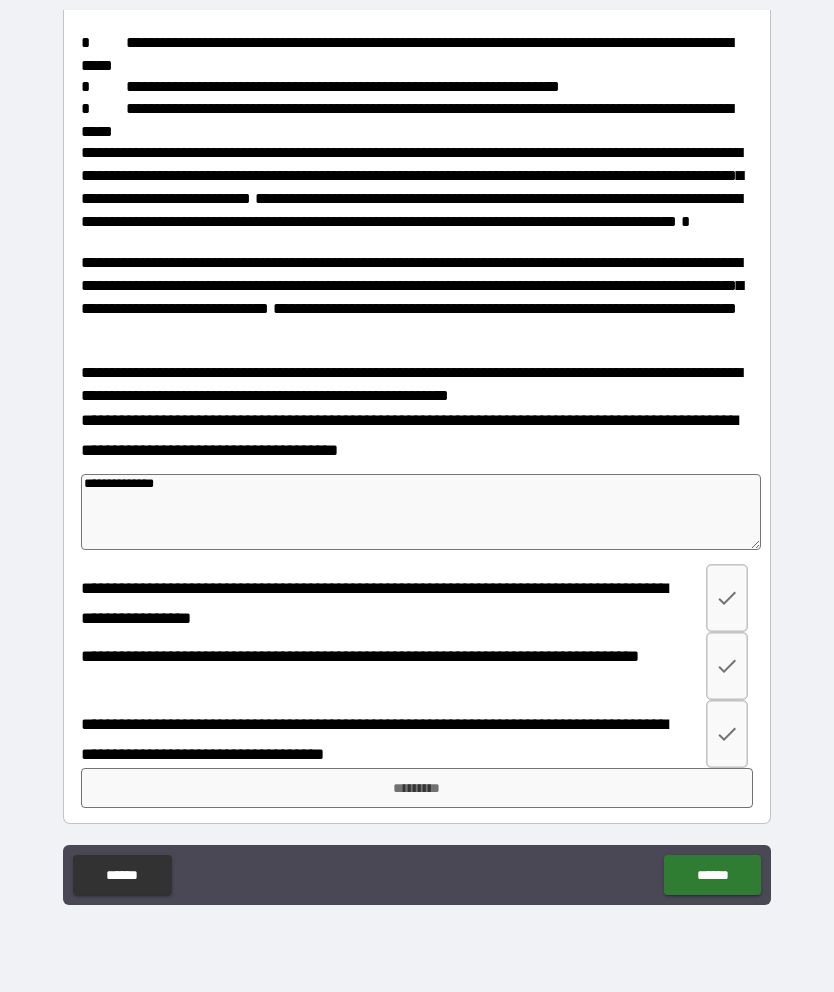 type on "*" 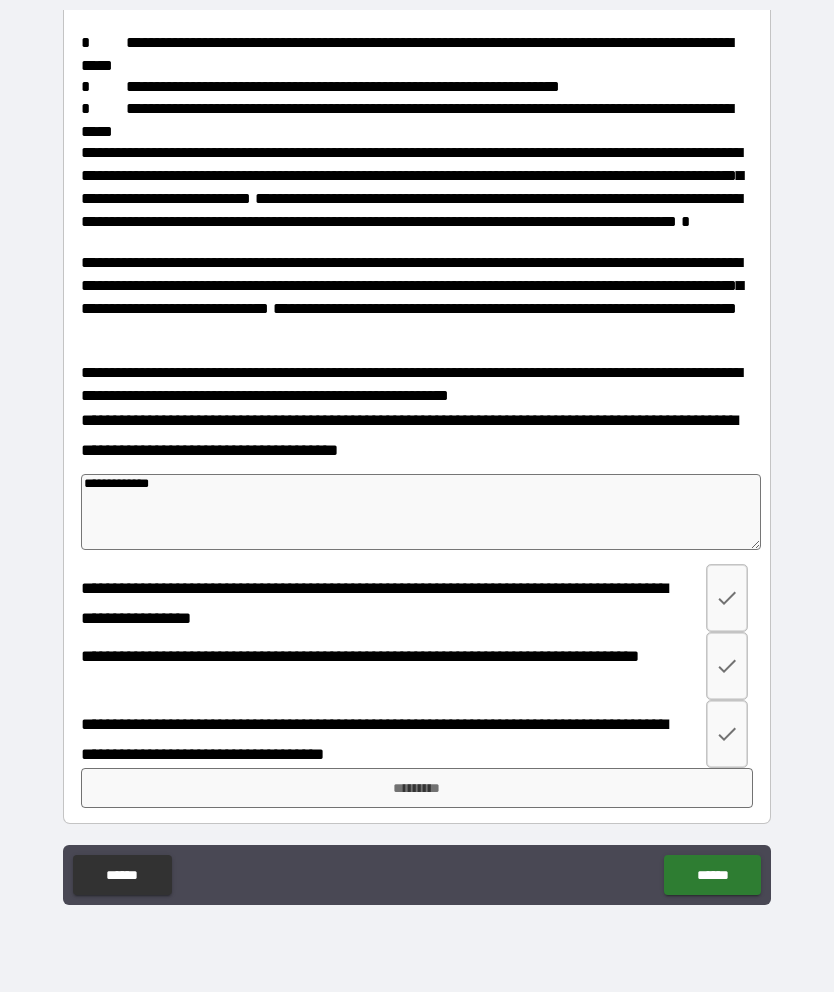 type on "*" 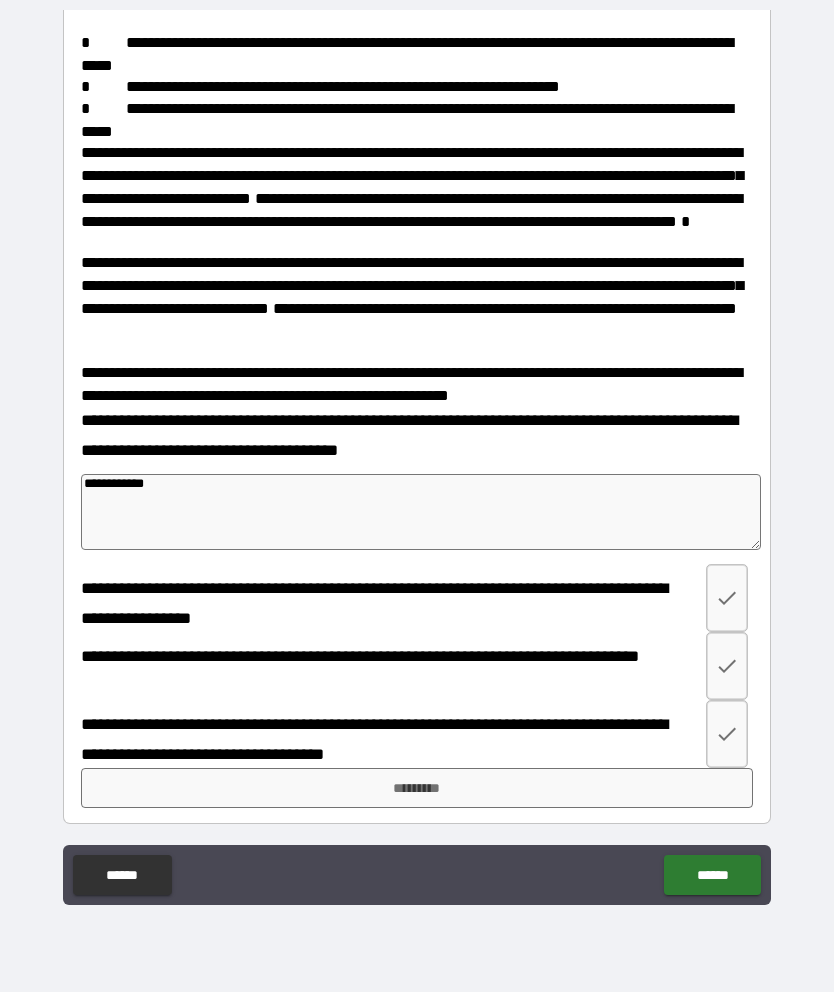 type on "*" 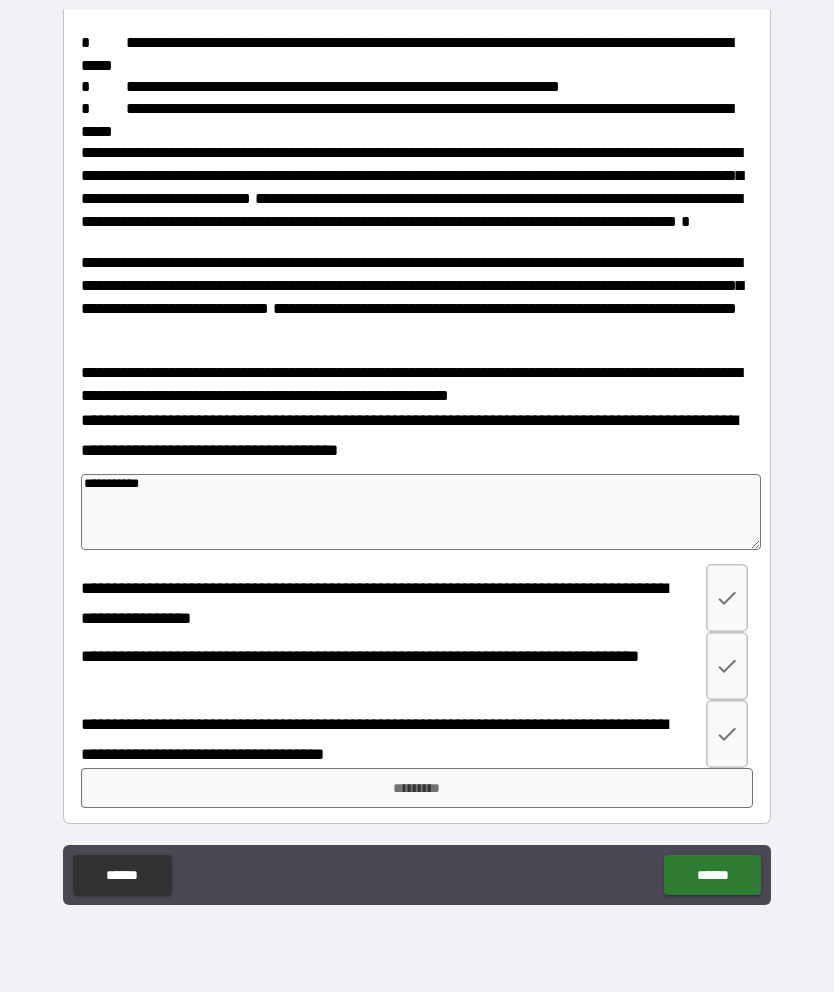 type on "*" 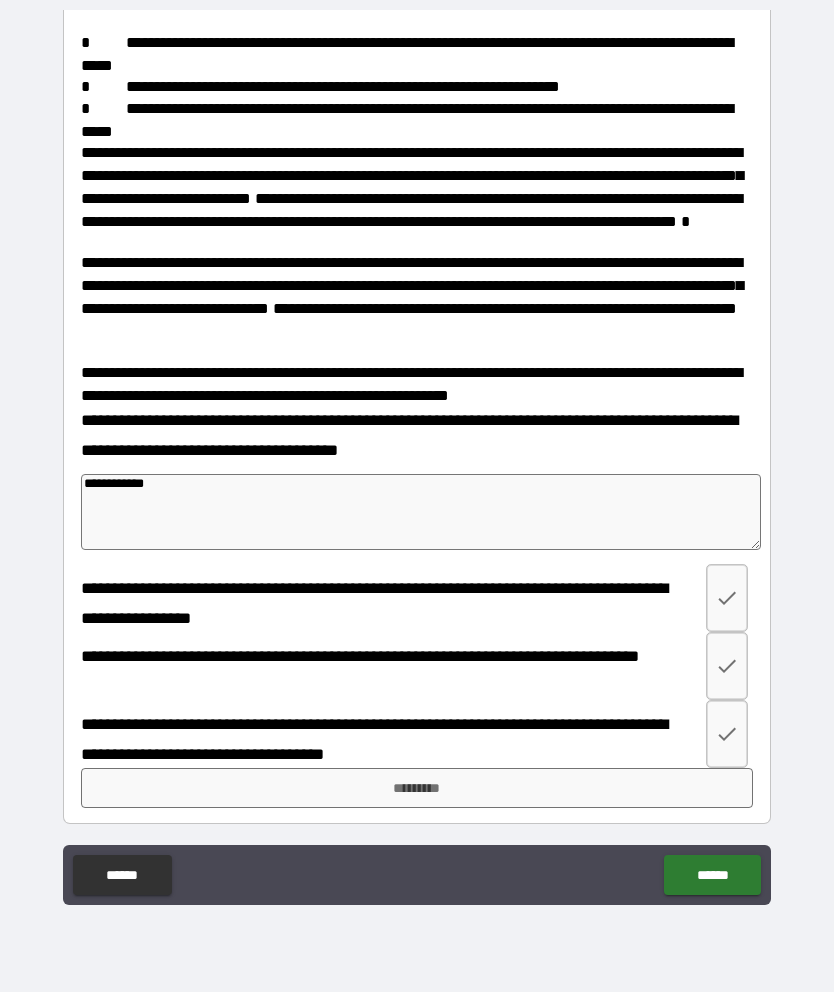 type on "*" 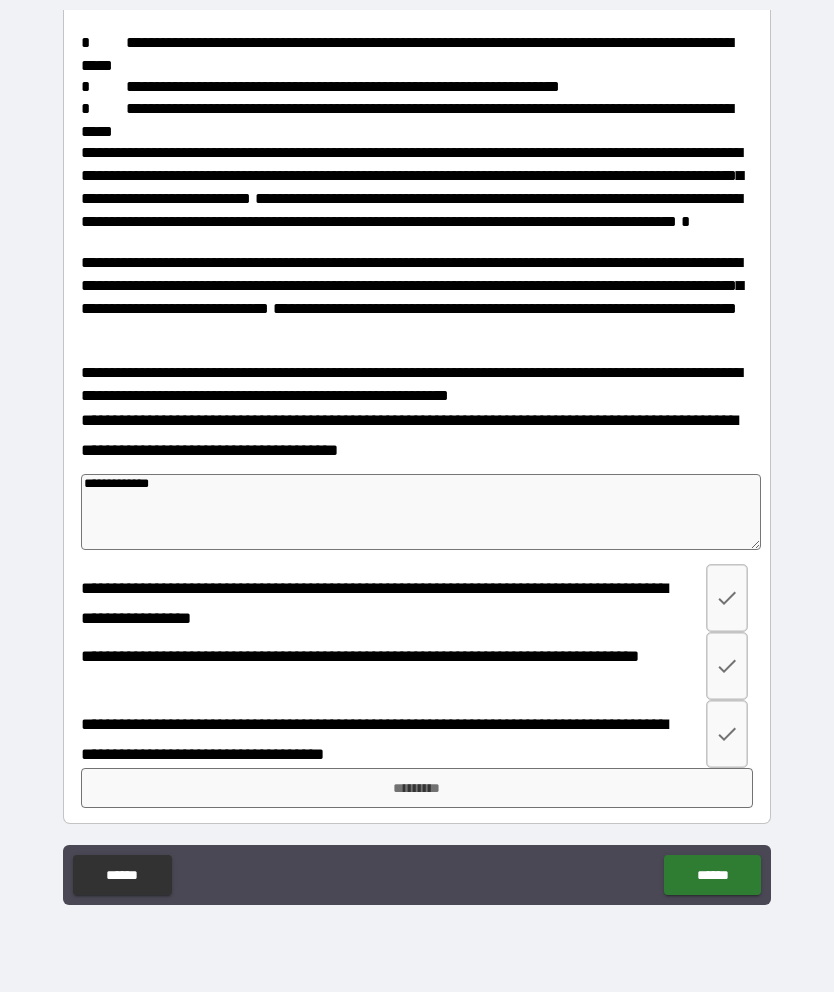 type on "*" 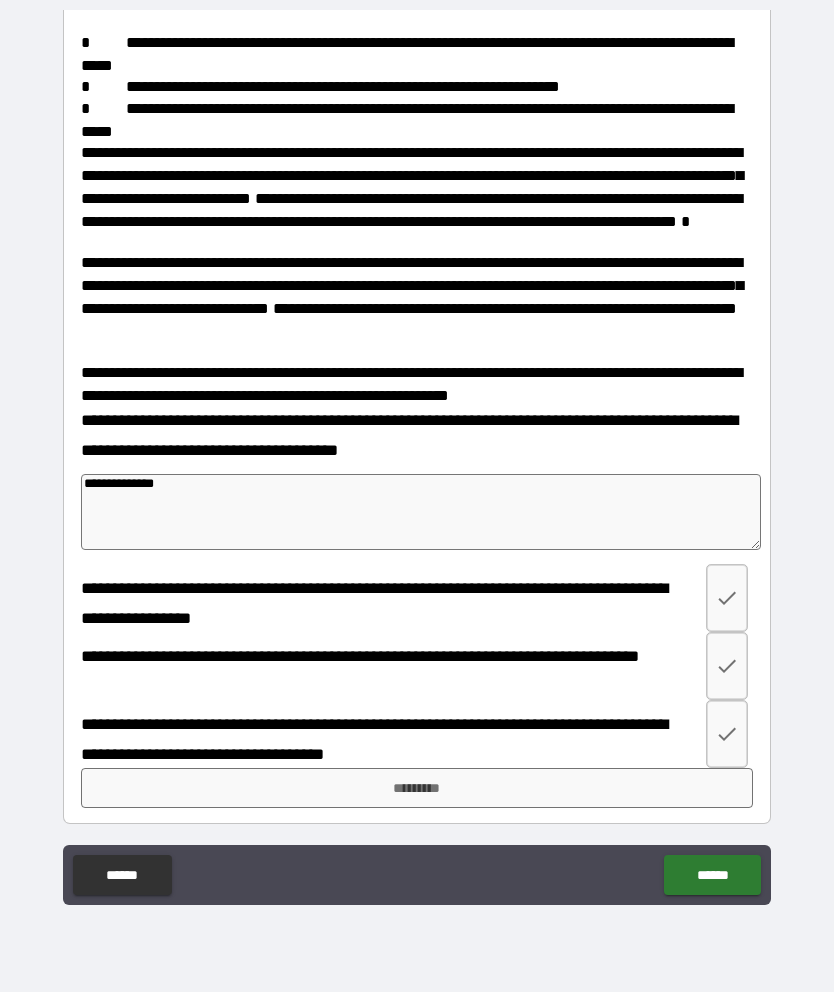 type on "*" 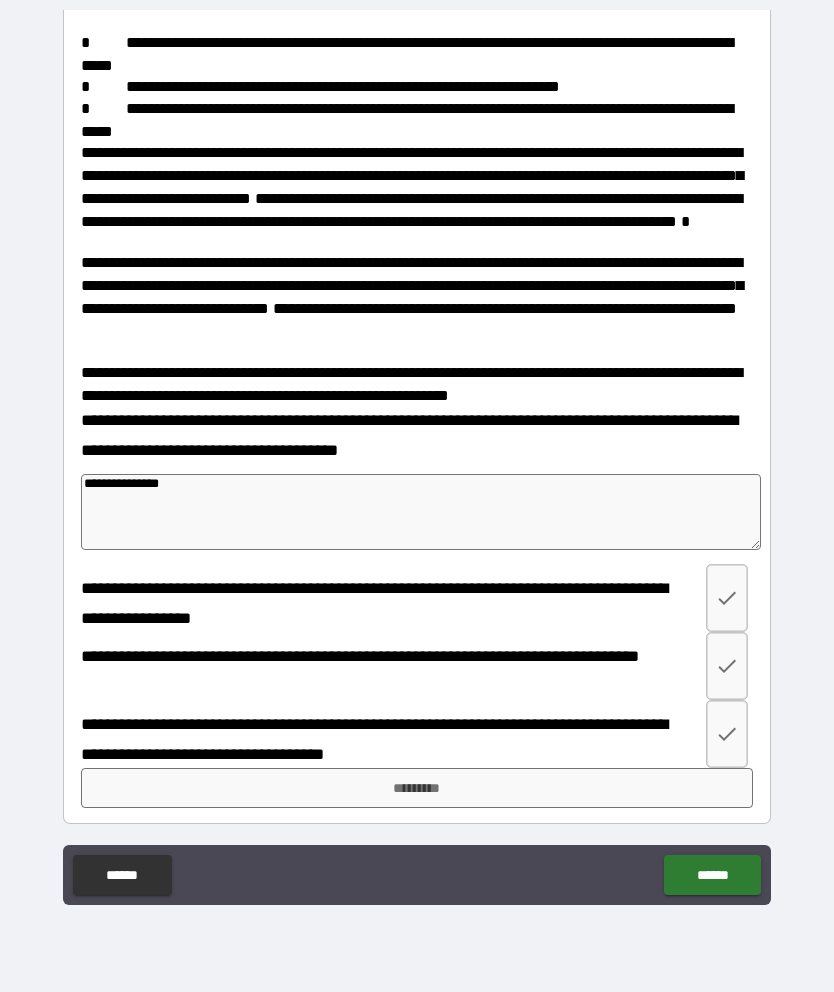 type on "*" 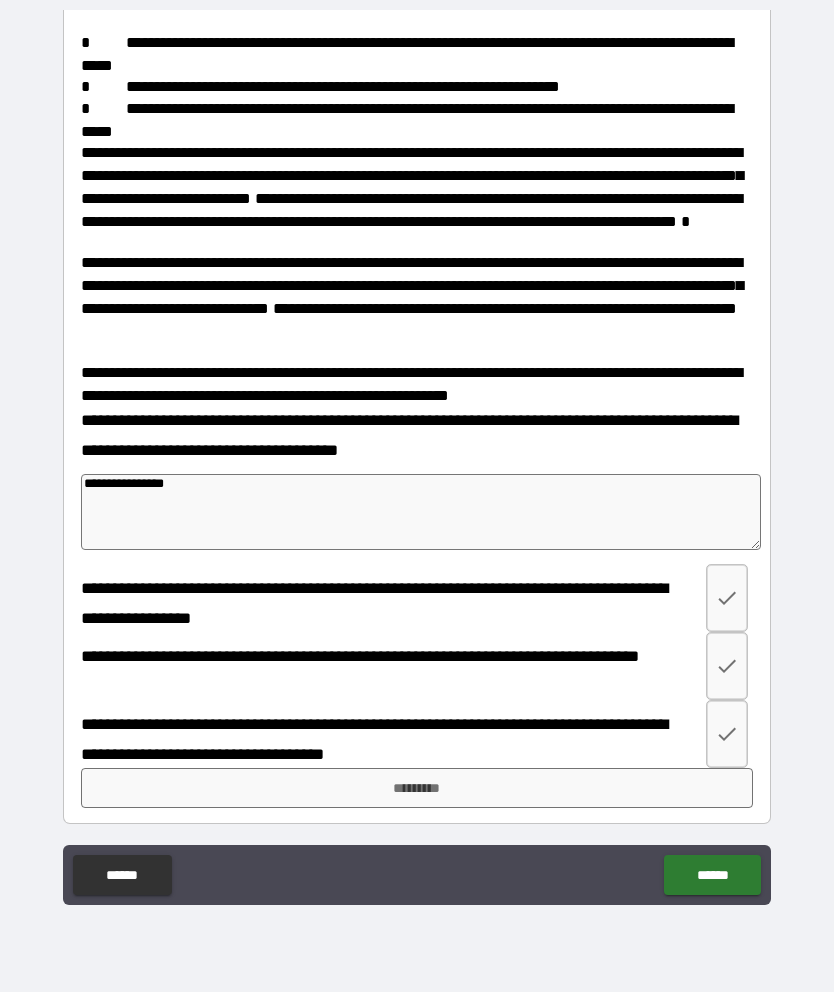 type on "*" 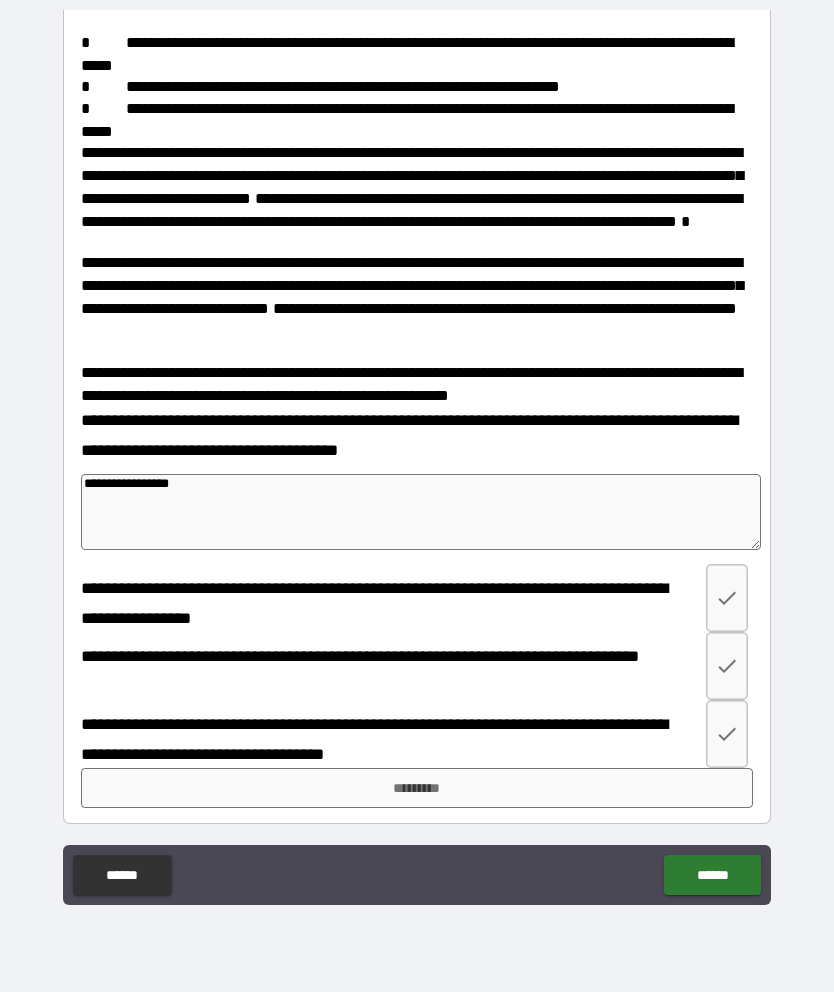 type on "*" 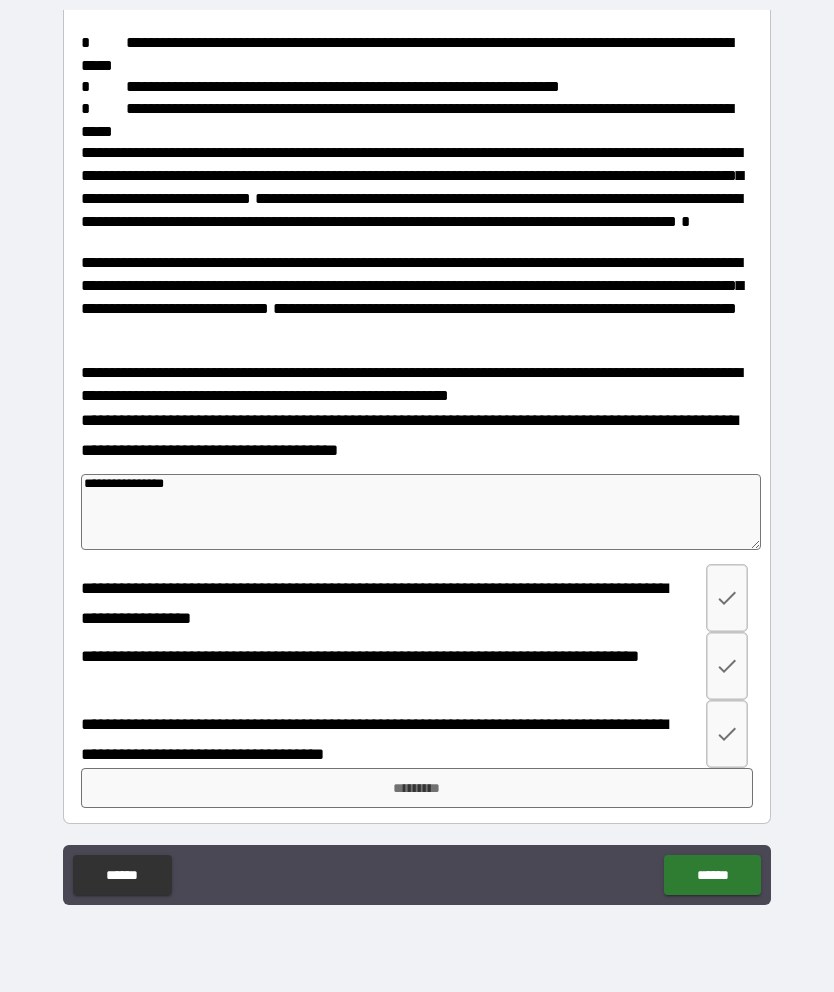 type on "*" 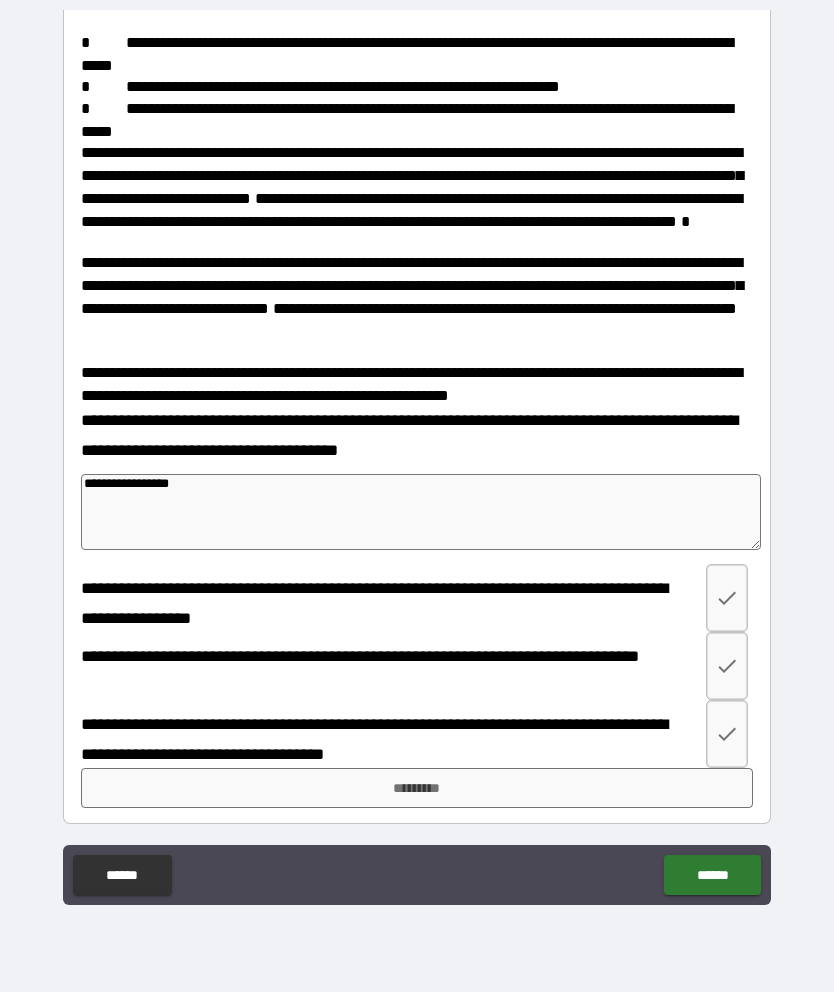 type on "*" 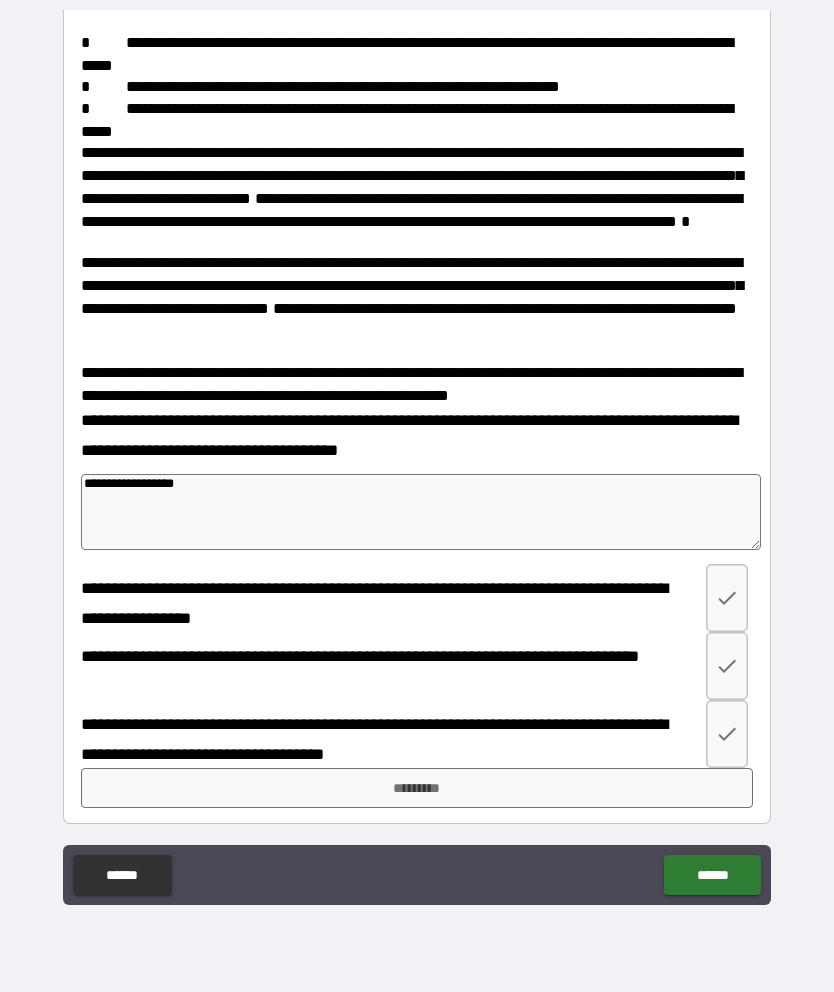 type on "*" 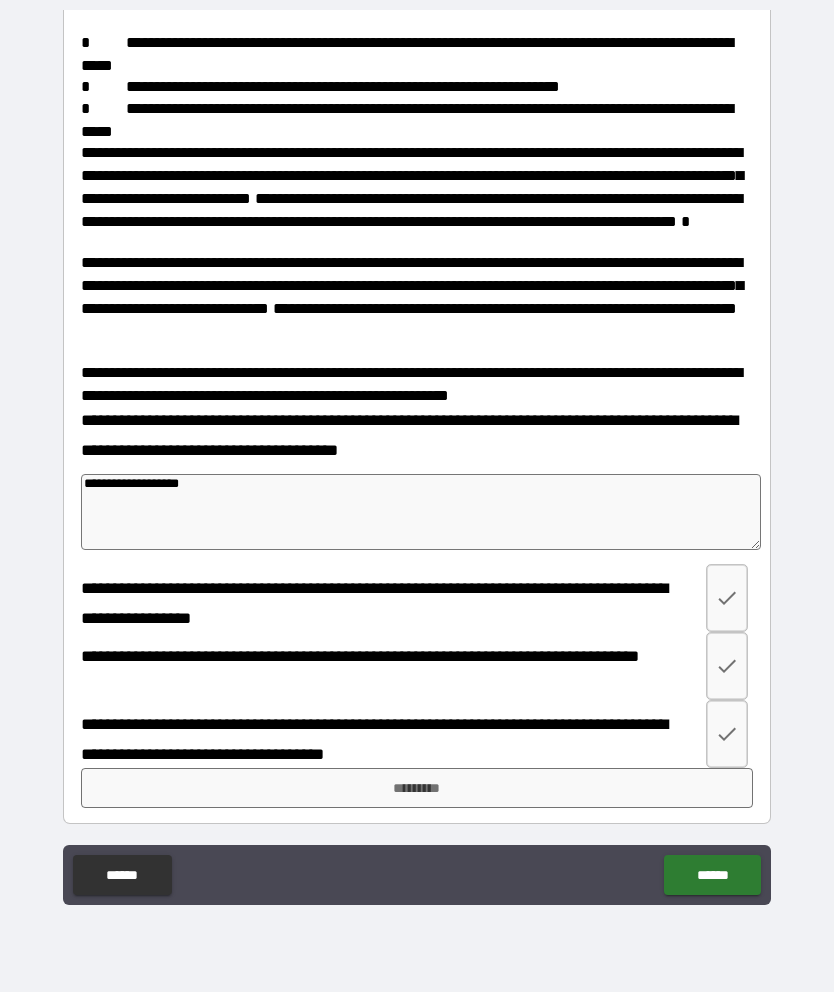 type on "*" 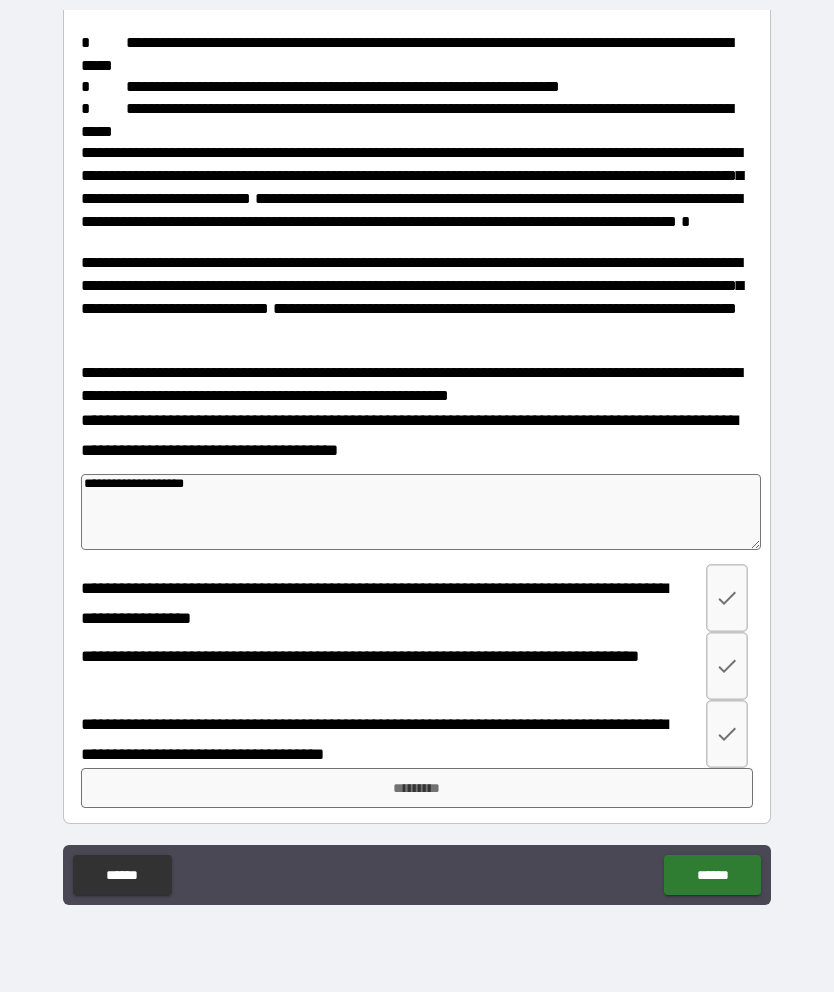 type on "*" 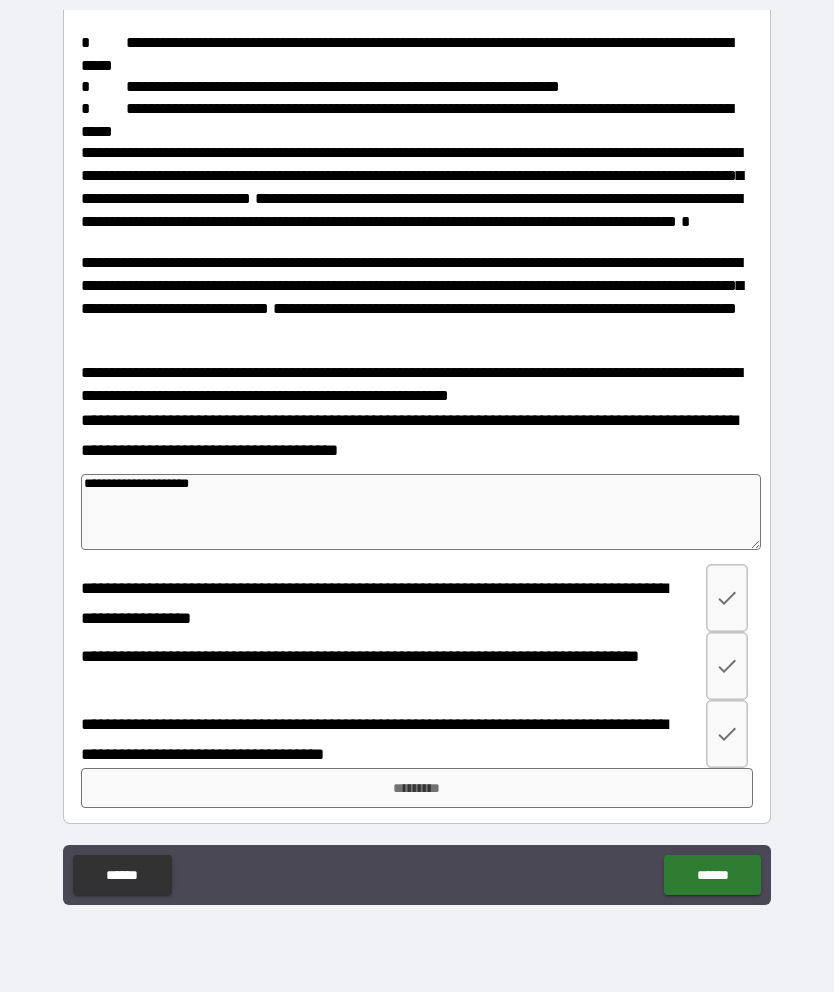 type on "**********" 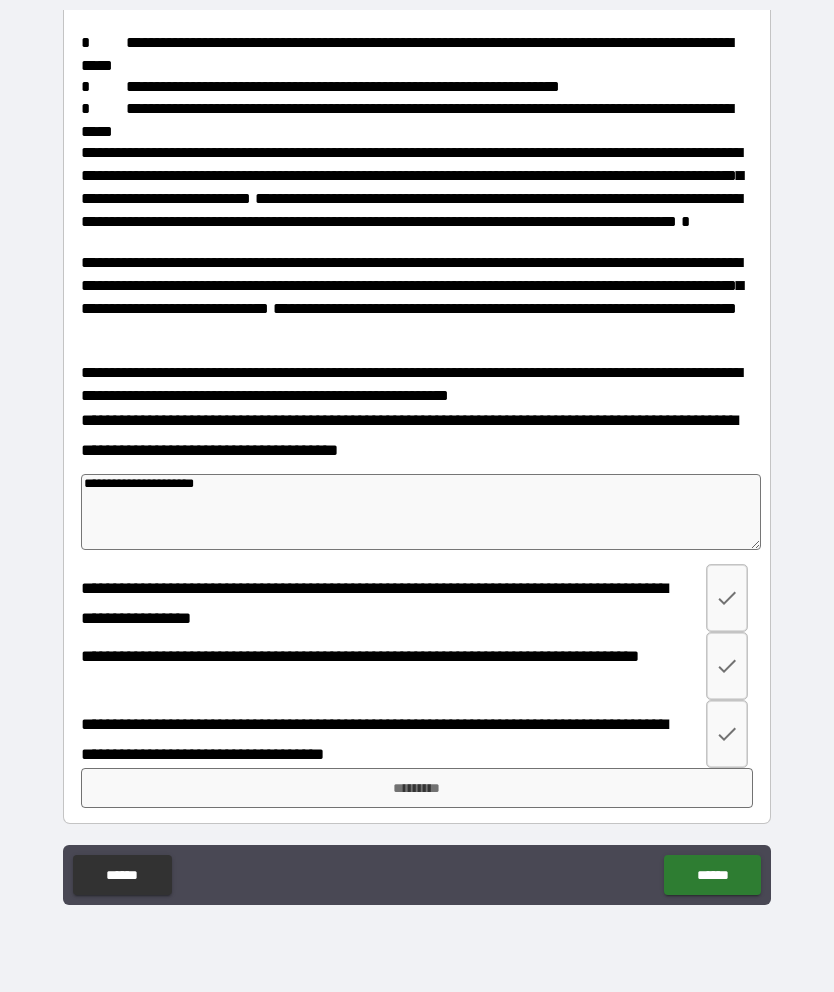 type on "**********" 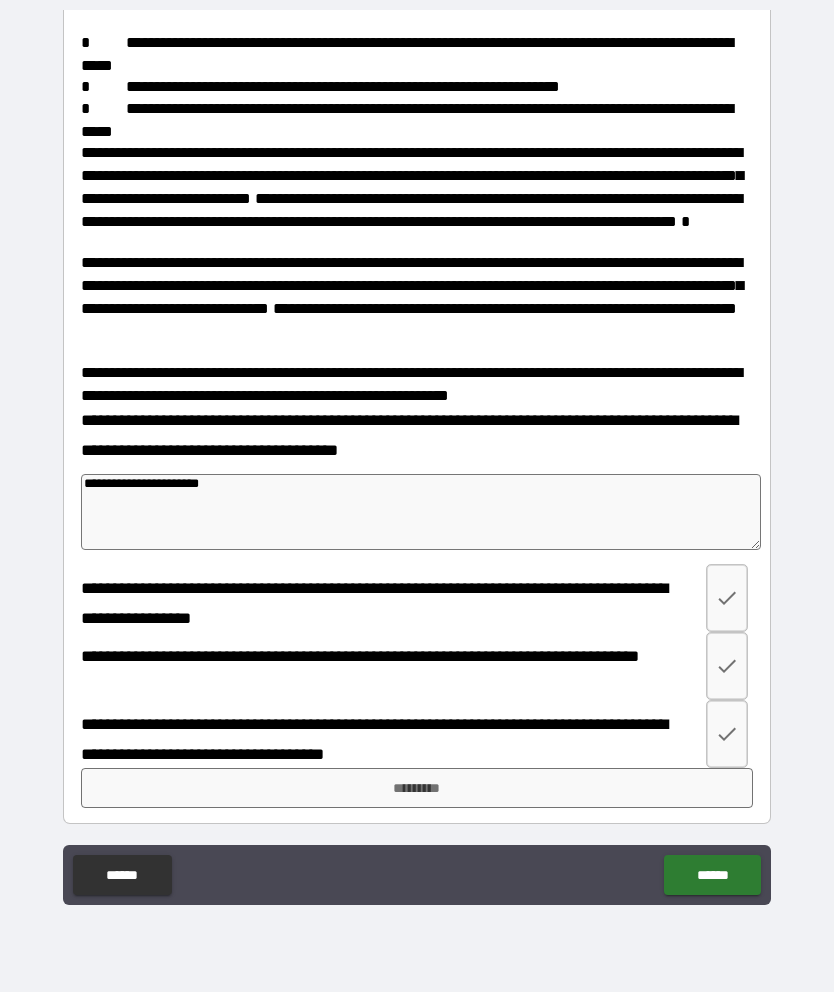 type on "*" 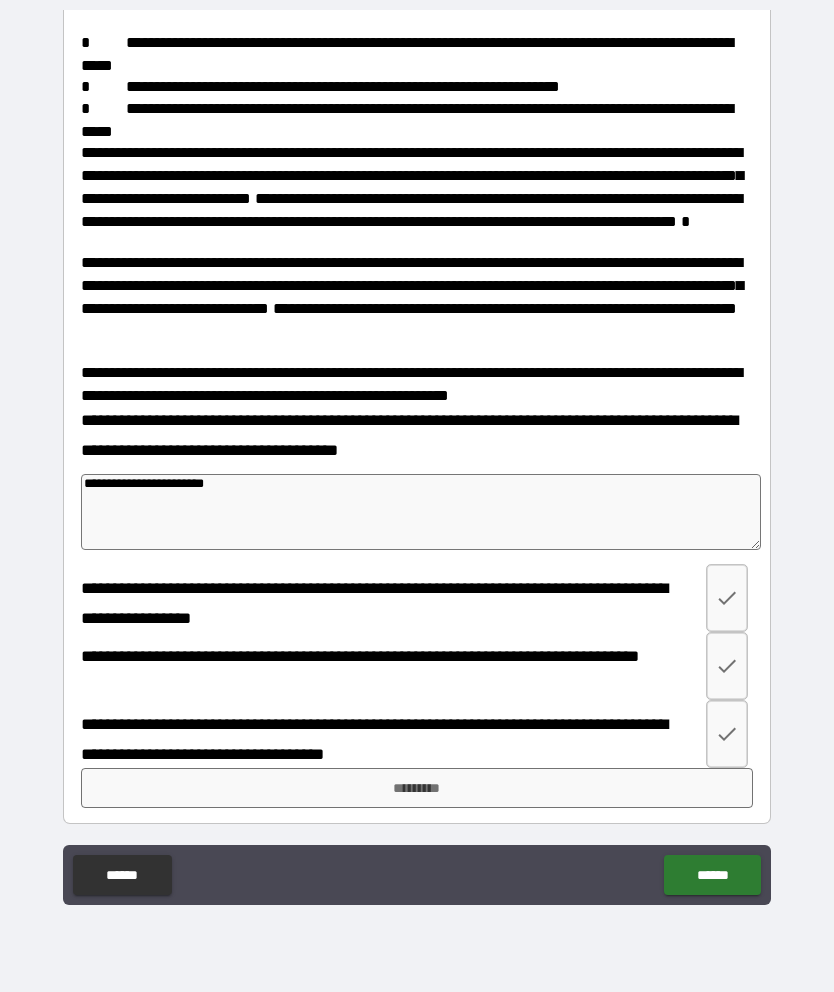 type on "*" 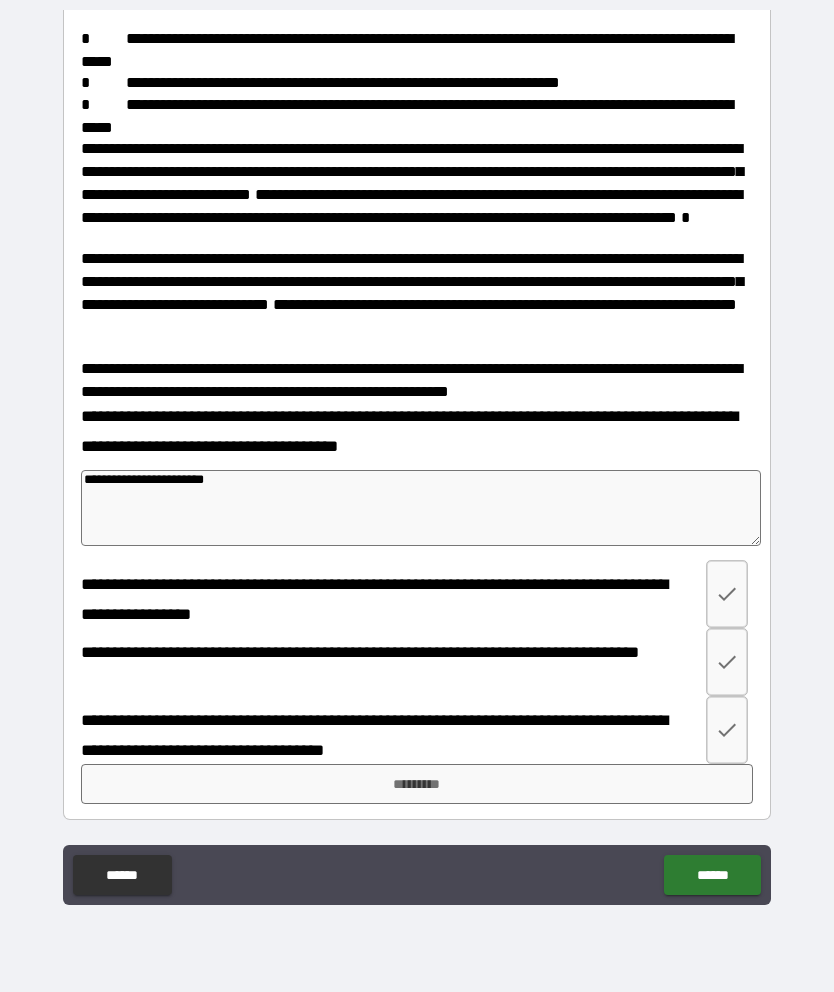 scroll, scrollTop: 522, scrollLeft: 0, axis: vertical 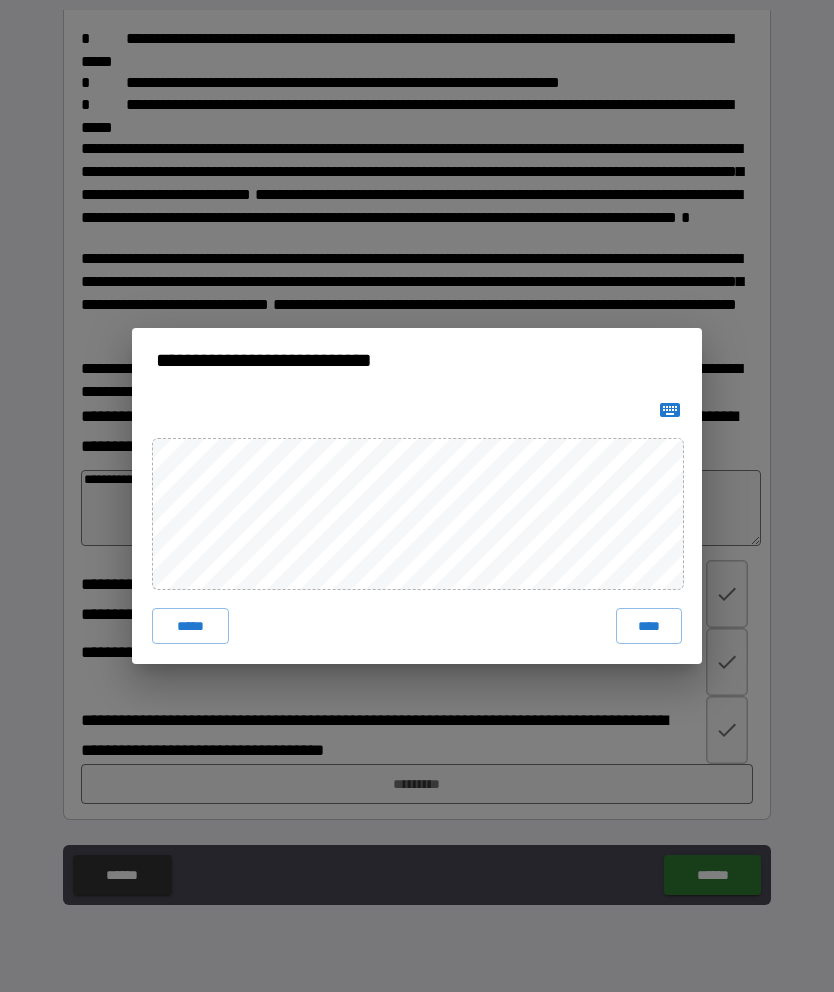 click on "****" at bounding box center [649, 626] 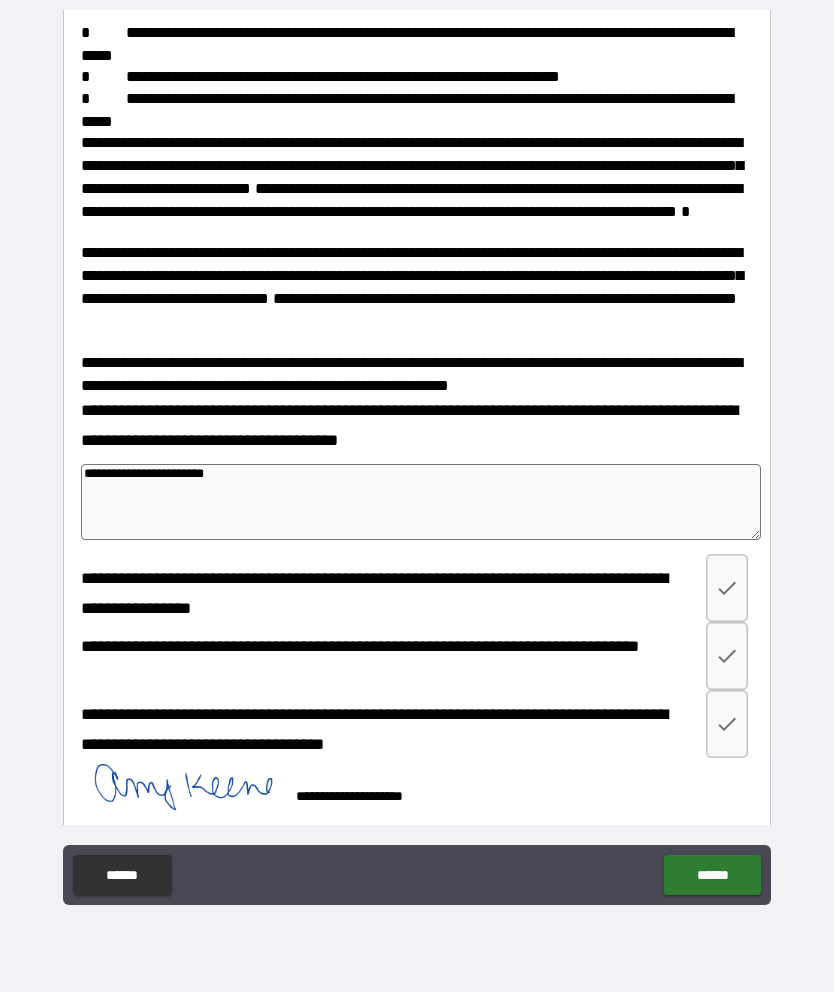 click on "******" at bounding box center (712, 875) 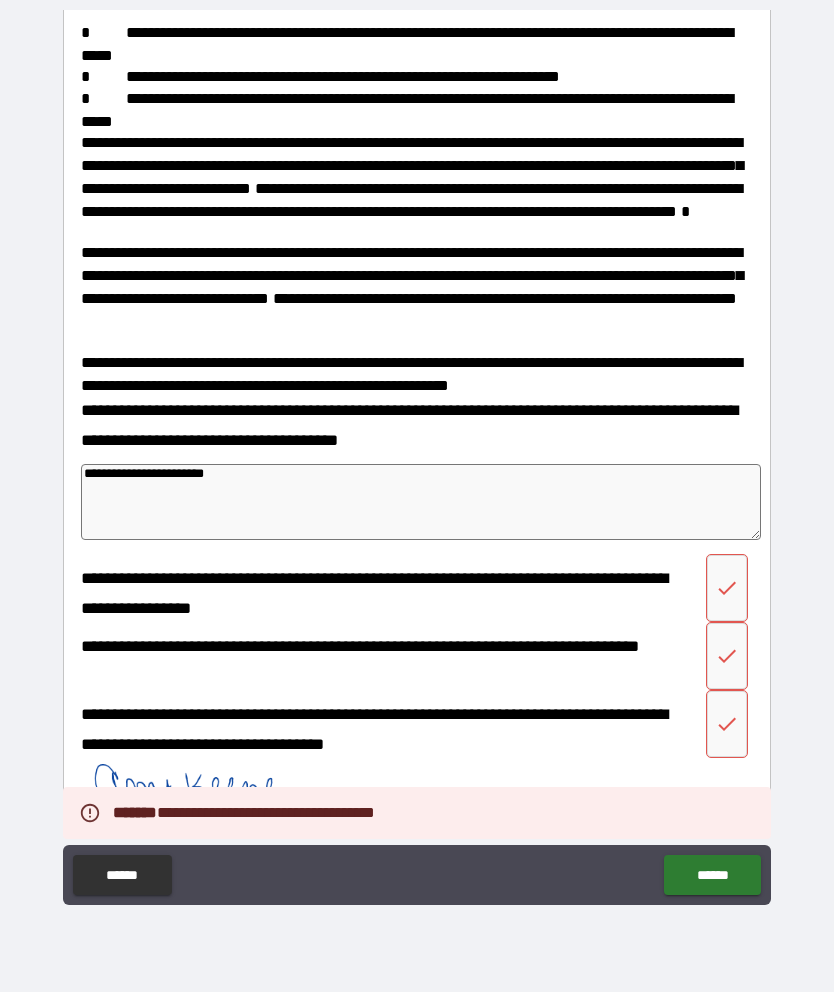 click 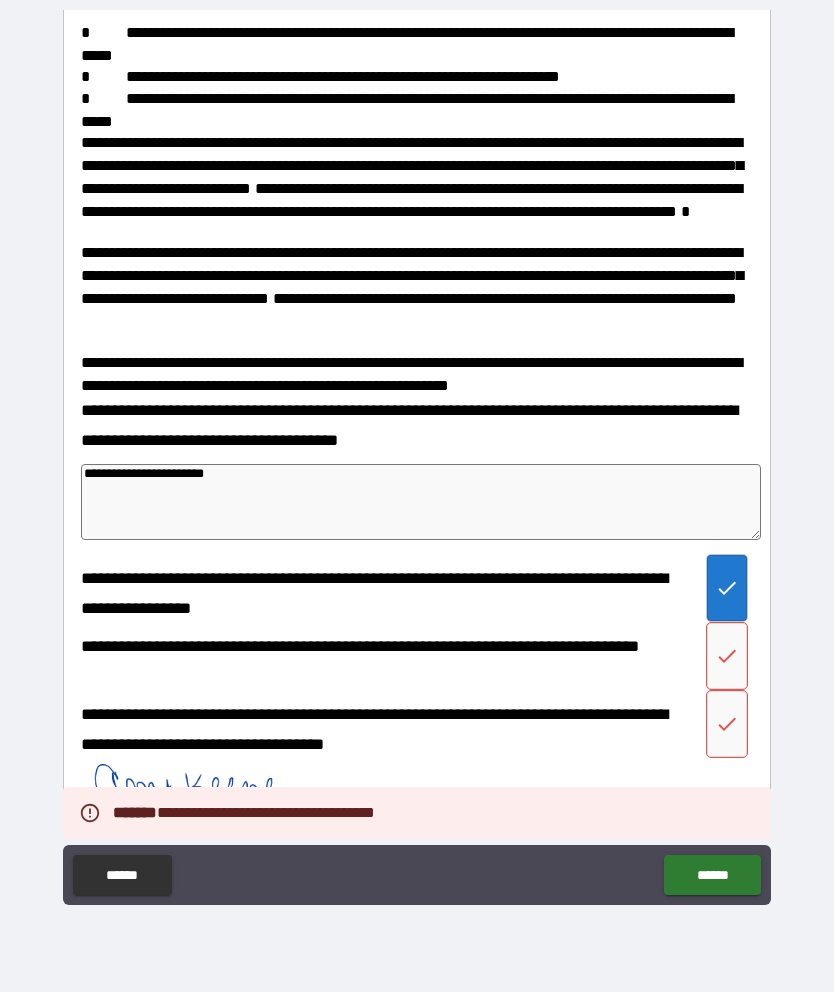 click 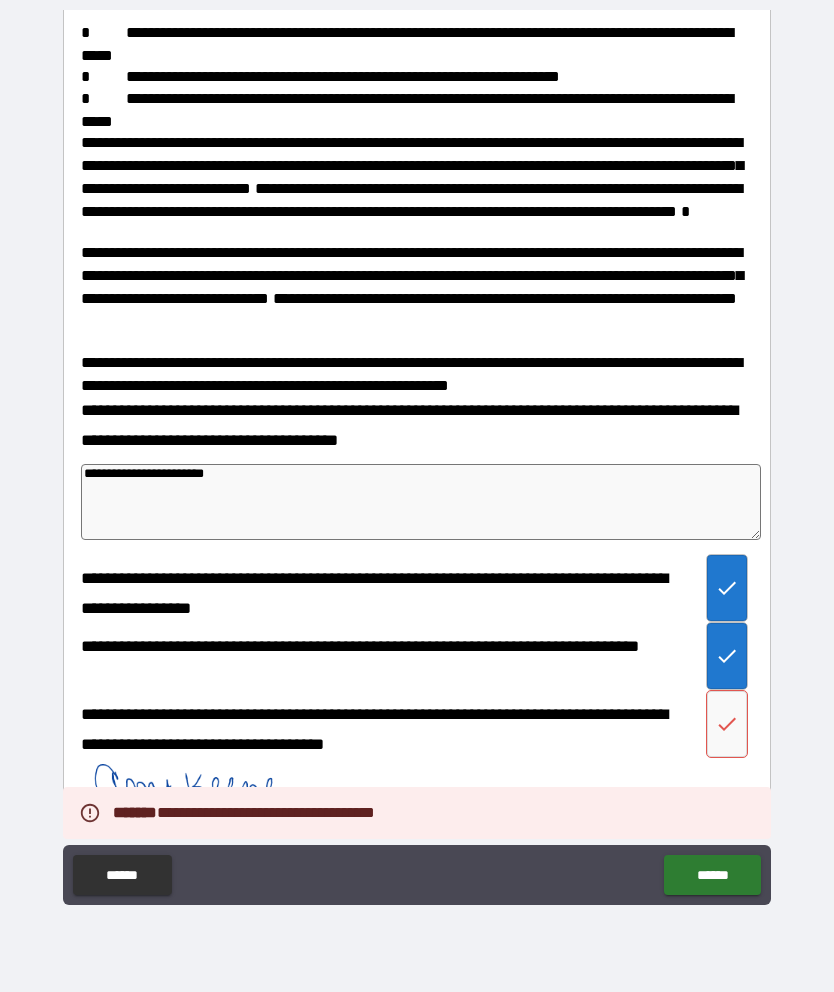 click 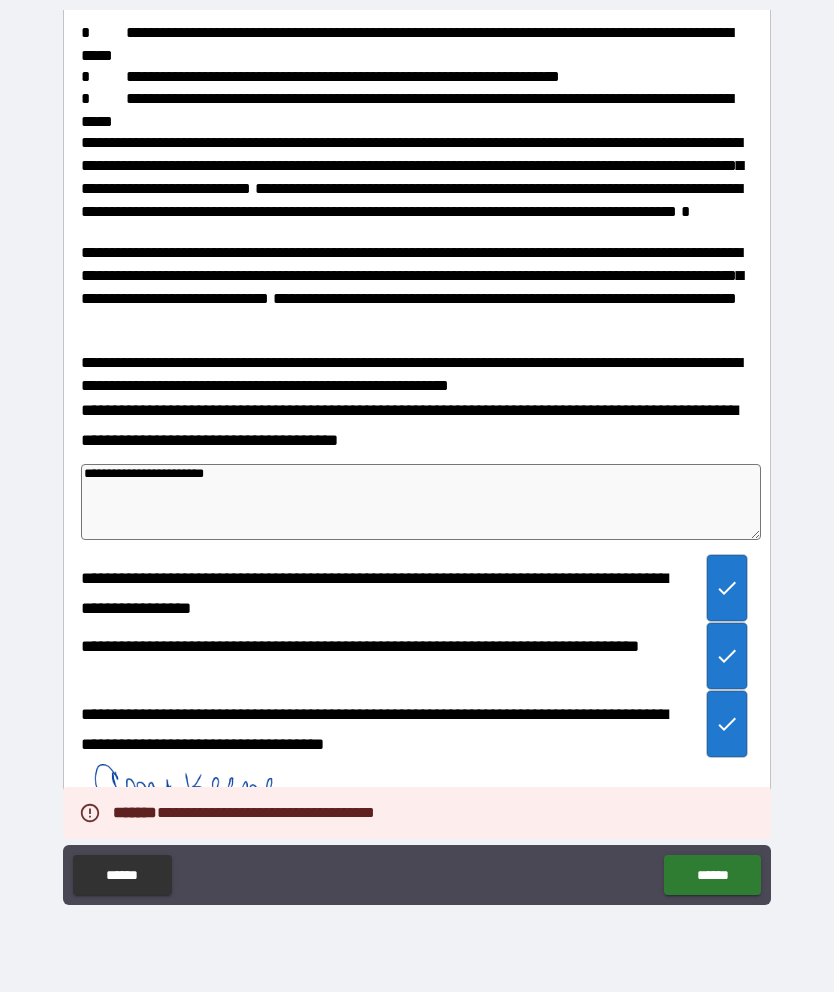 type on "*" 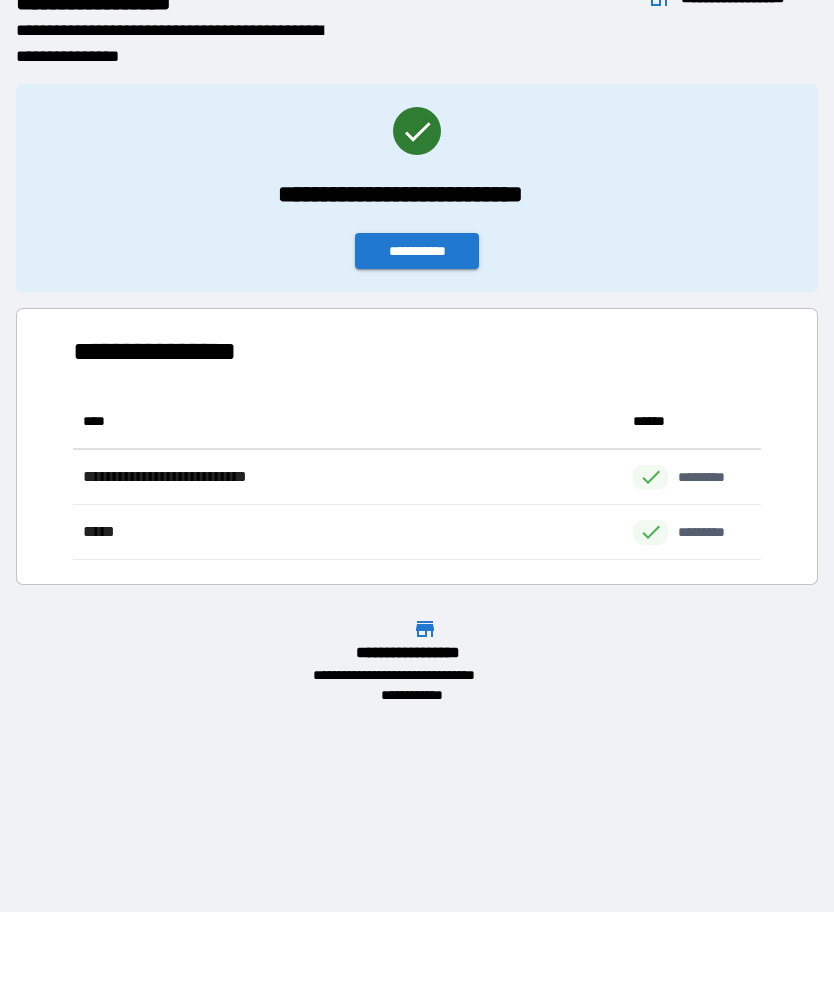 scroll, scrollTop: 1, scrollLeft: 1, axis: both 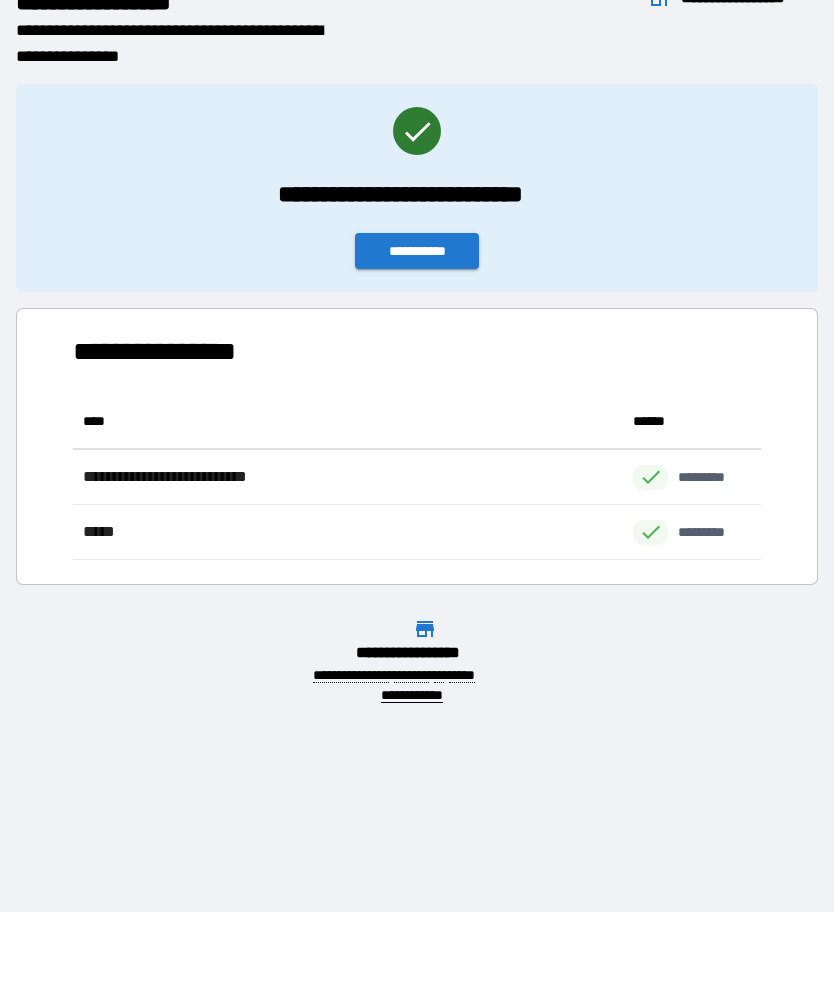 click on "**********" at bounding box center [417, 251] 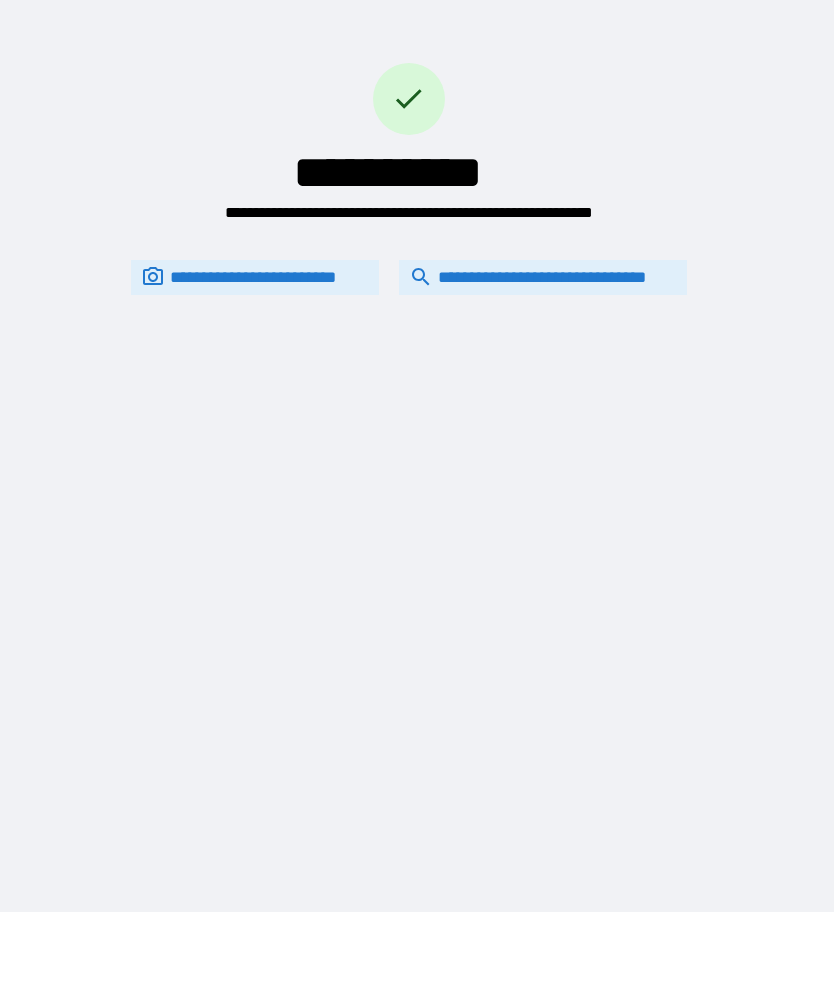 click on "**********" at bounding box center [543, 277] 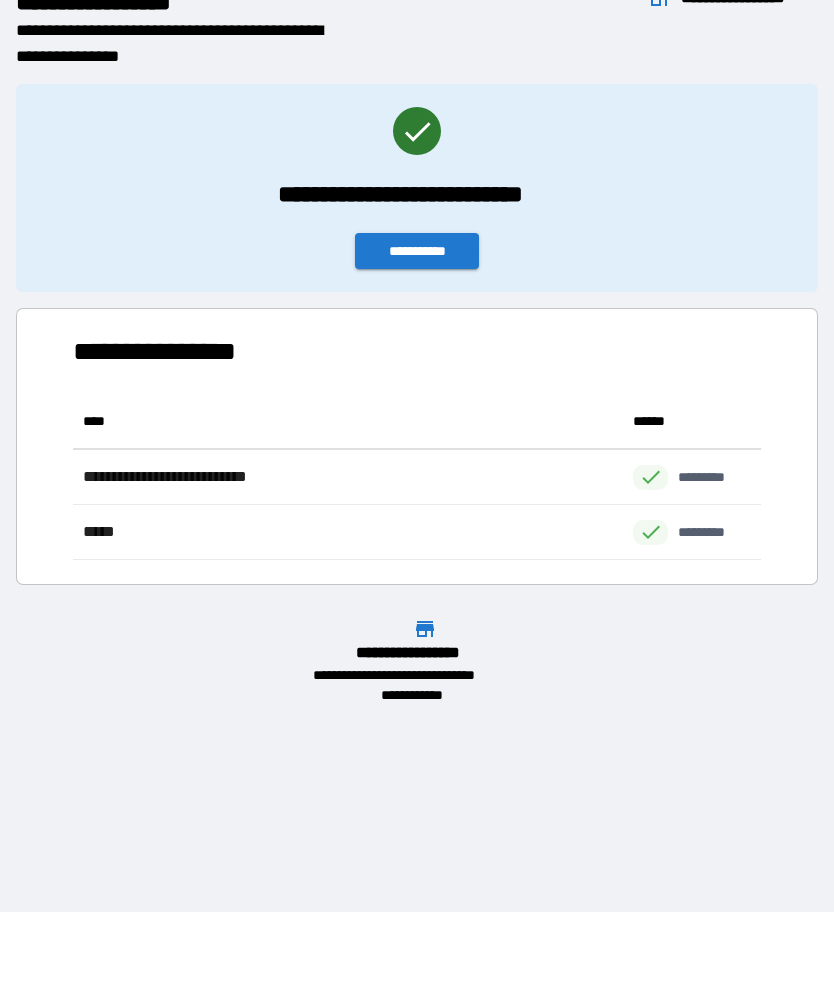 scroll, scrollTop: 1, scrollLeft: 1, axis: both 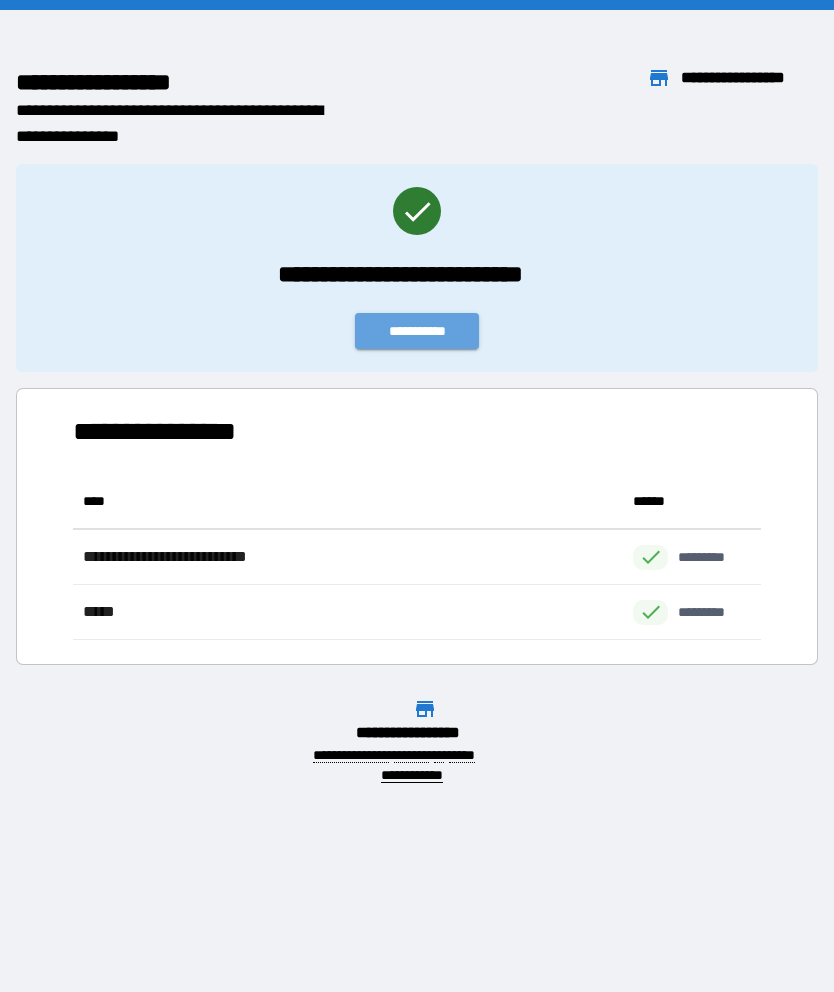 click on "**********" at bounding box center (417, 331) 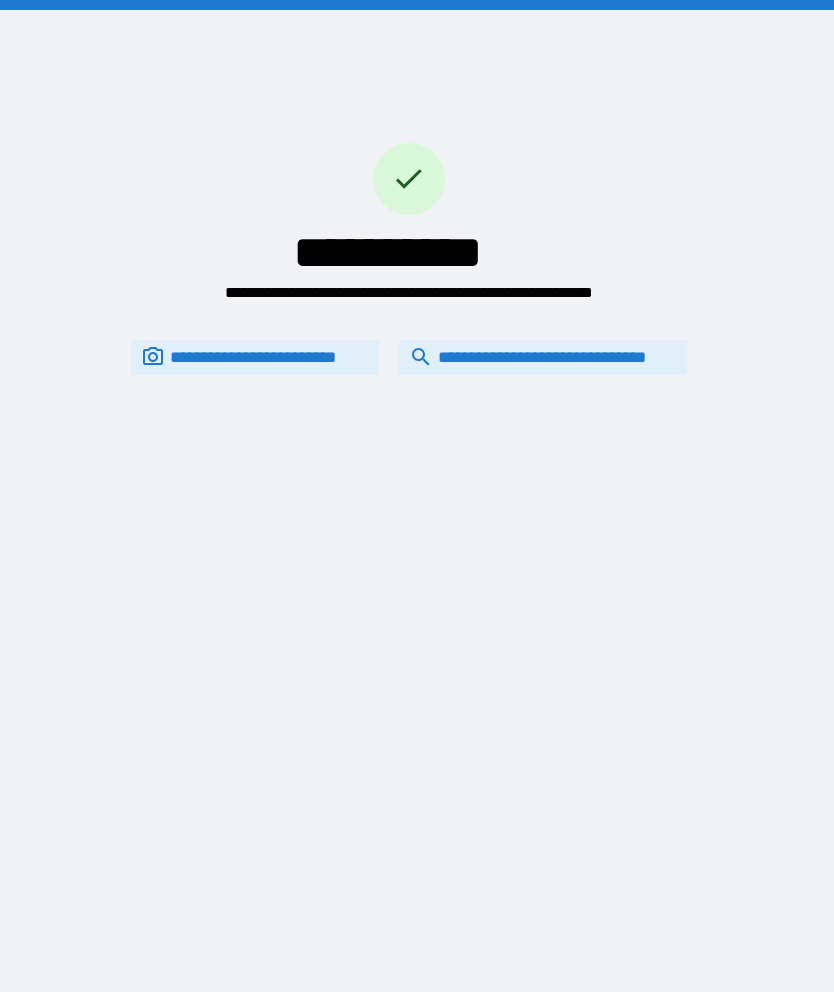 click on "**********" at bounding box center [543, 357] 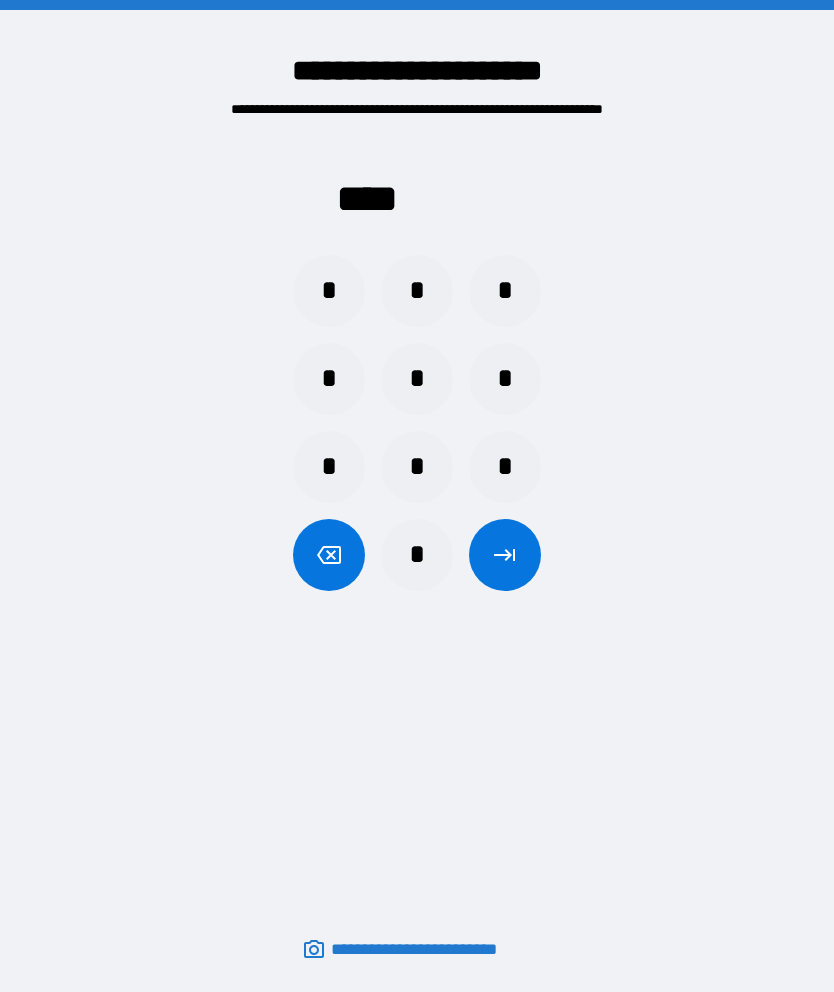click on "*" at bounding box center (505, 291) 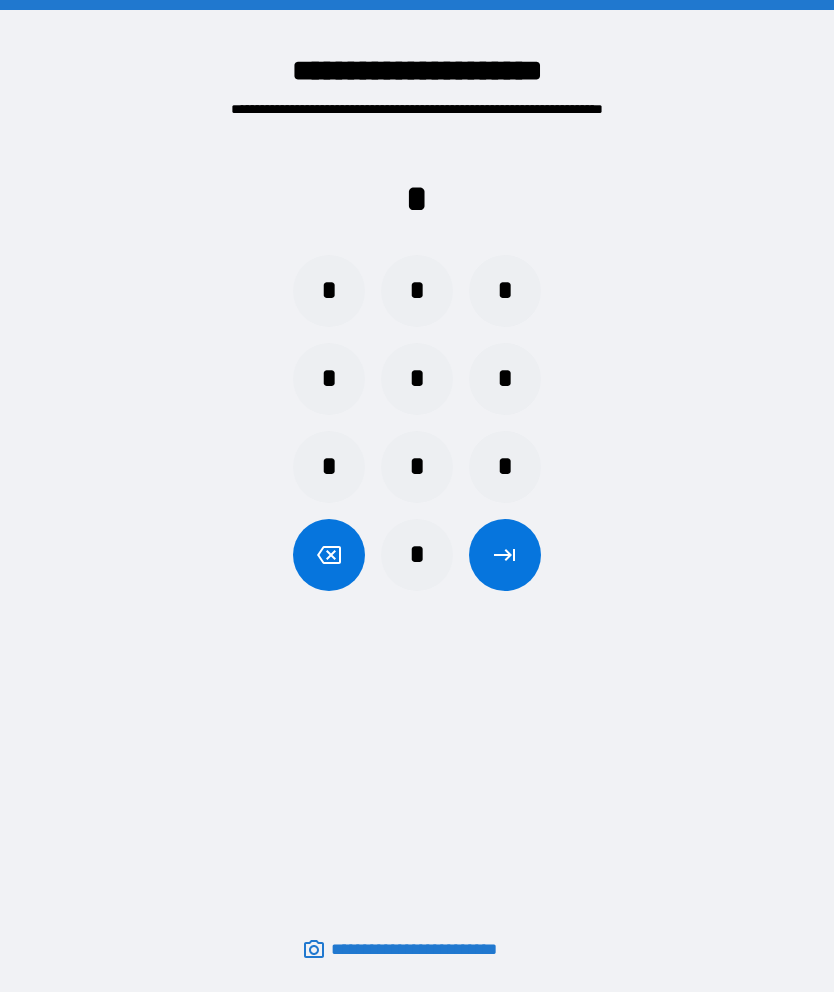click on "*" at bounding box center [329, 291] 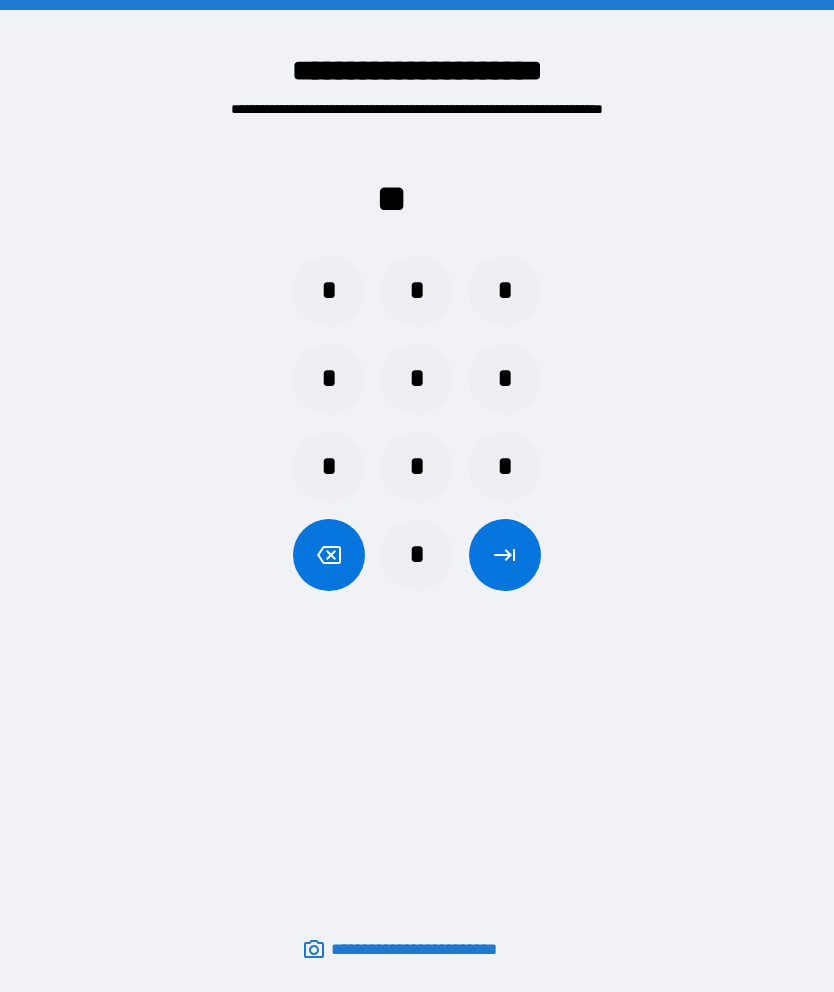 click on "*" at bounding box center (417, 291) 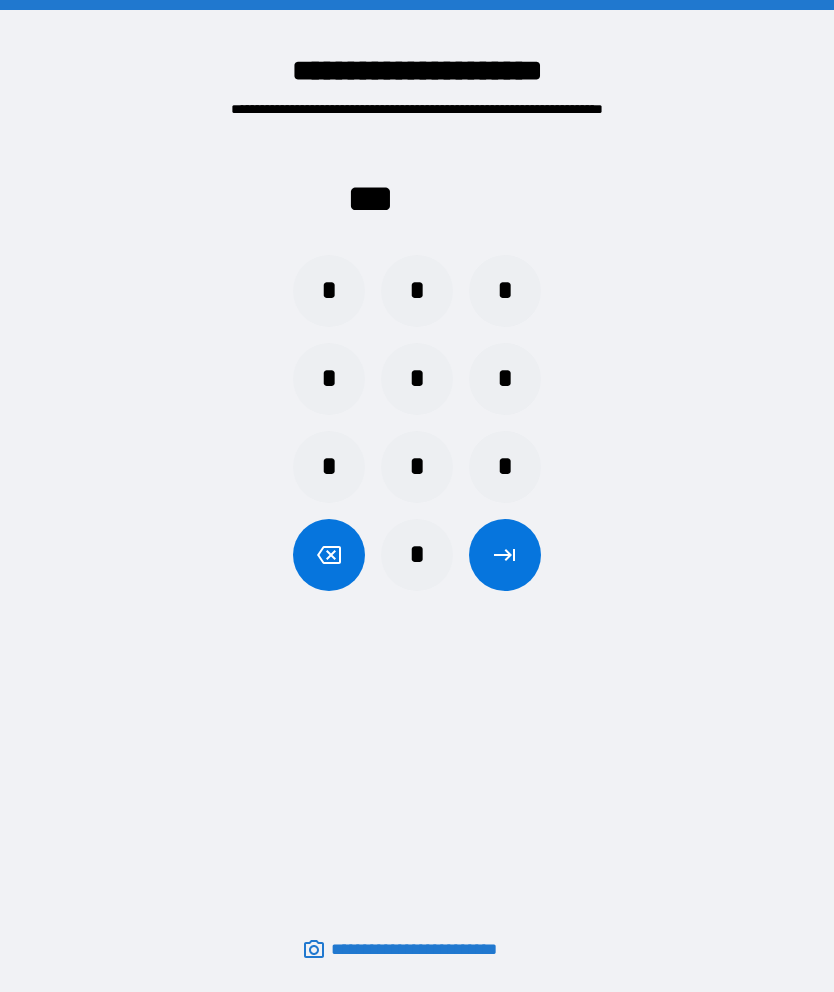 click on "*" at bounding box center [417, 467] 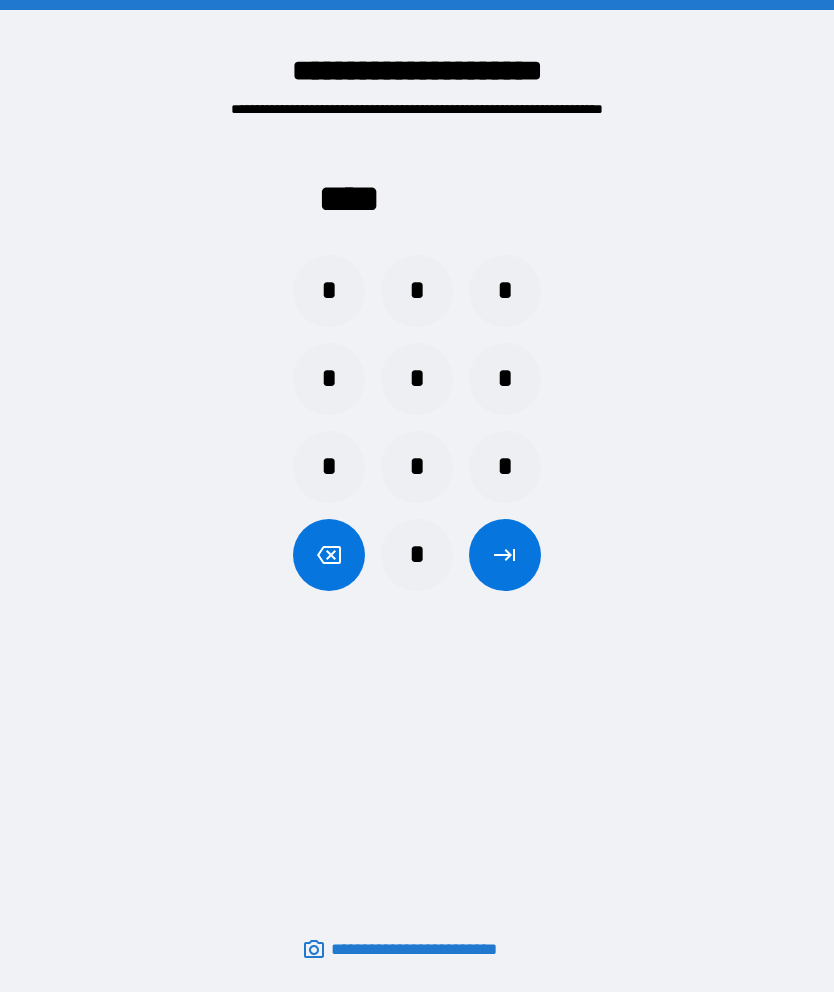 click 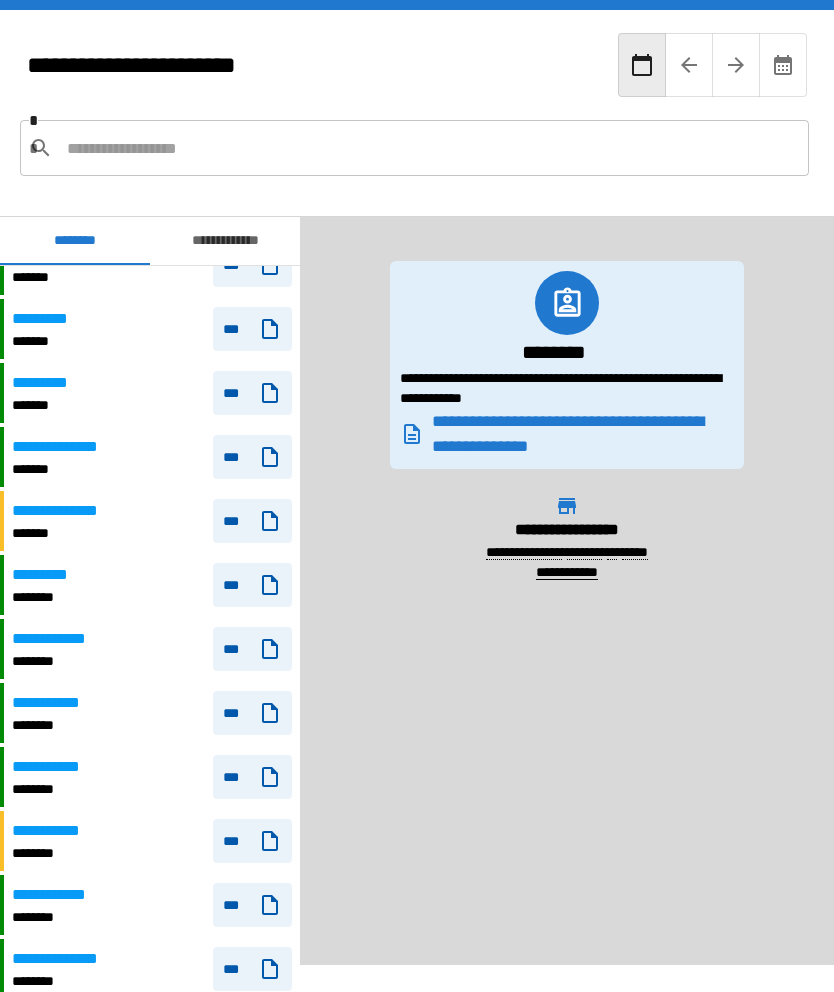 scroll, scrollTop: 572, scrollLeft: 0, axis: vertical 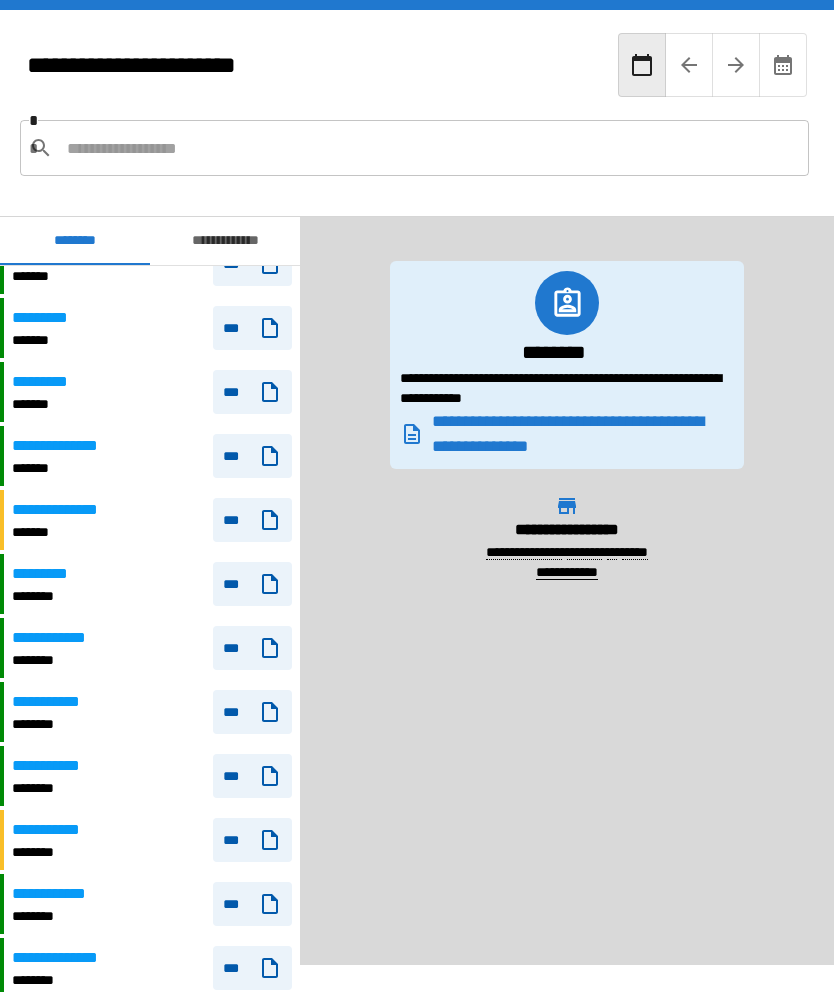 click on "***" at bounding box center (252, 712) 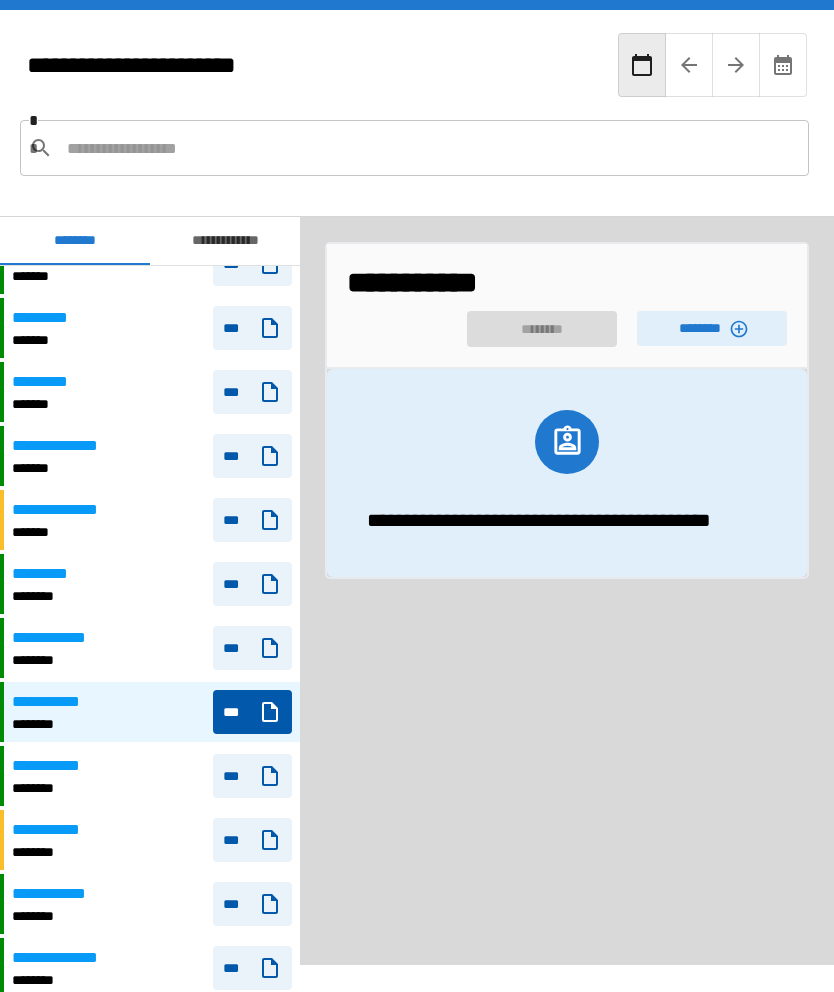 click on "********" at bounding box center [712, 328] 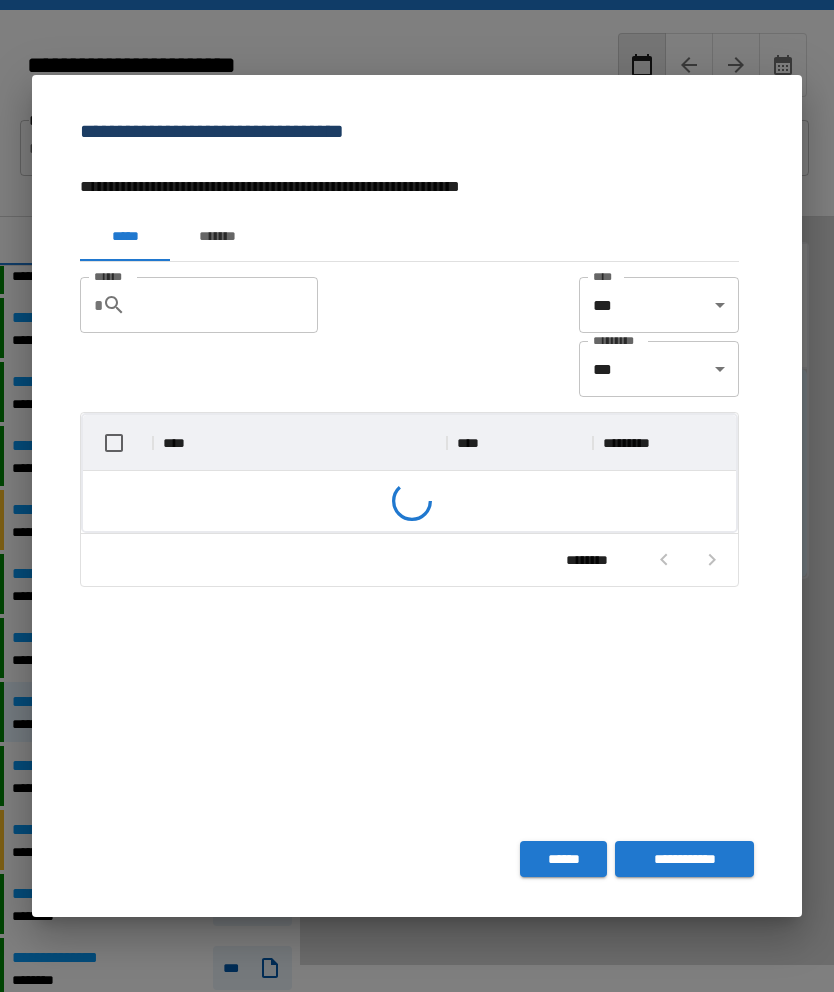 scroll, scrollTop: 296, scrollLeft: 653, axis: both 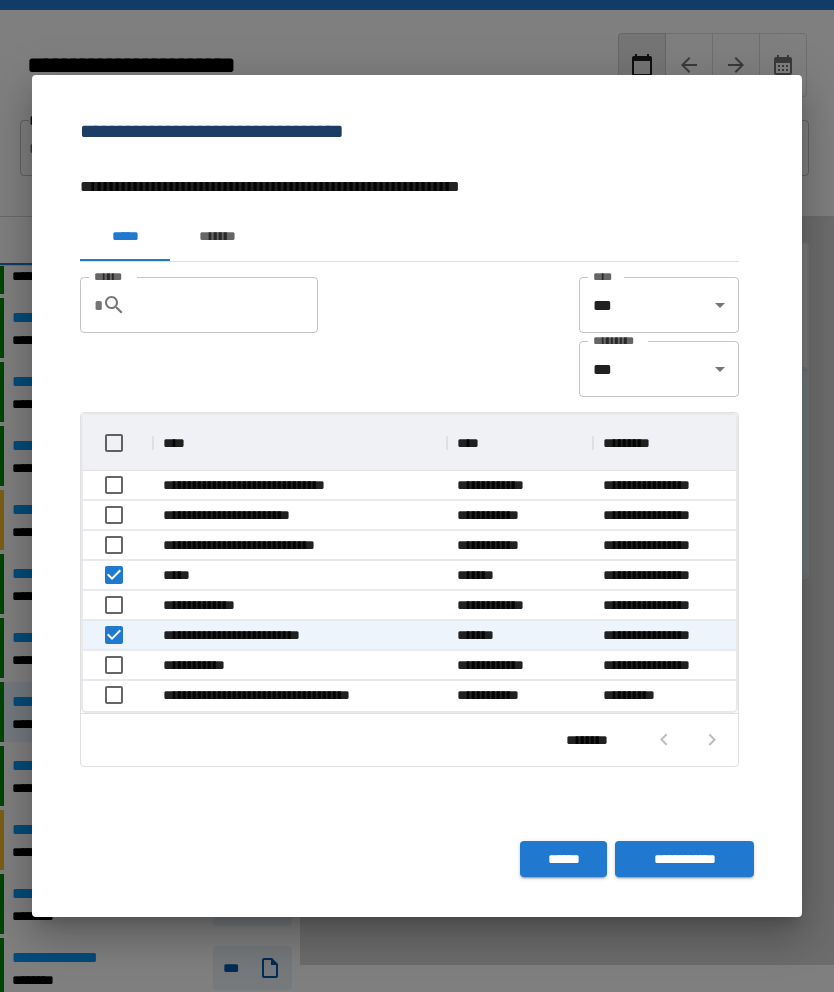 click on "**********" at bounding box center [684, 859] 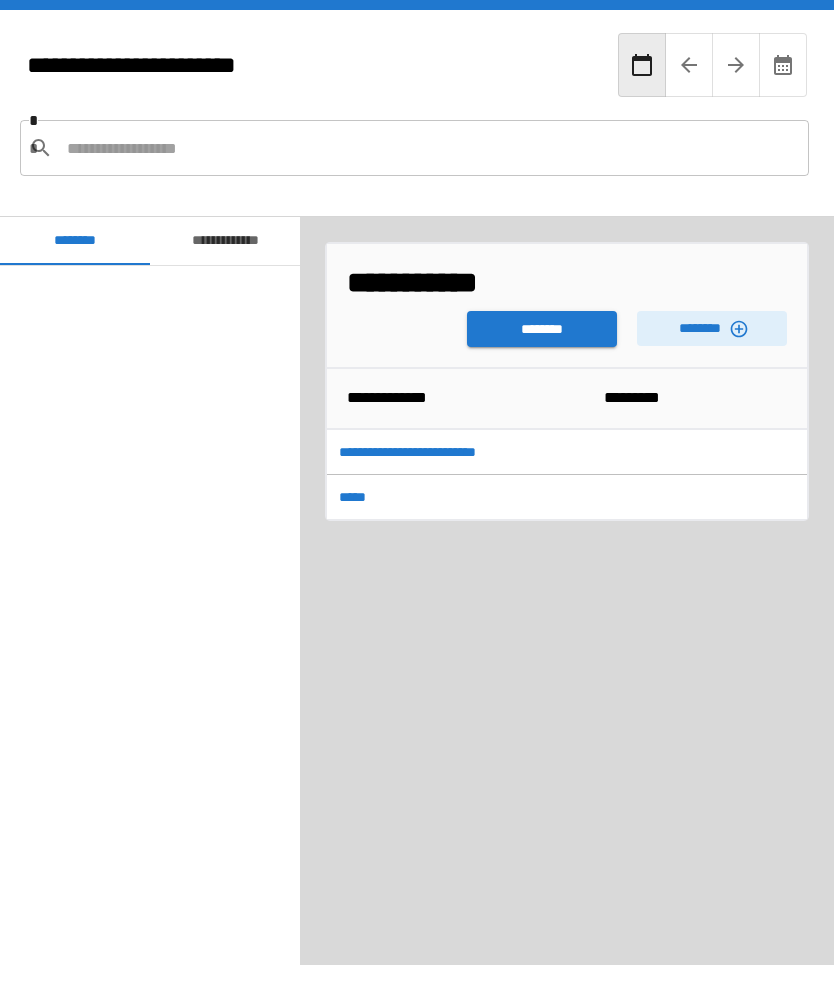 scroll, scrollTop: 1200, scrollLeft: 0, axis: vertical 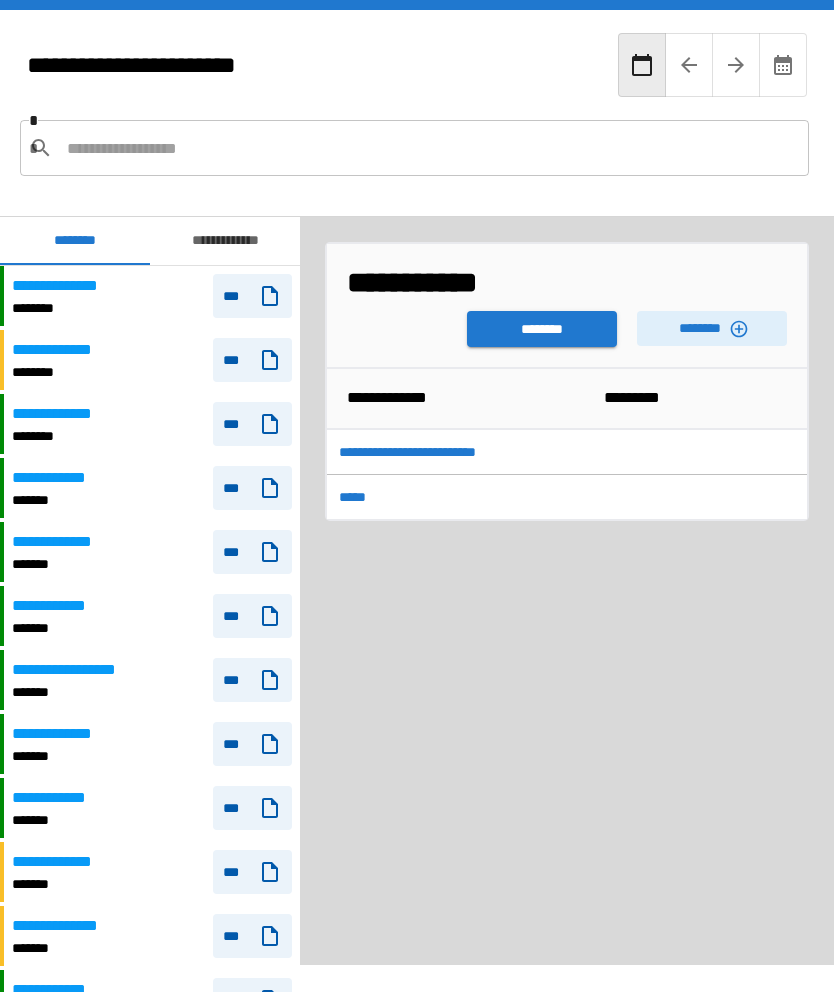 click on "********" at bounding box center [542, 329] 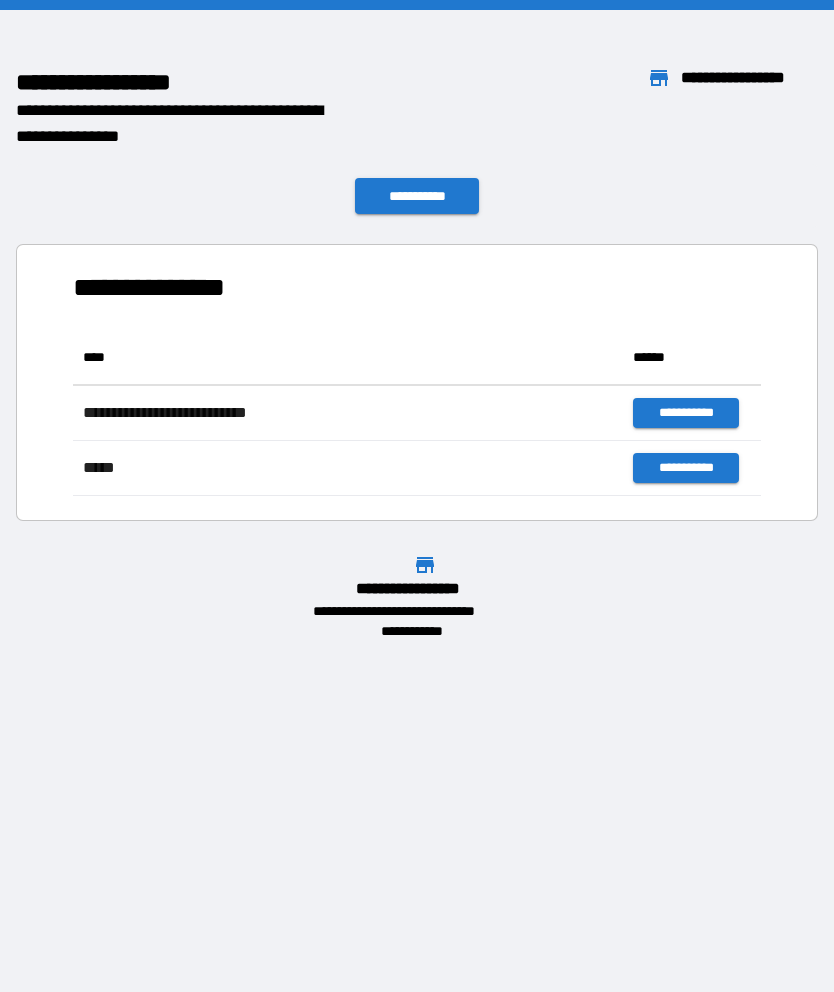 scroll, scrollTop: 1, scrollLeft: 1, axis: both 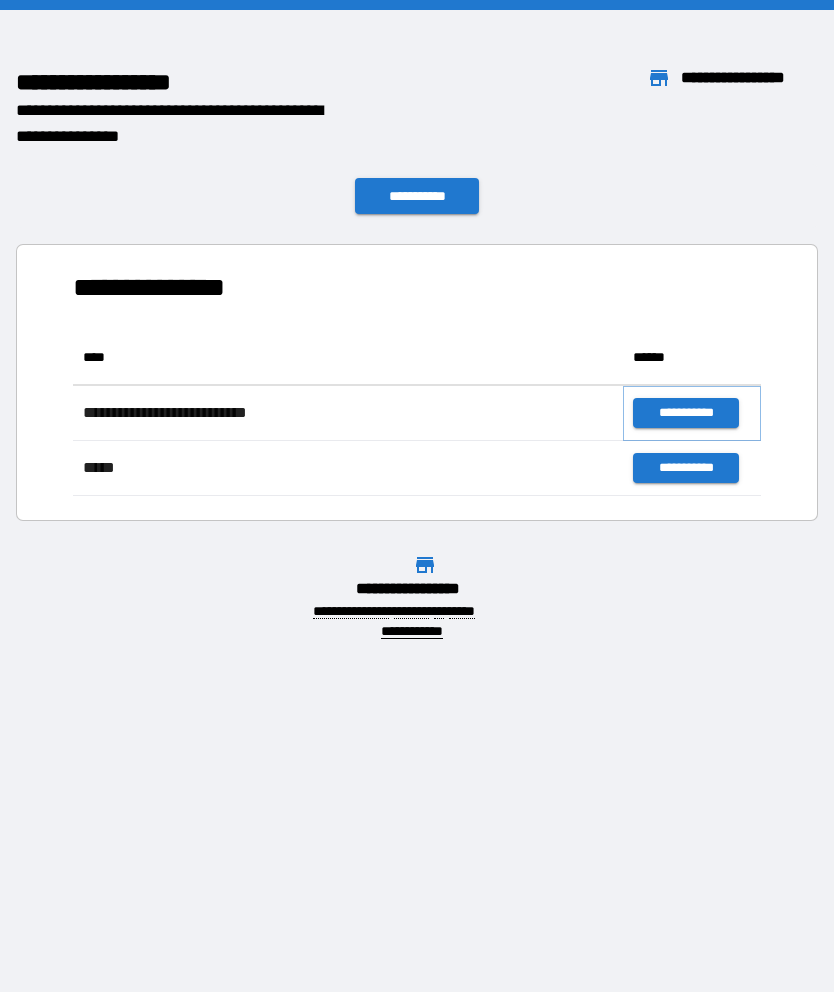 click on "**********" at bounding box center [685, 413] 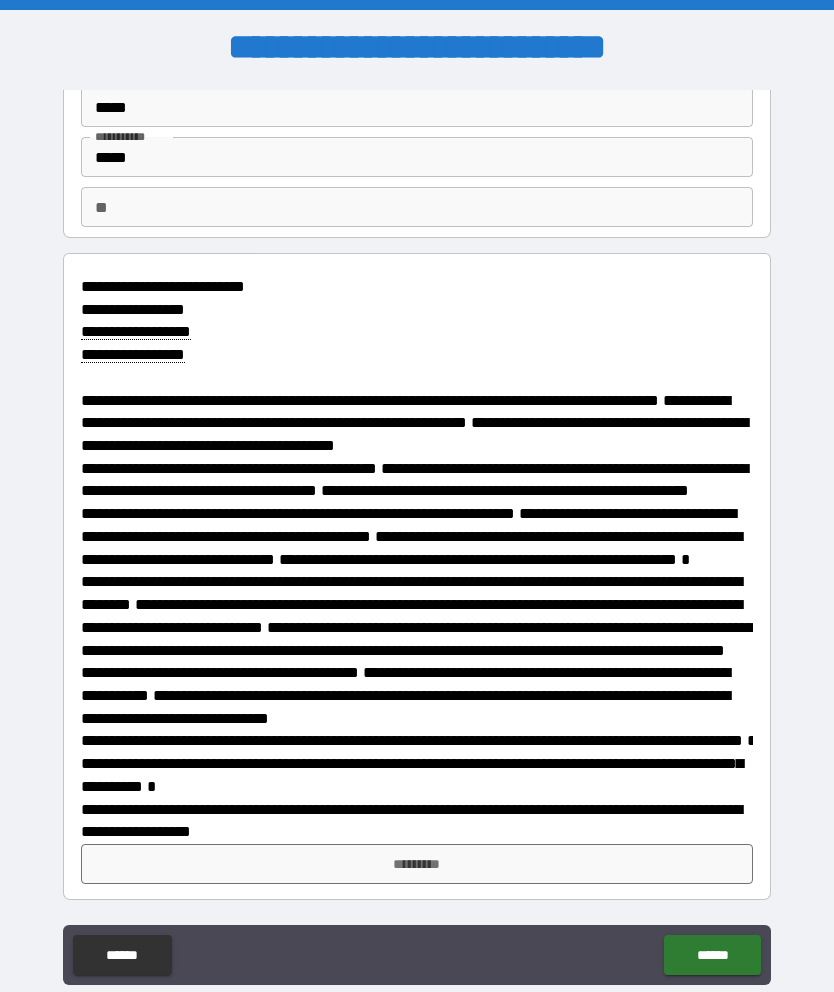 scroll, scrollTop: 144, scrollLeft: 0, axis: vertical 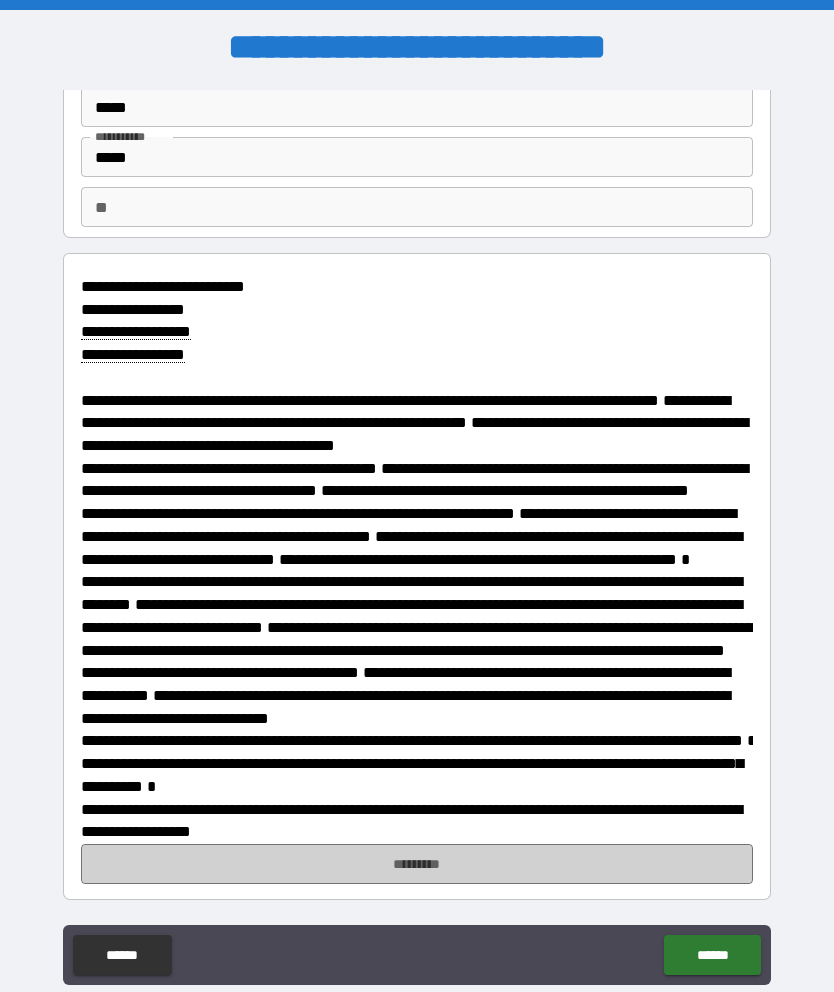 click on "*********" at bounding box center (417, 864) 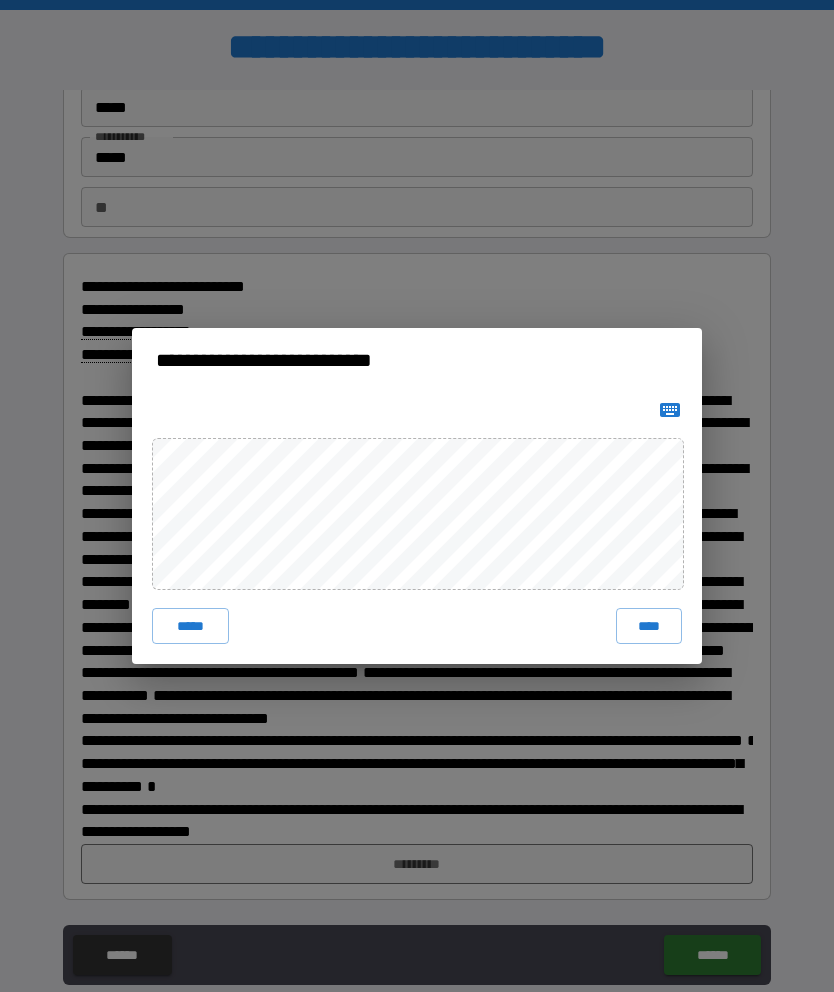 click on "****" at bounding box center (649, 626) 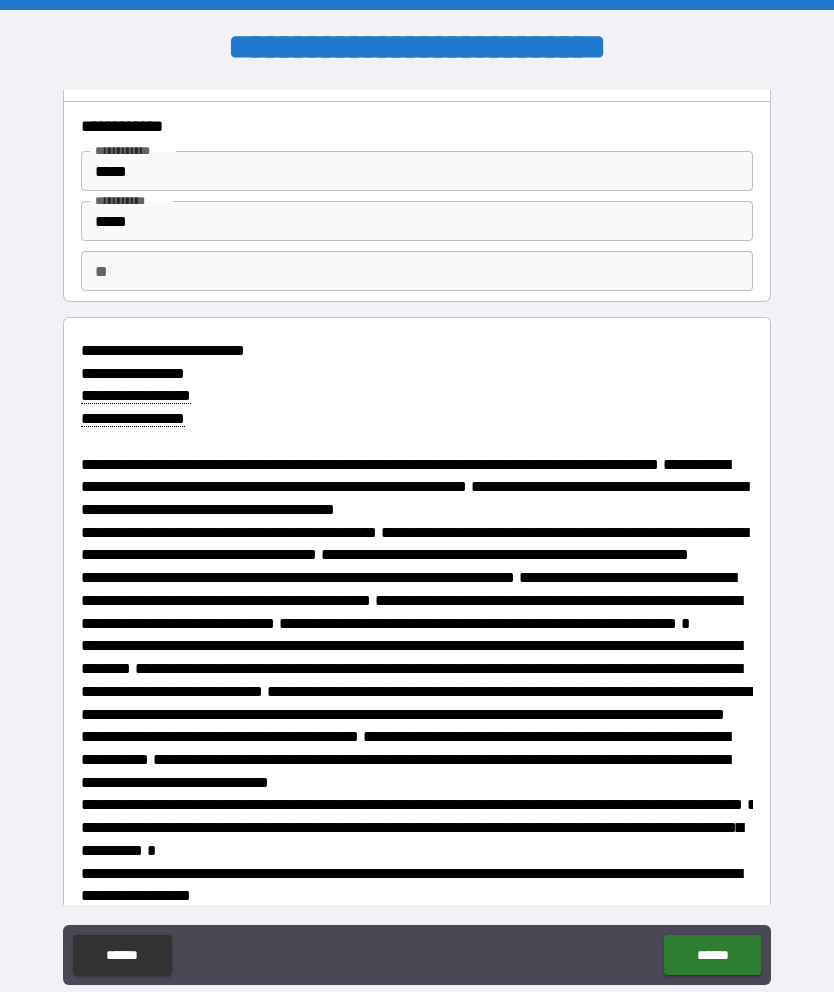 scroll, scrollTop: 29, scrollLeft: 0, axis: vertical 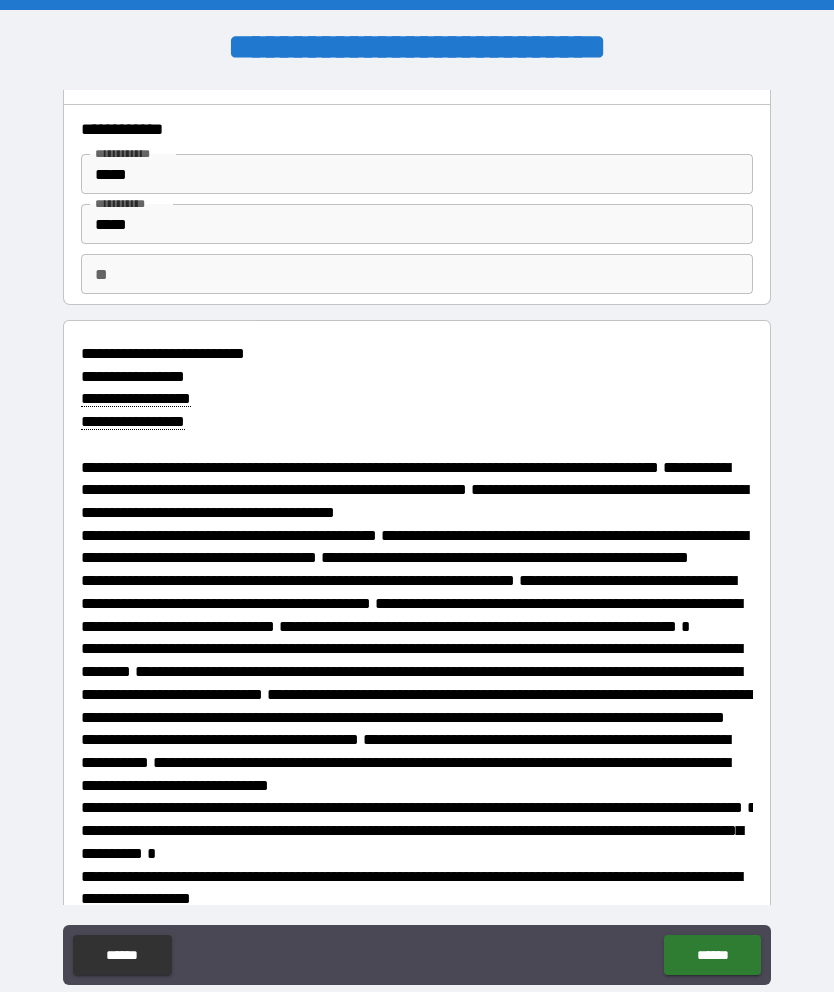 click on "**" at bounding box center [417, 274] 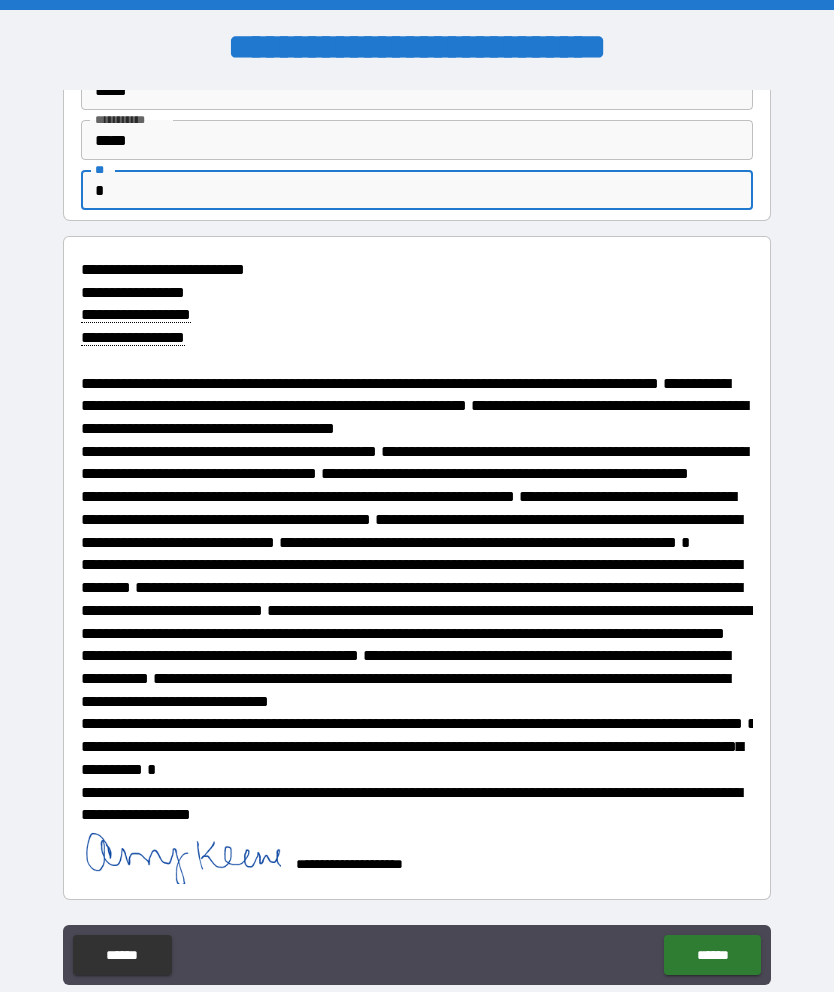 scroll, scrollTop: 161, scrollLeft: 0, axis: vertical 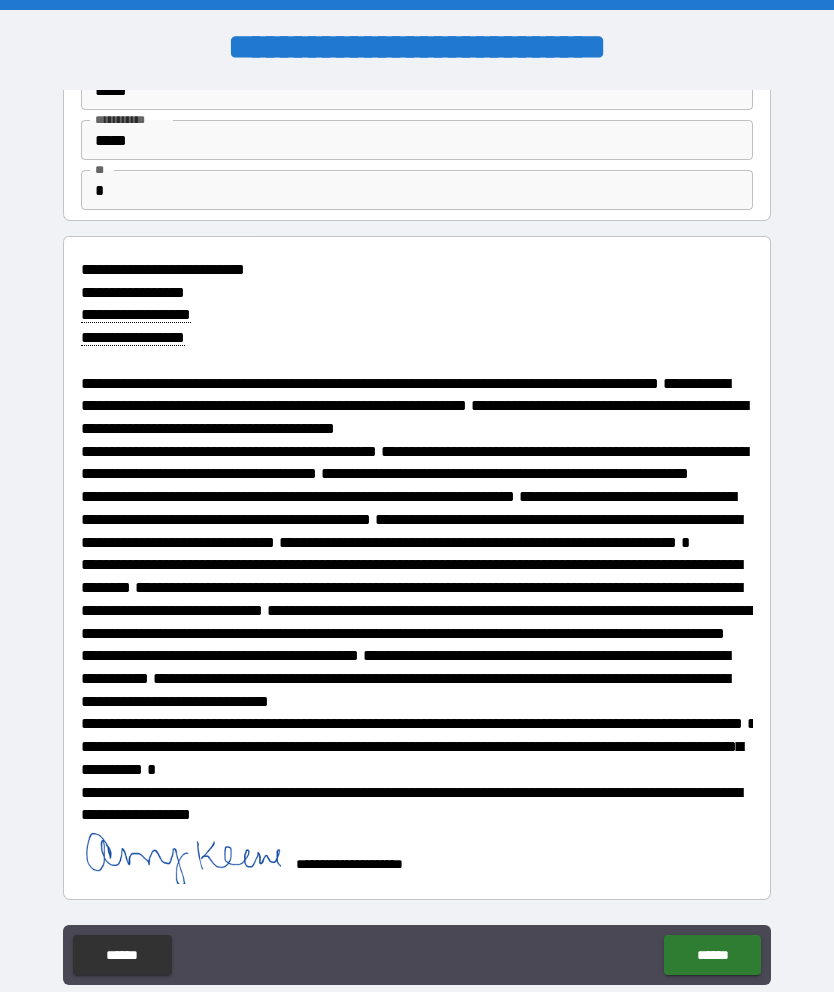 click on "******" at bounding box center (712, 955) 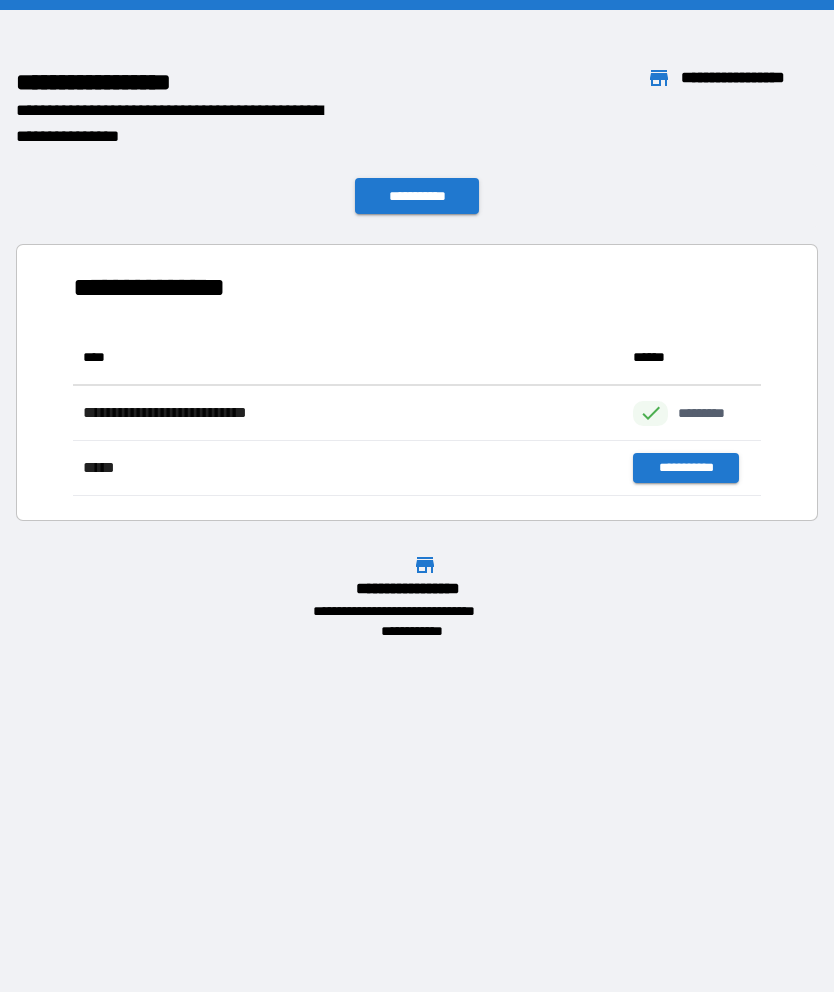 scroll, scrollTop: 1, scrollLeft: 1, axis: both 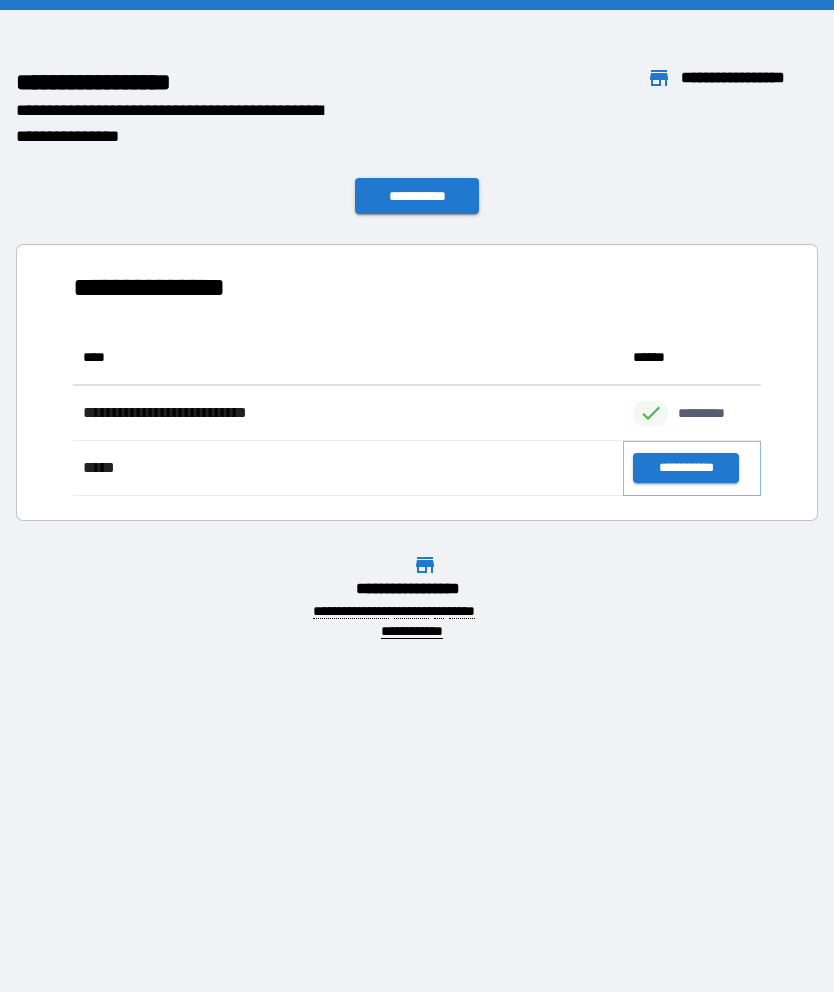 click on "**********" at bounding box center (685, 468) 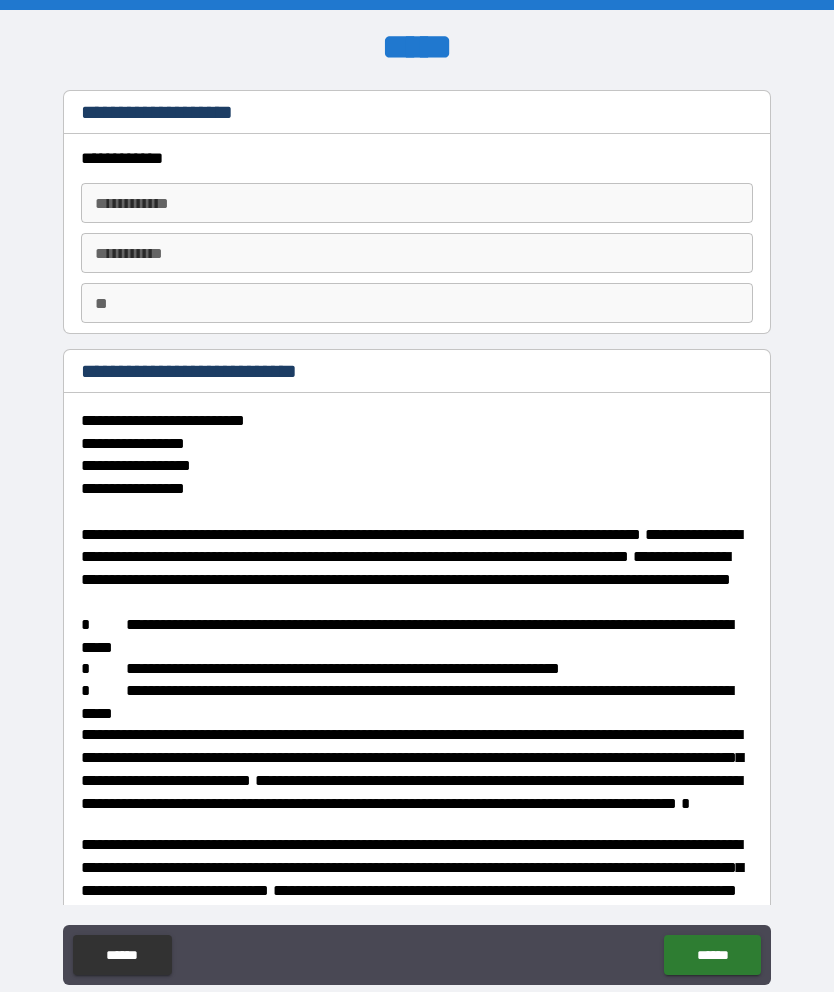 type on "*" 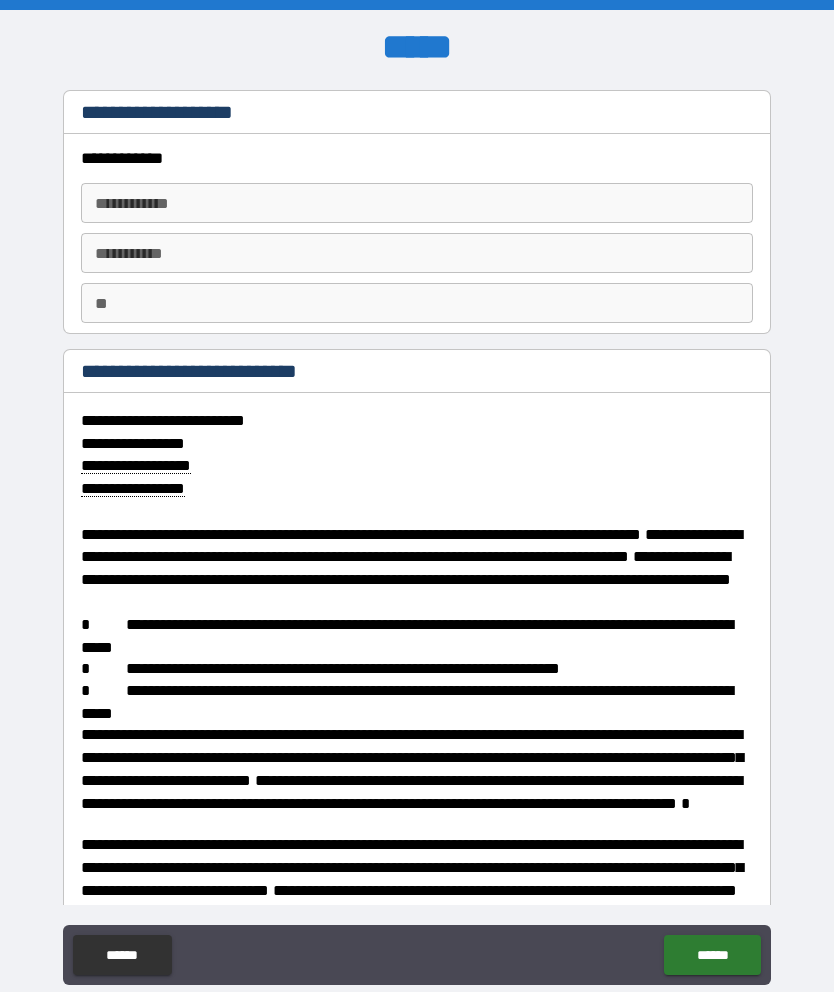 click on "**********" at bounding box center [417, 203] 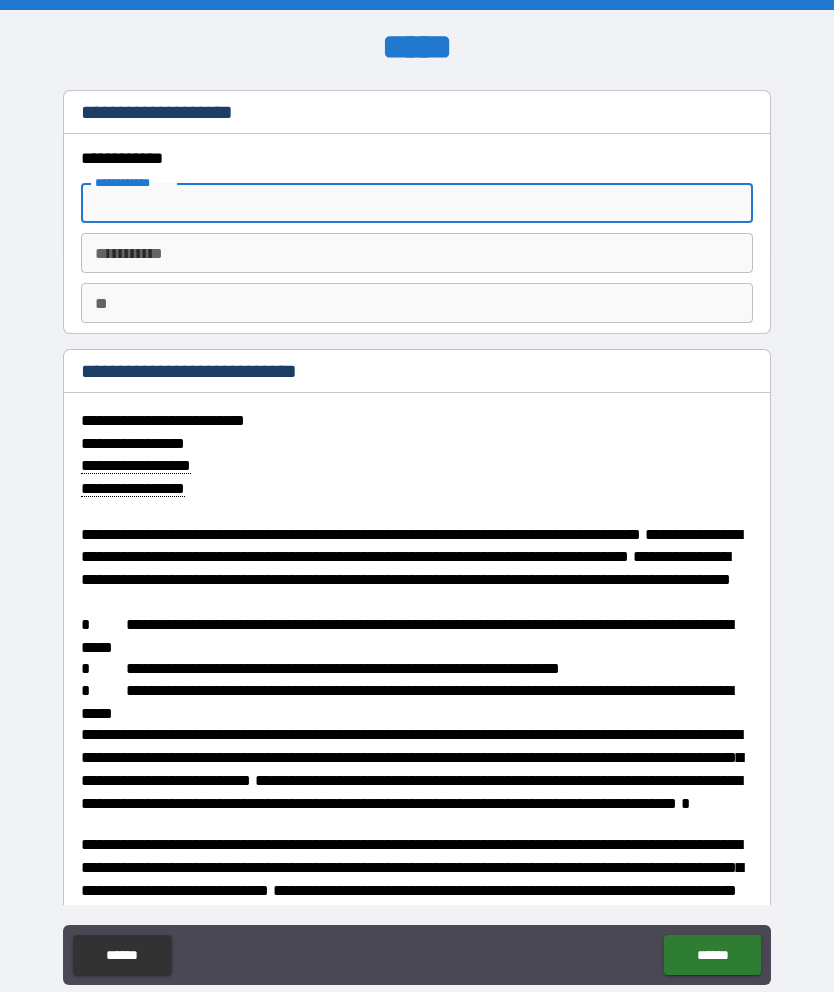 type on "*" 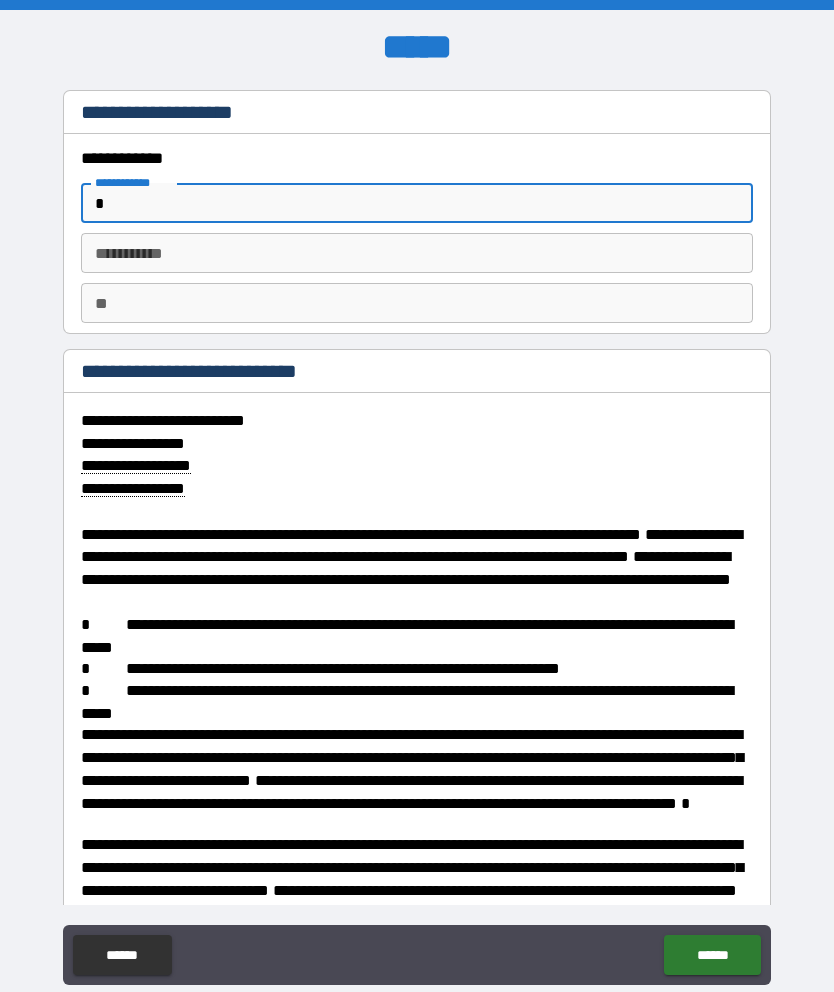type on "*" 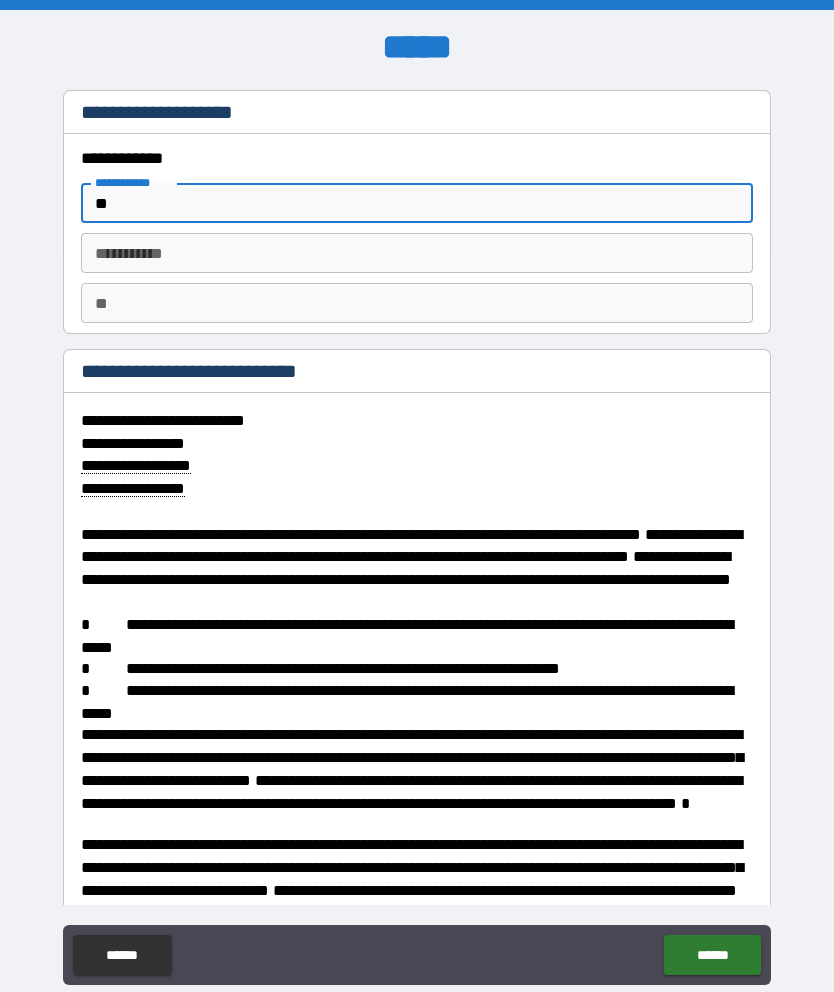 type on "***" 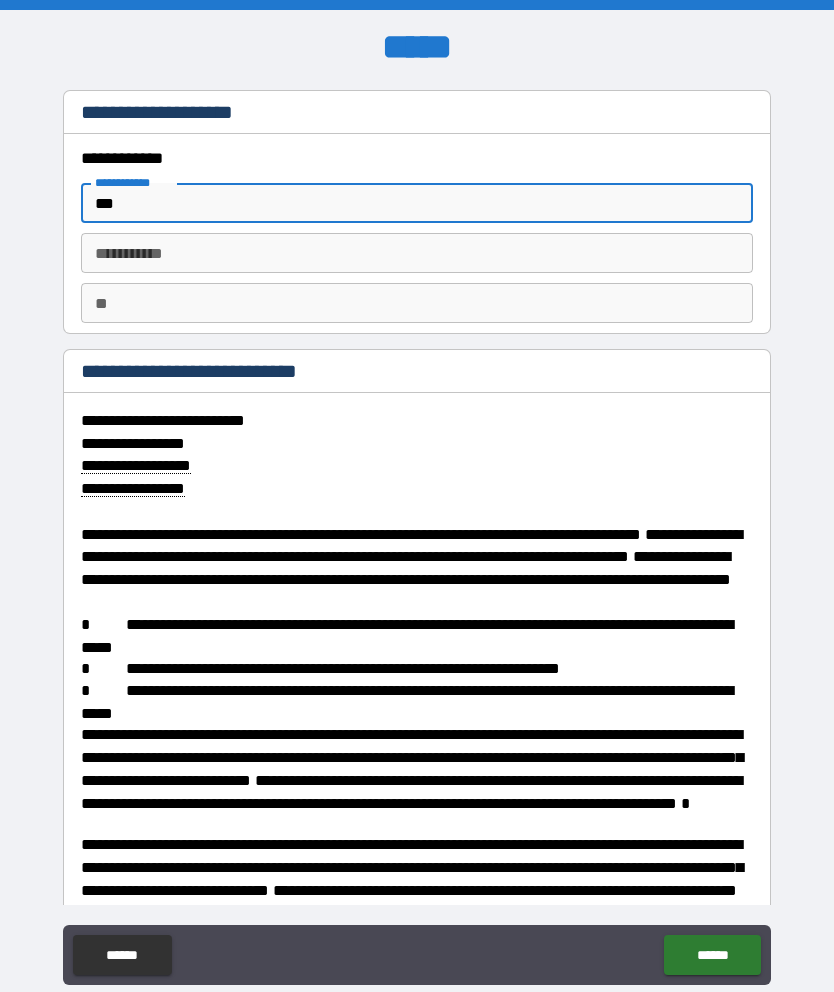 type on "*" 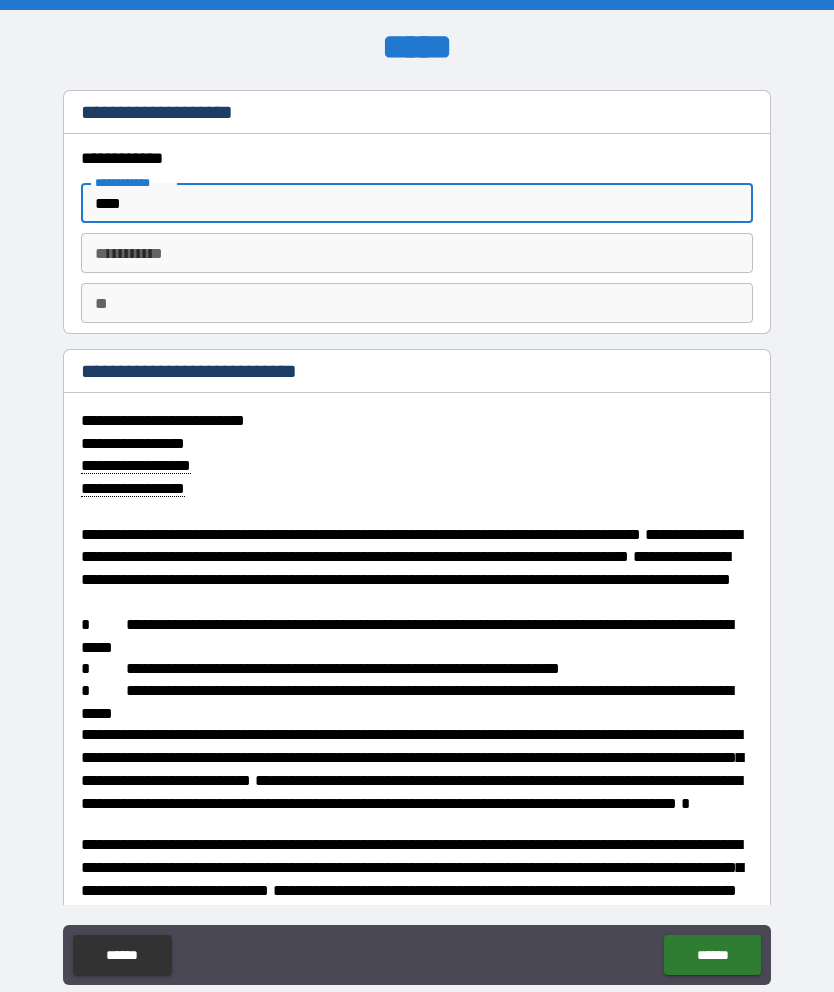 type on "*" 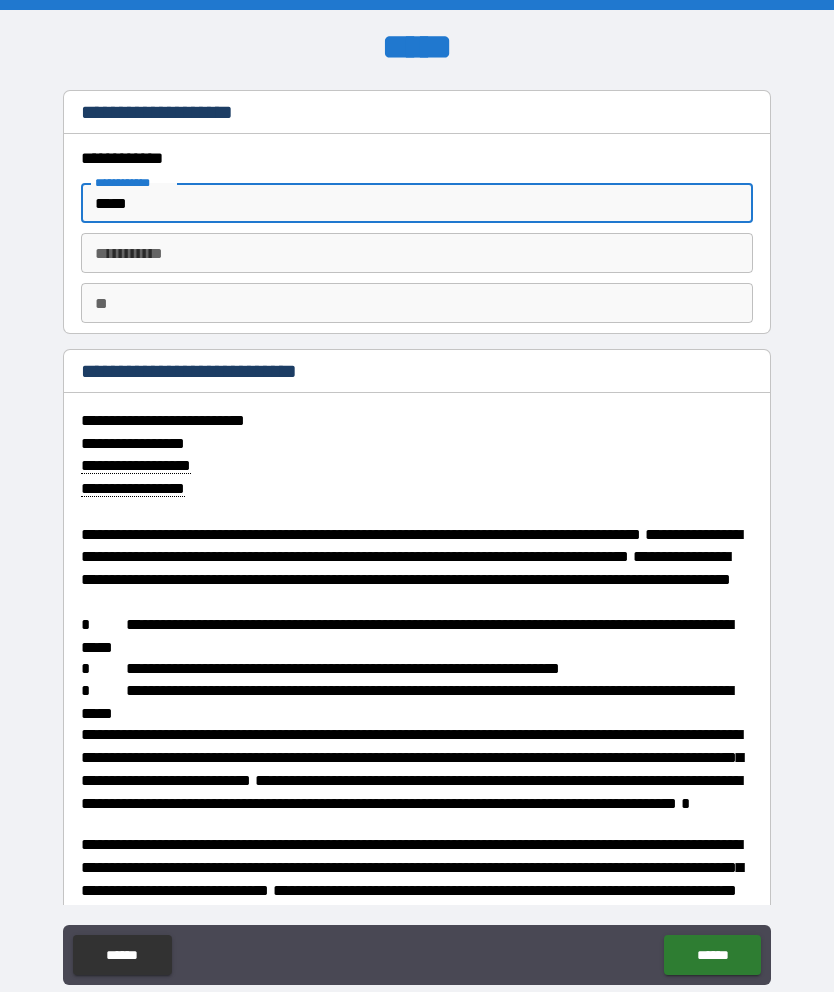 type on "*" 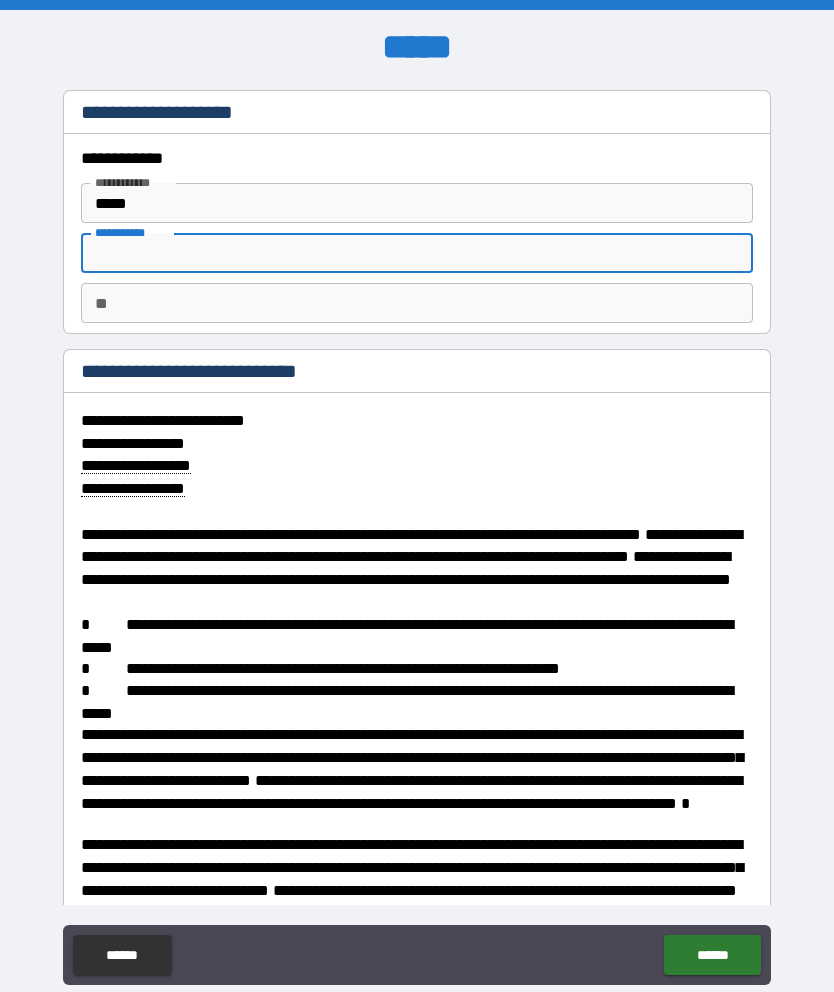 type on "*" 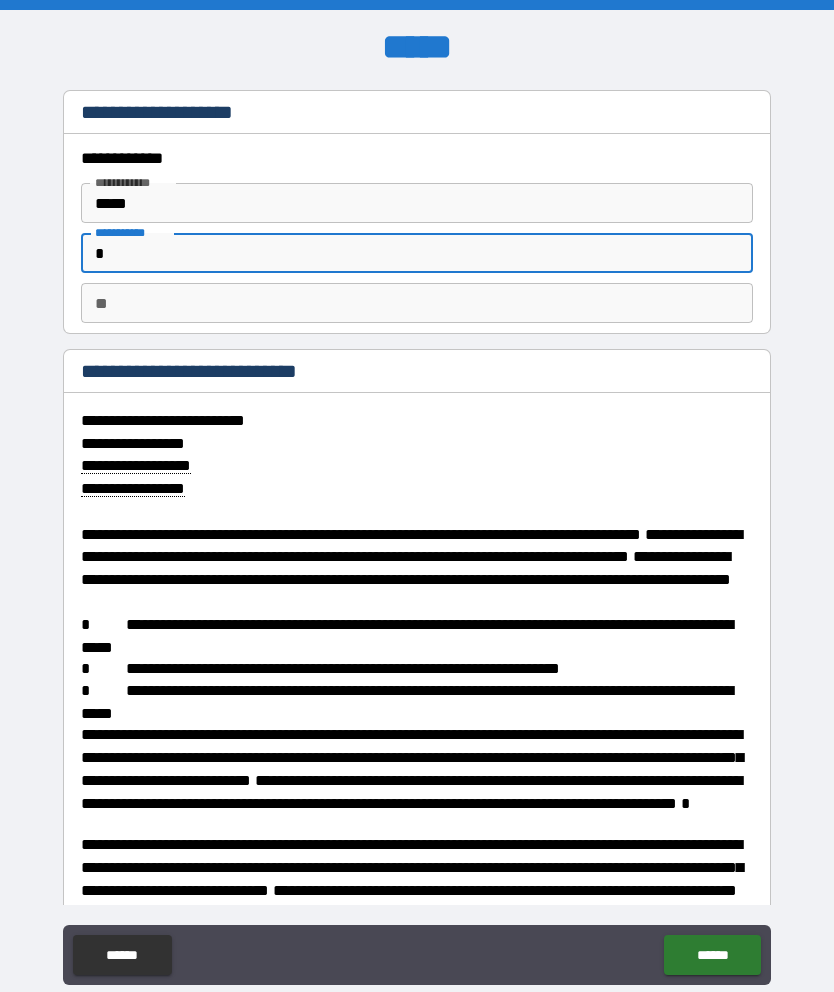 type on "**" 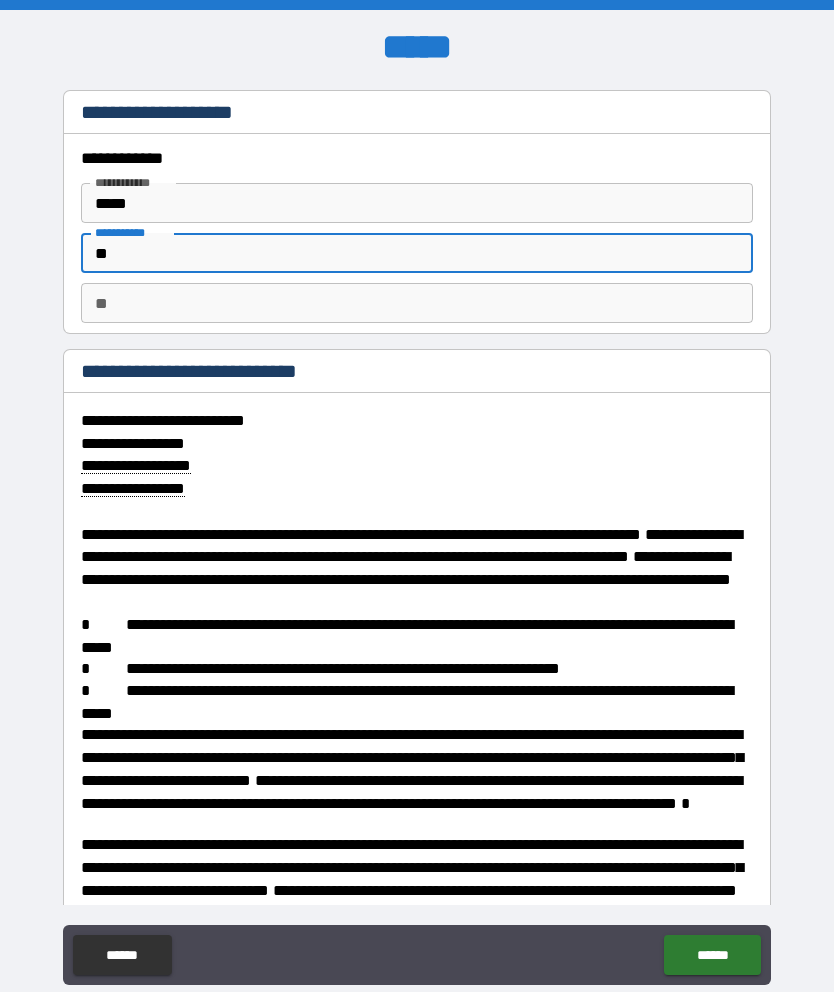 type on "*" 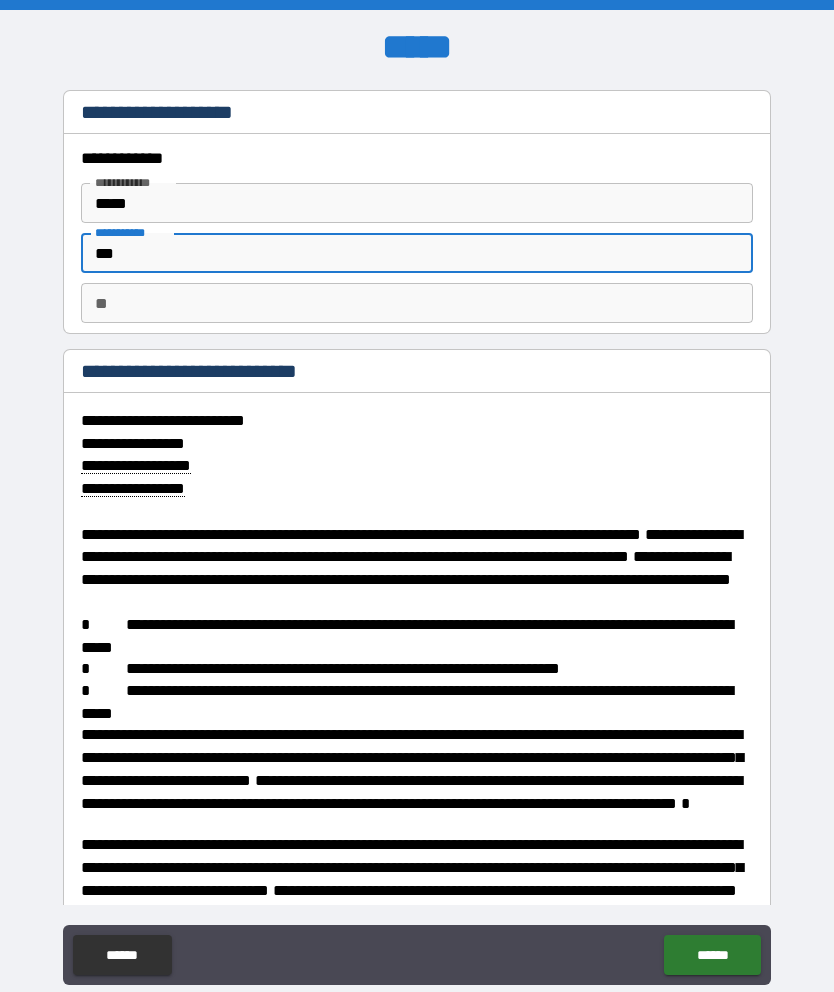 type on "****" 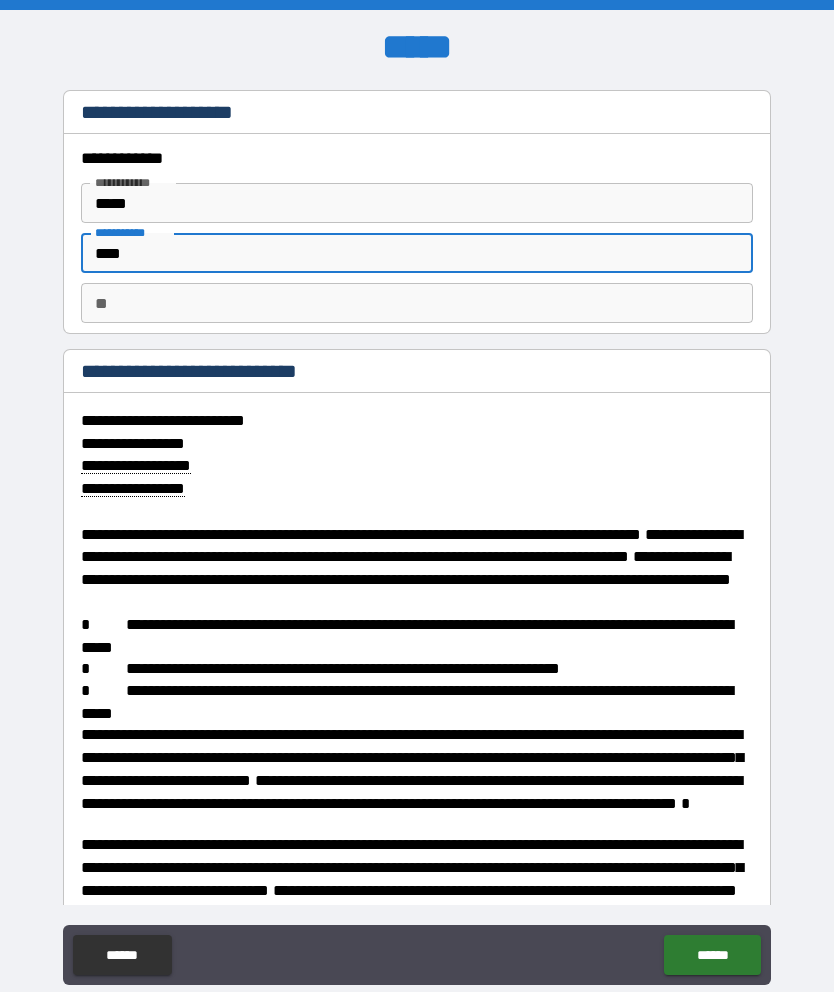 type on "*****" 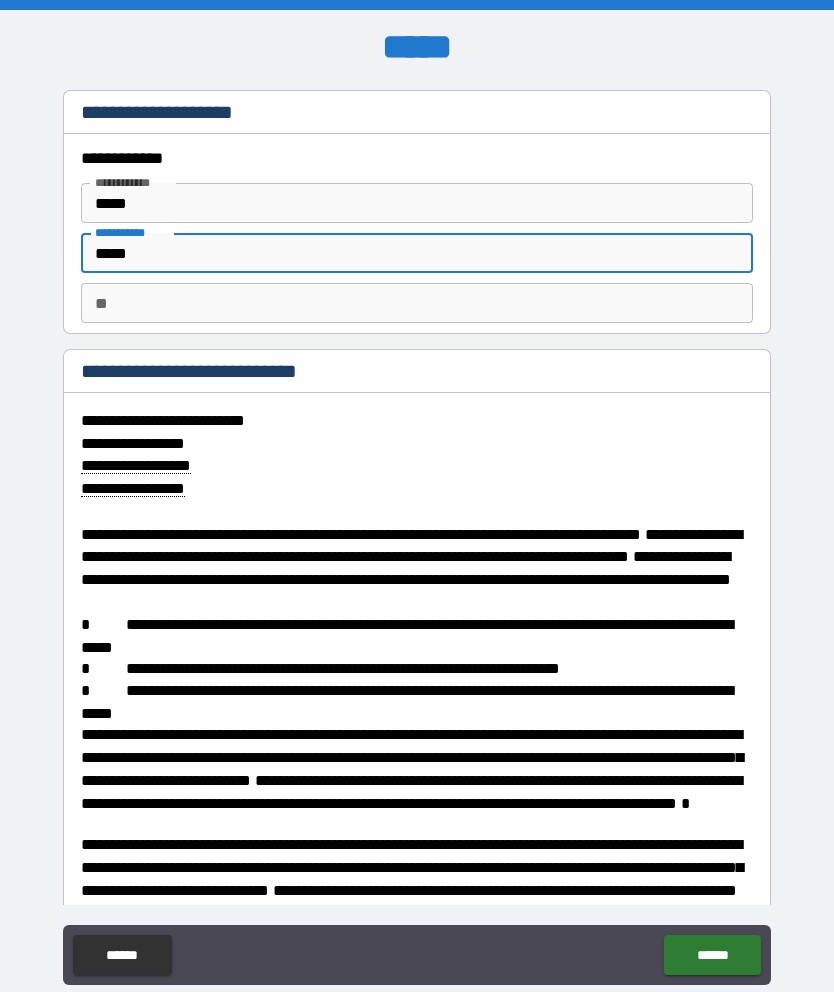 type on "*" 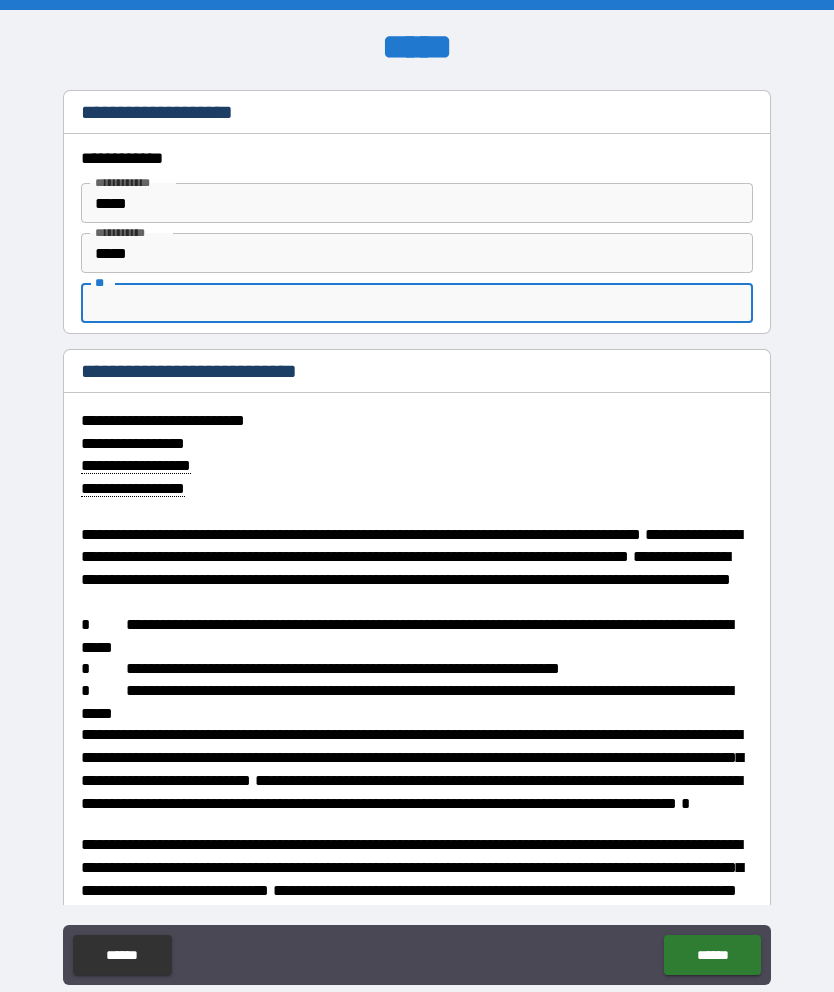 type on "*" 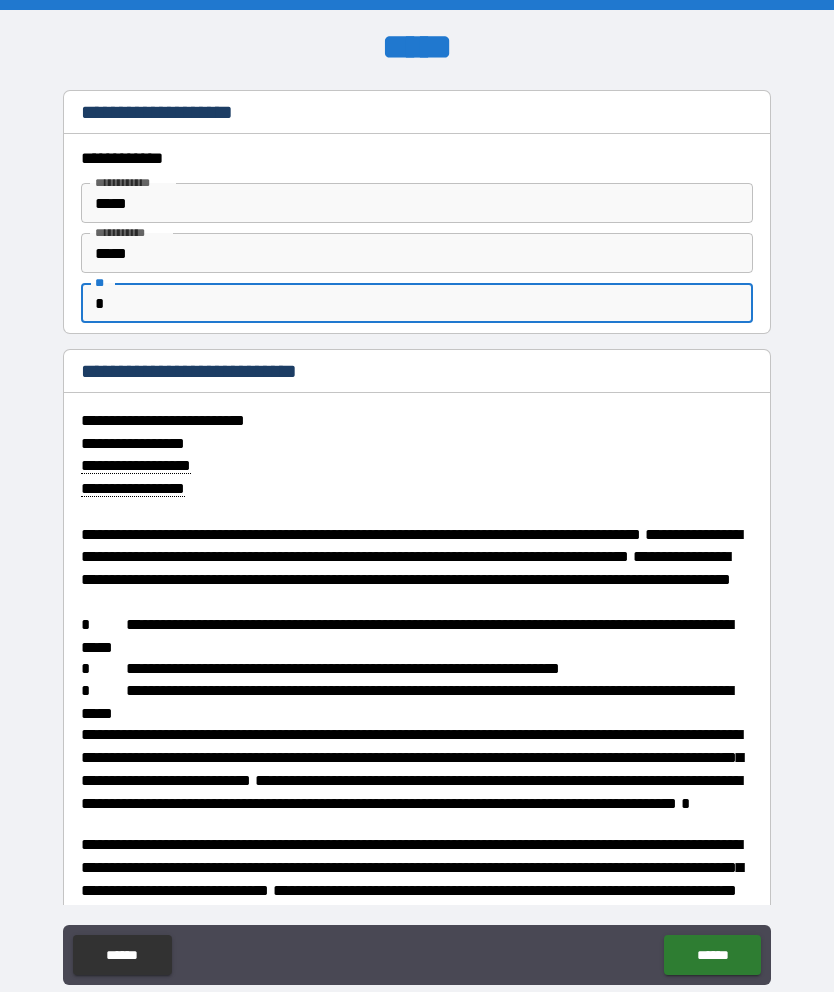 type on "*" 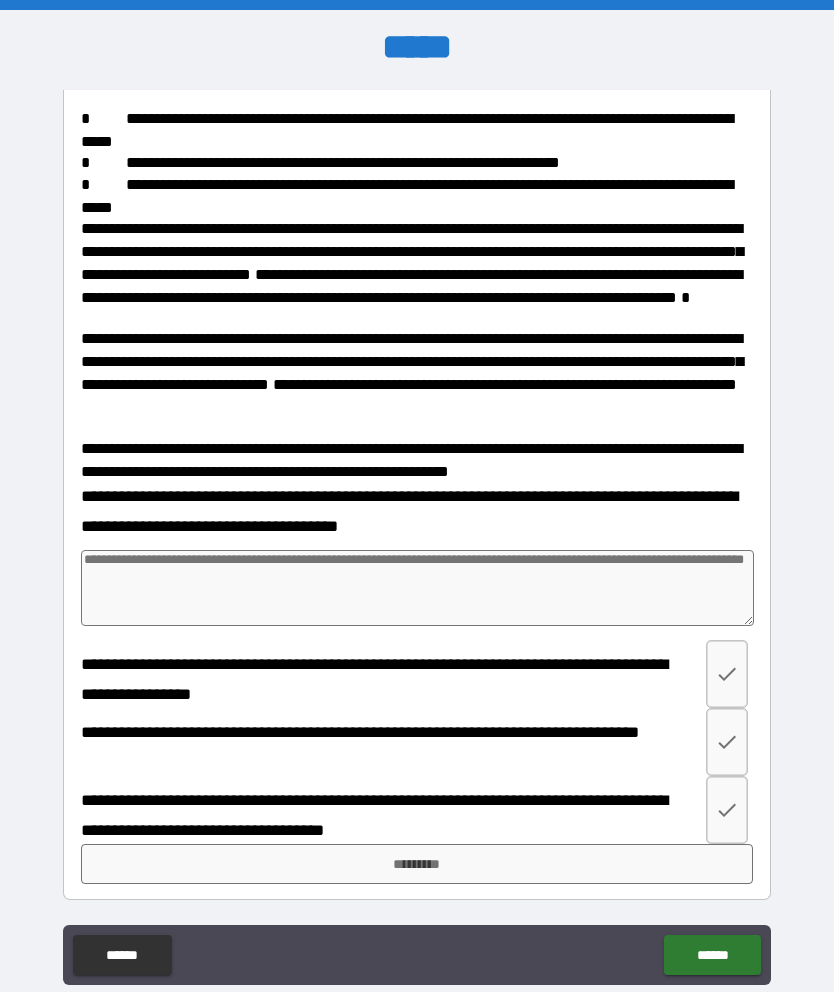 scroll, scrollTop: 522, scrollLeft: 0, axis: vertical 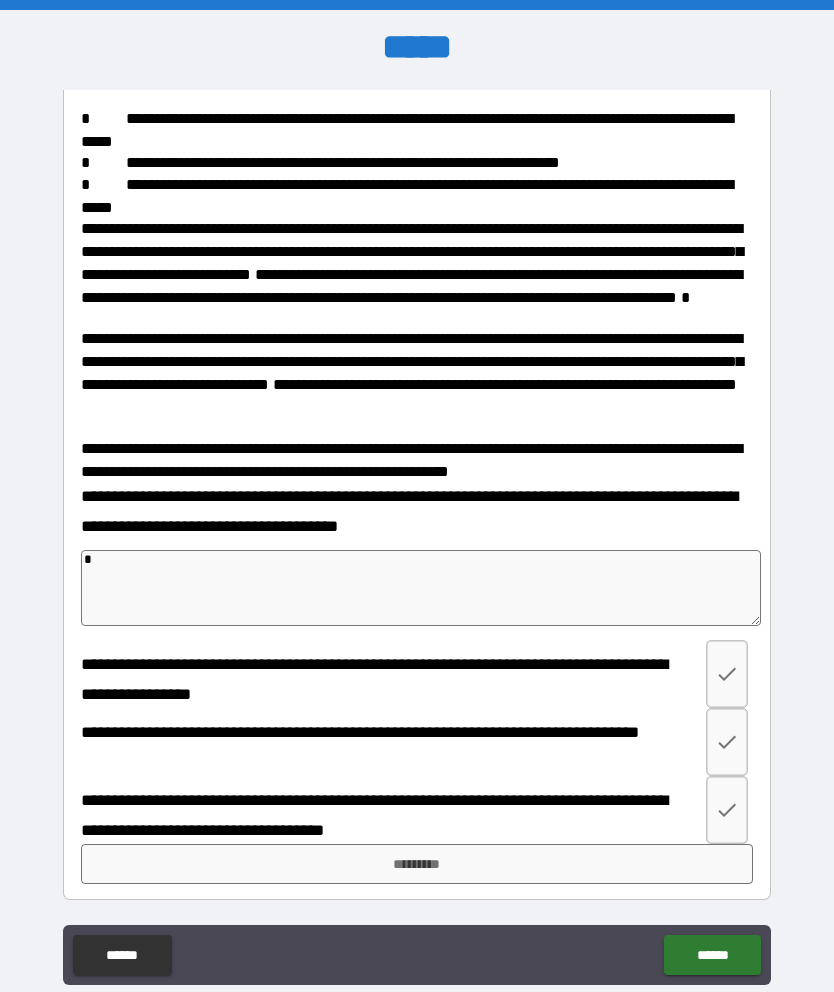 type on "**" 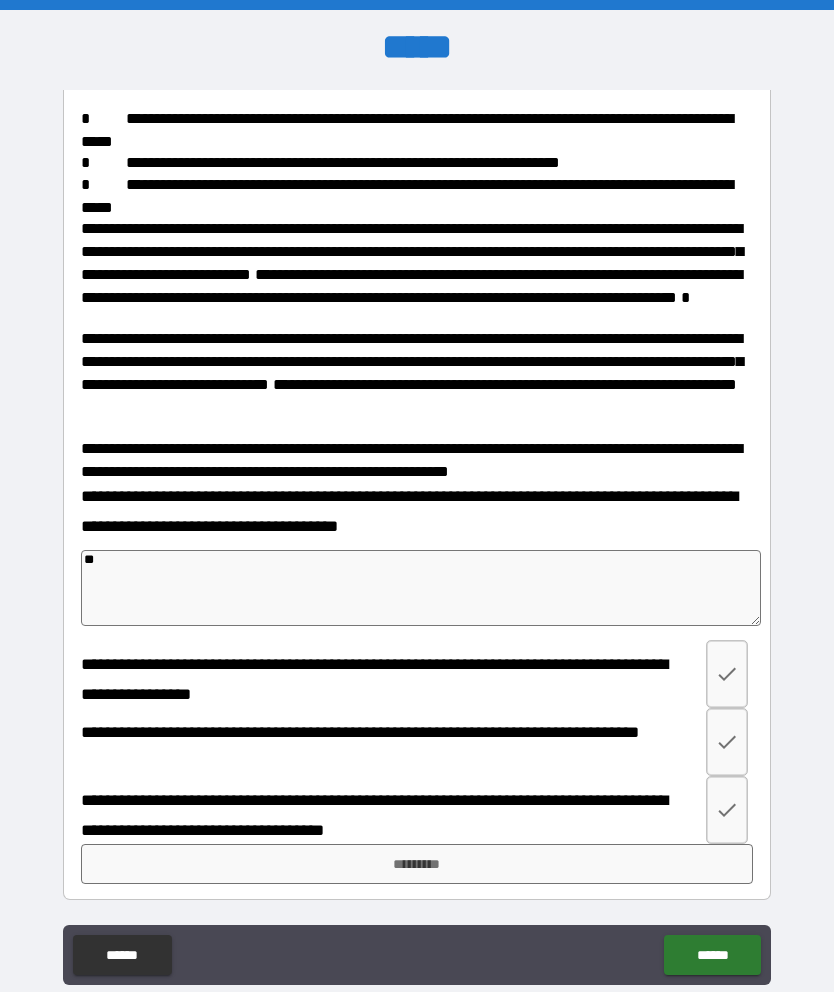 type on "*" 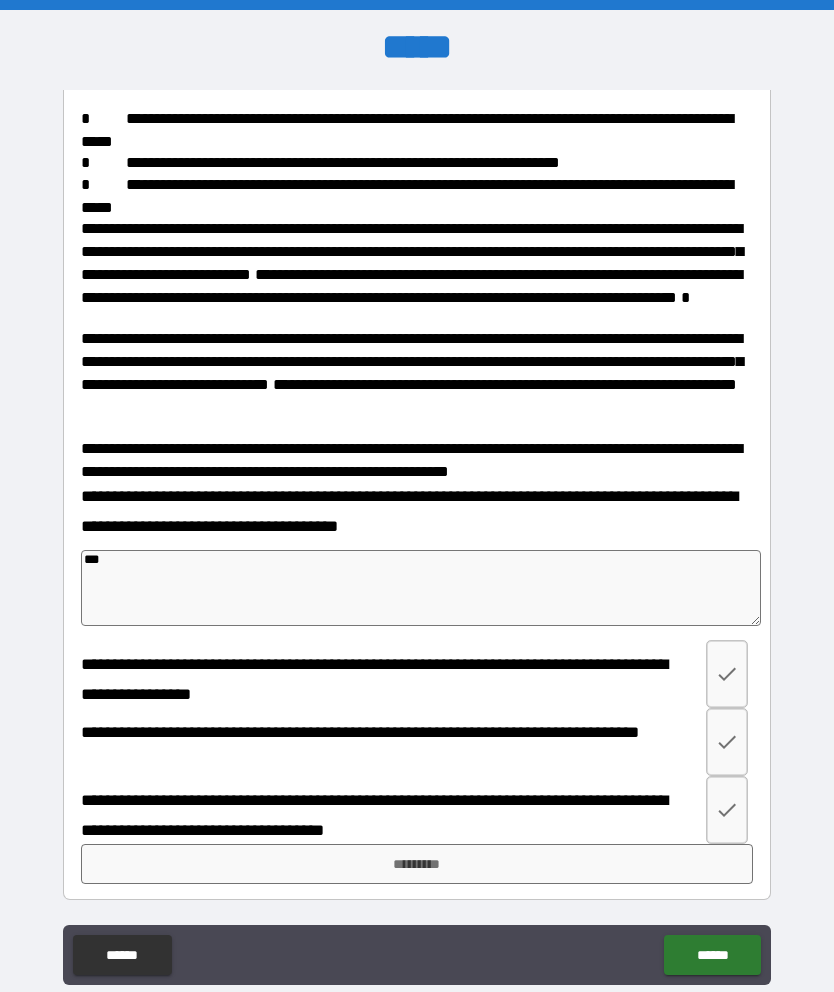 type on "*" 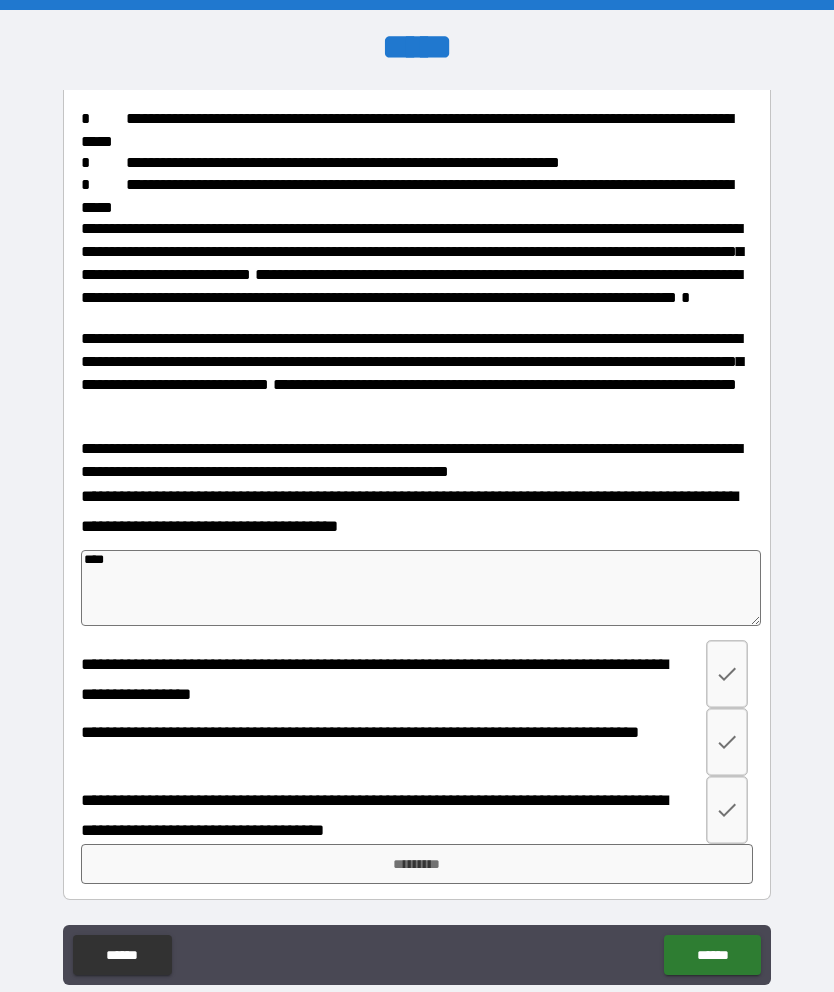 type on "*" 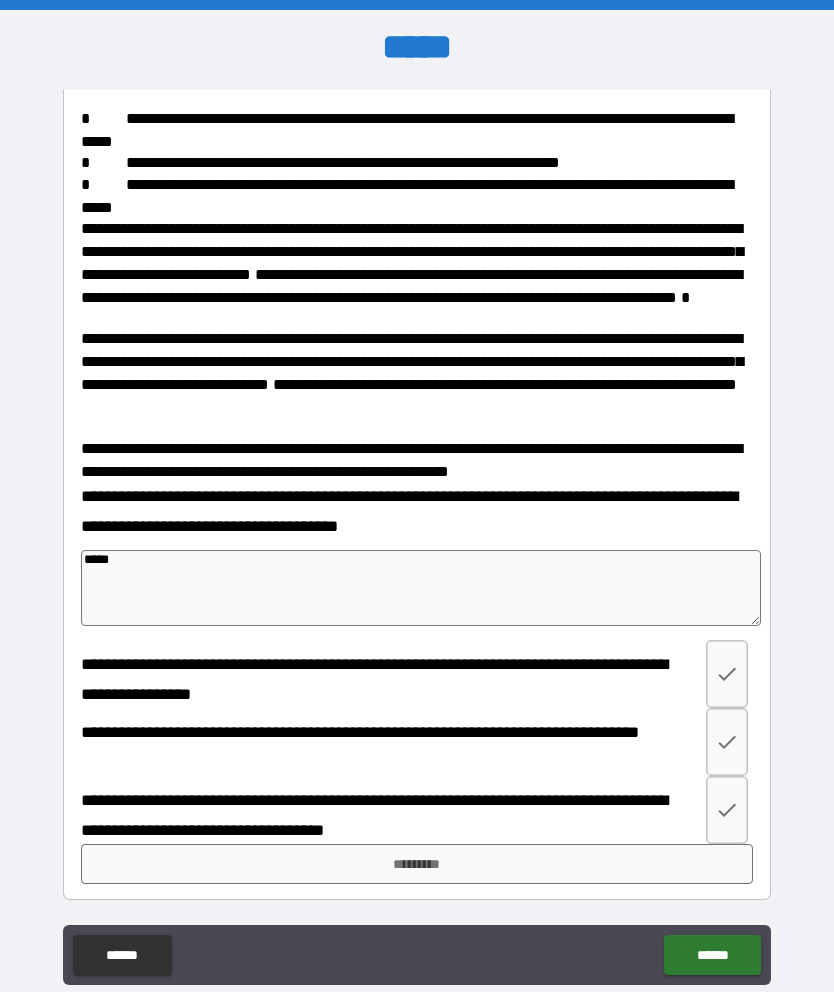 type on "*" 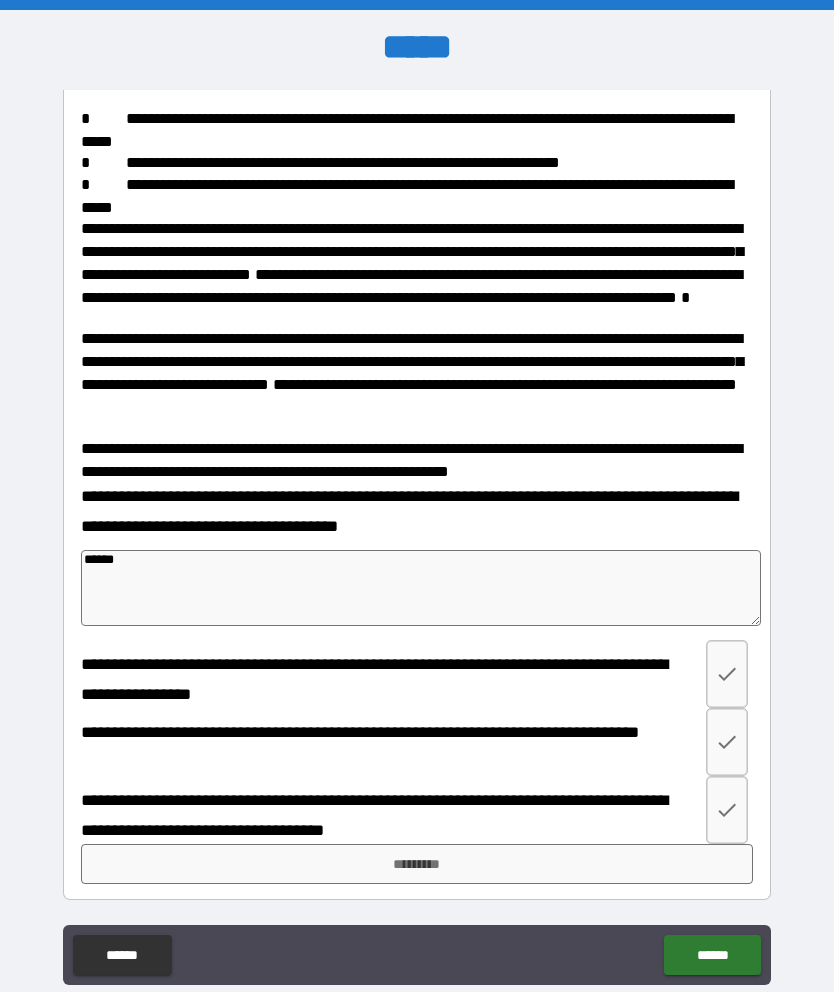 type on "*******" 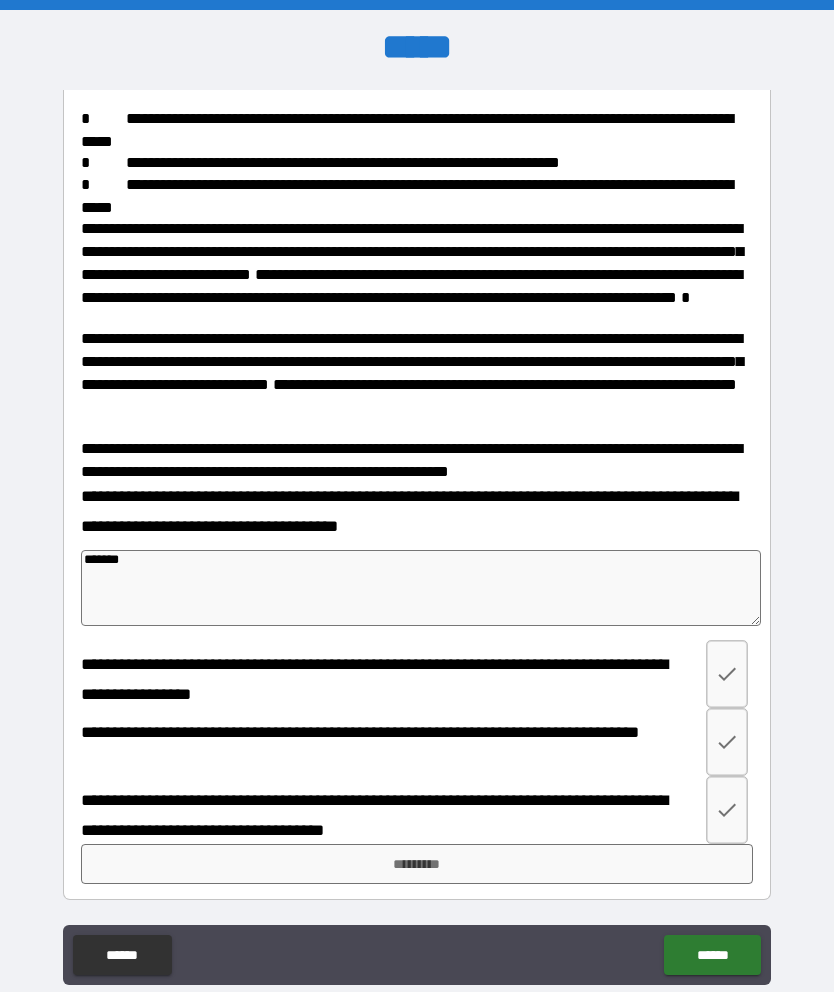 type on "********" 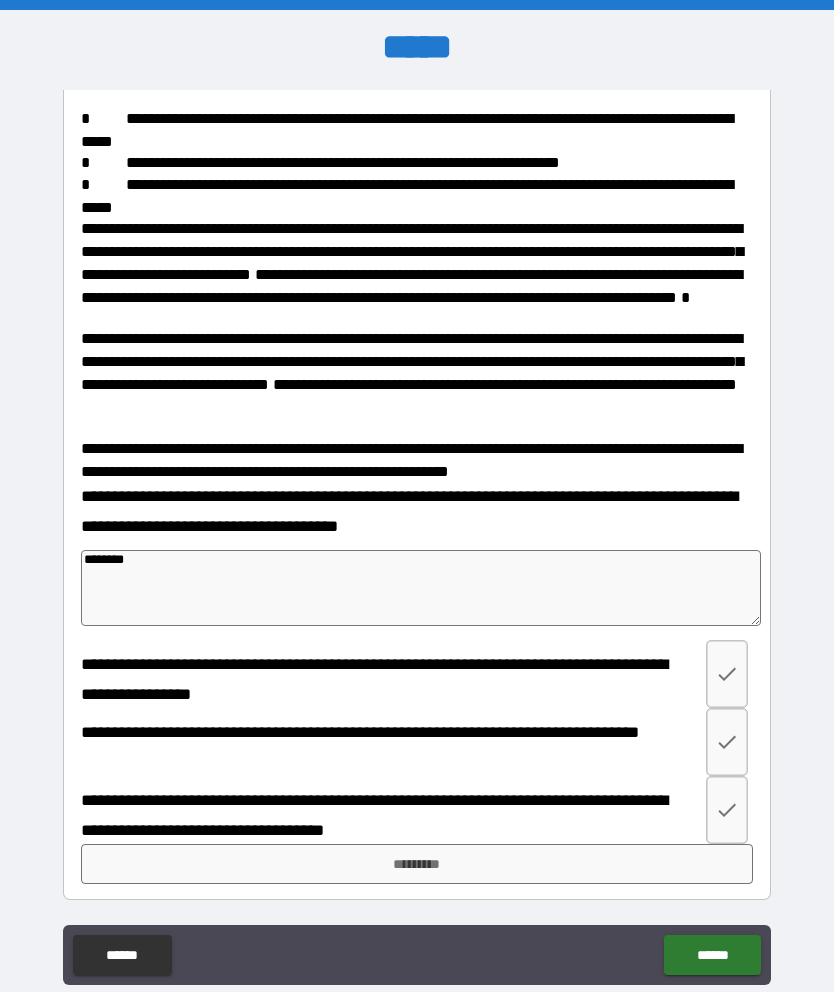 type on "*********" 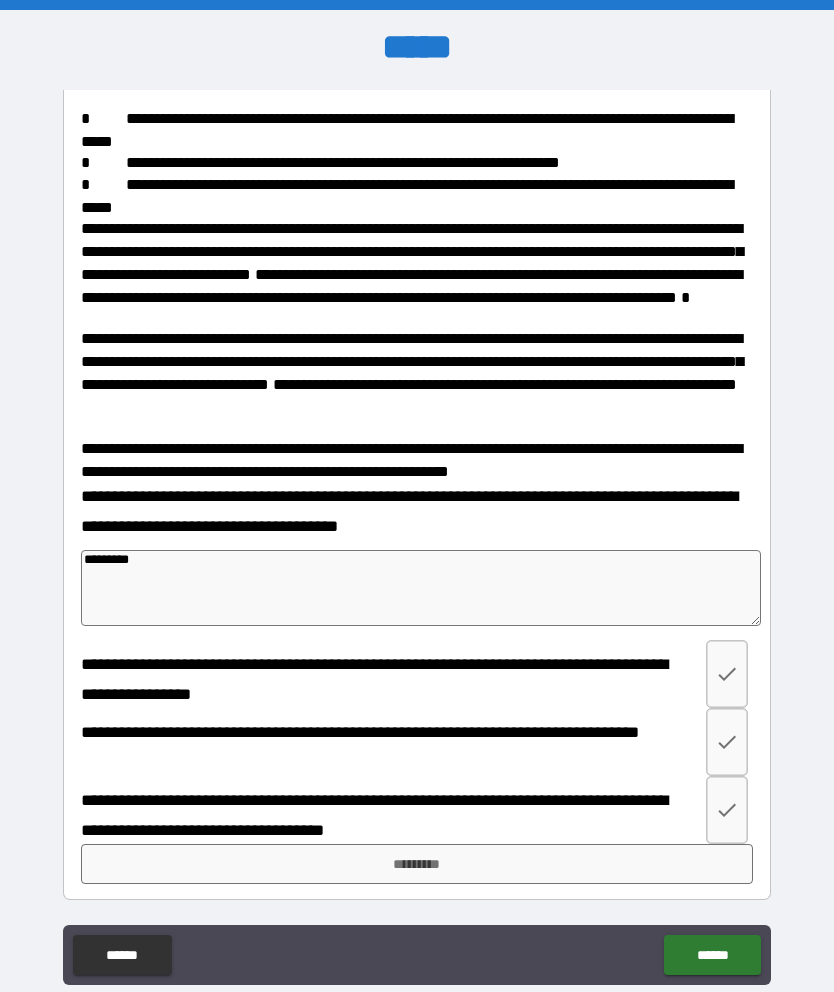 type on "*" 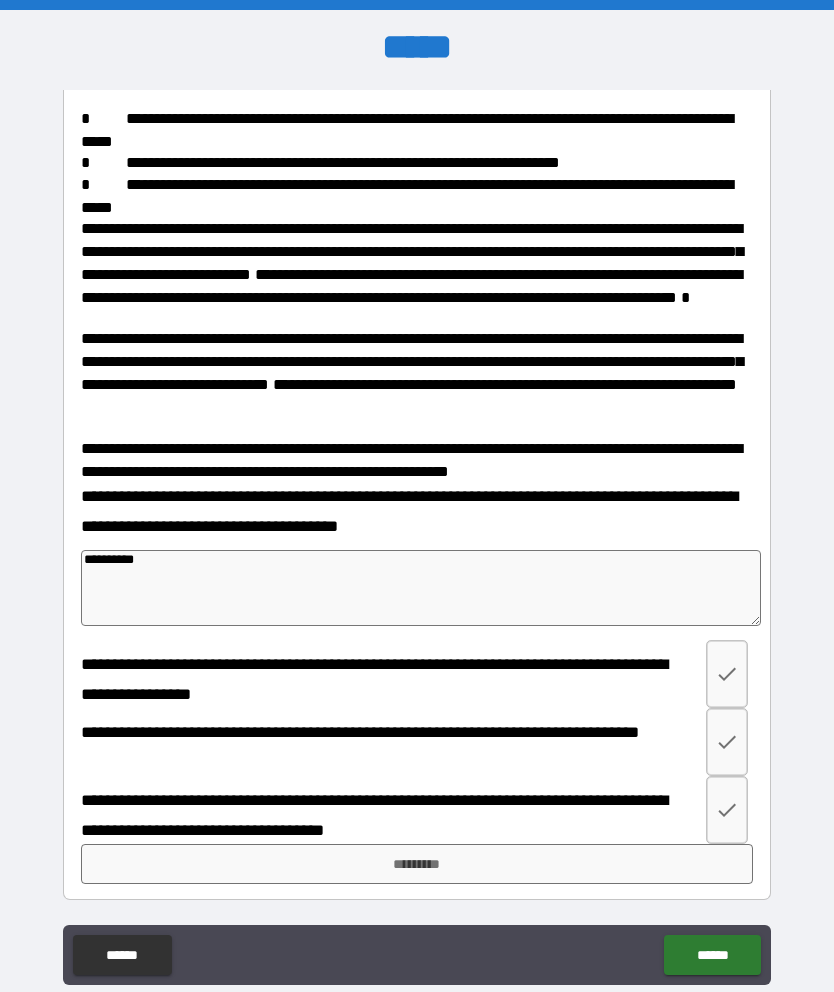 type on "*" 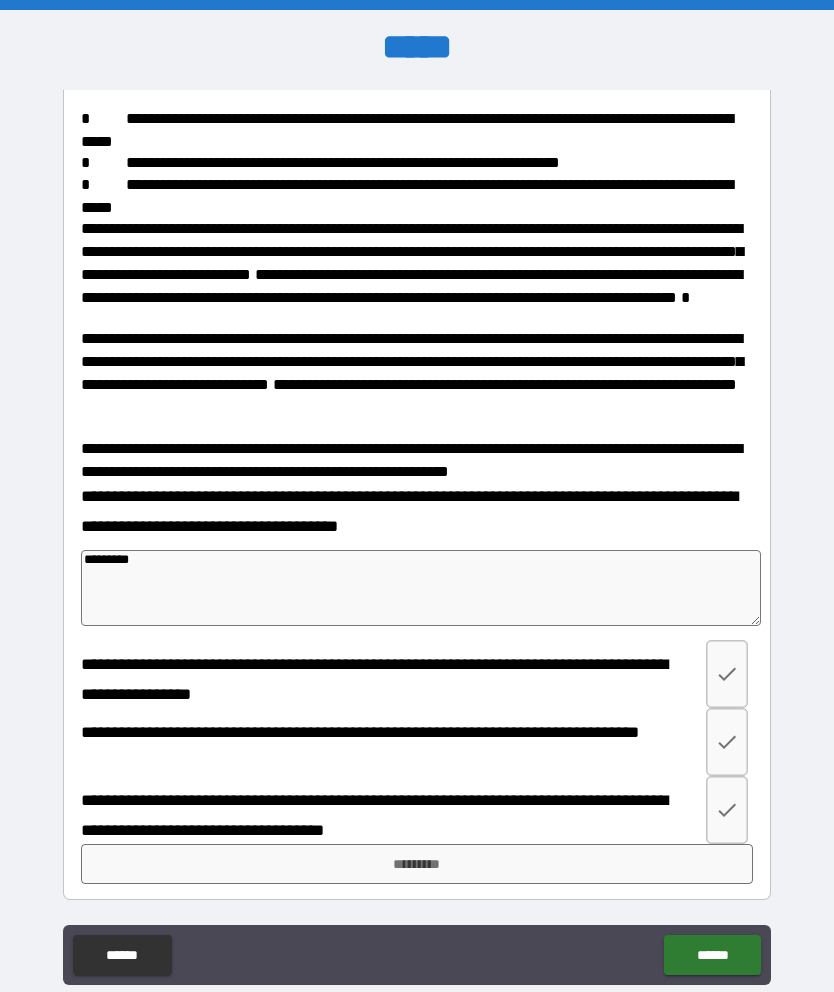 type on "*" 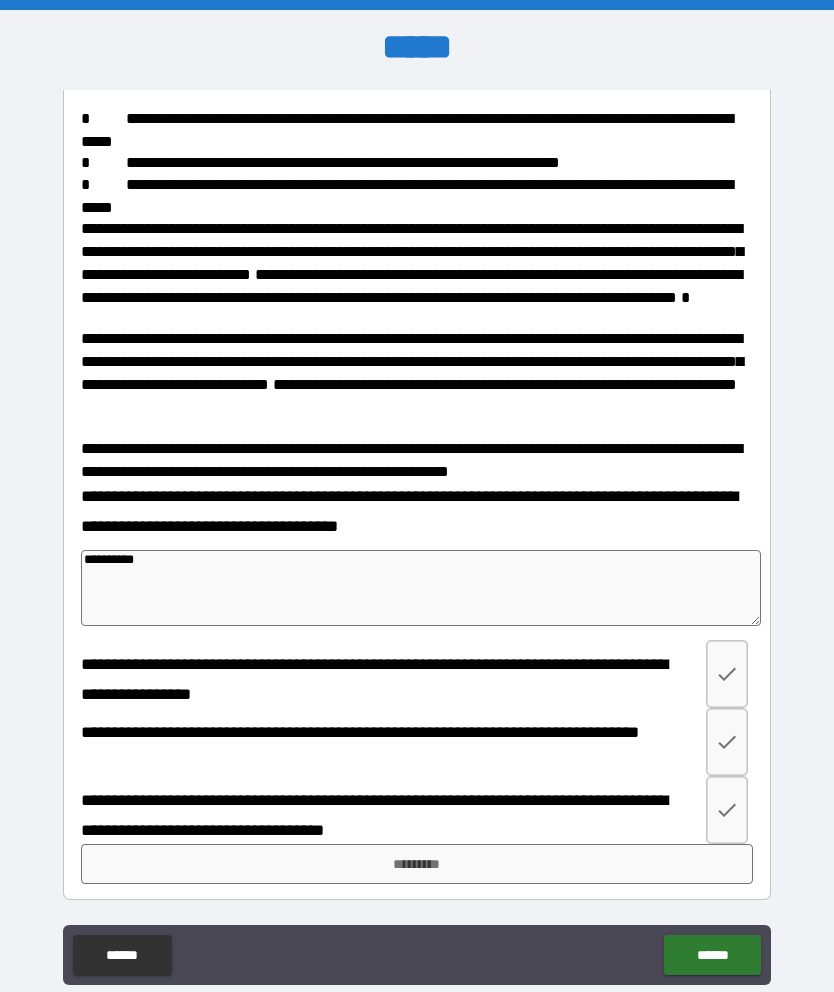 type on "*" 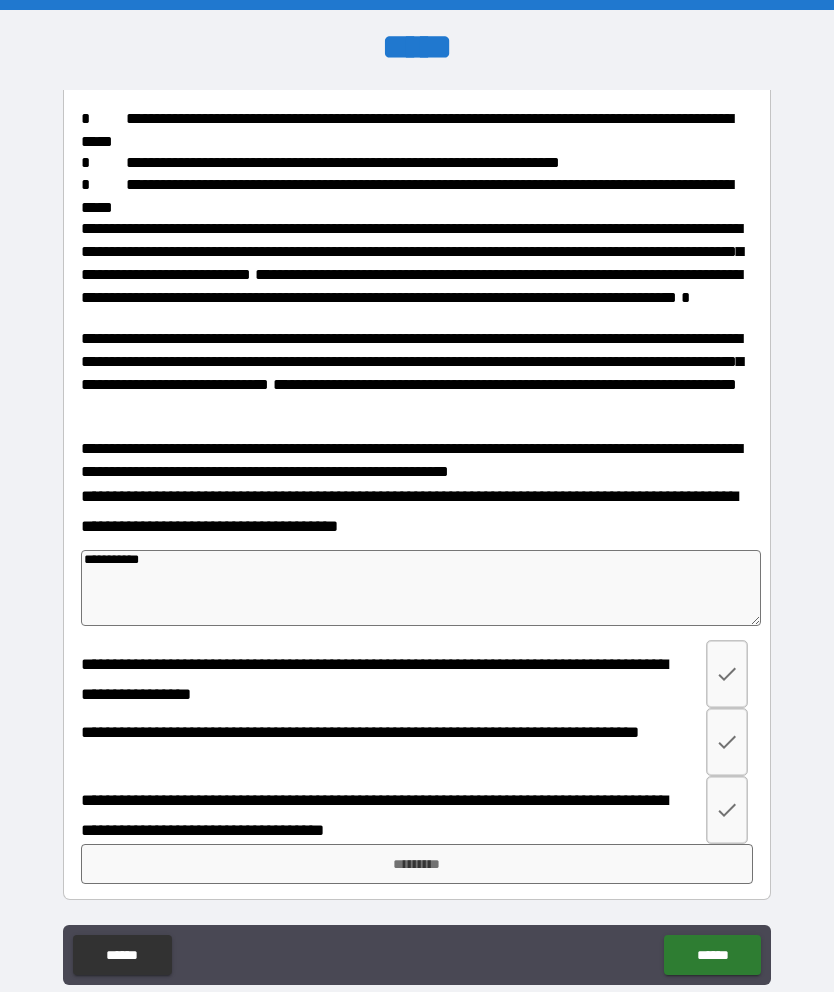 type on "*" 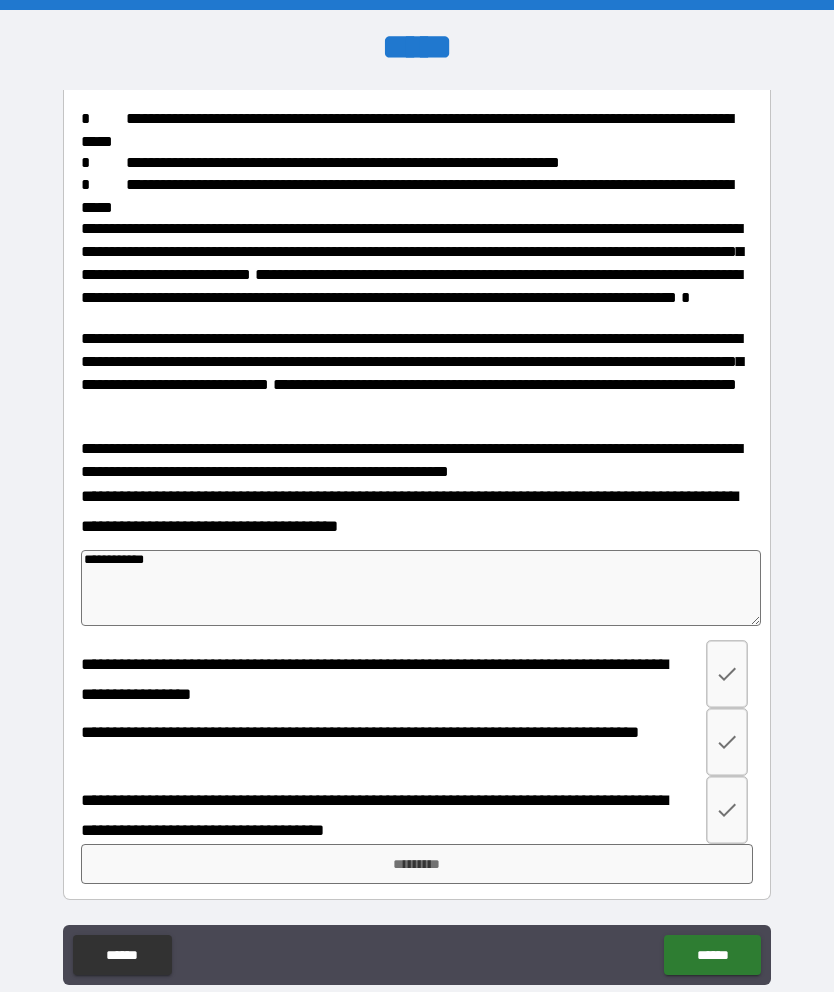 type on "*" 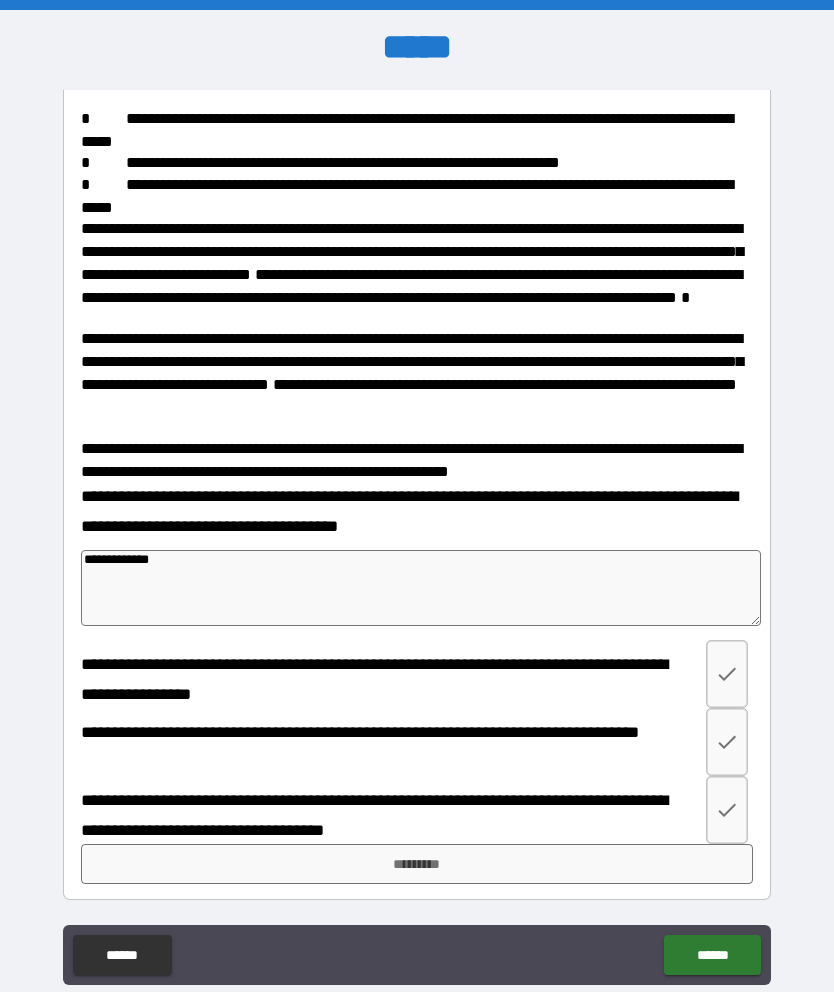 type on "*" 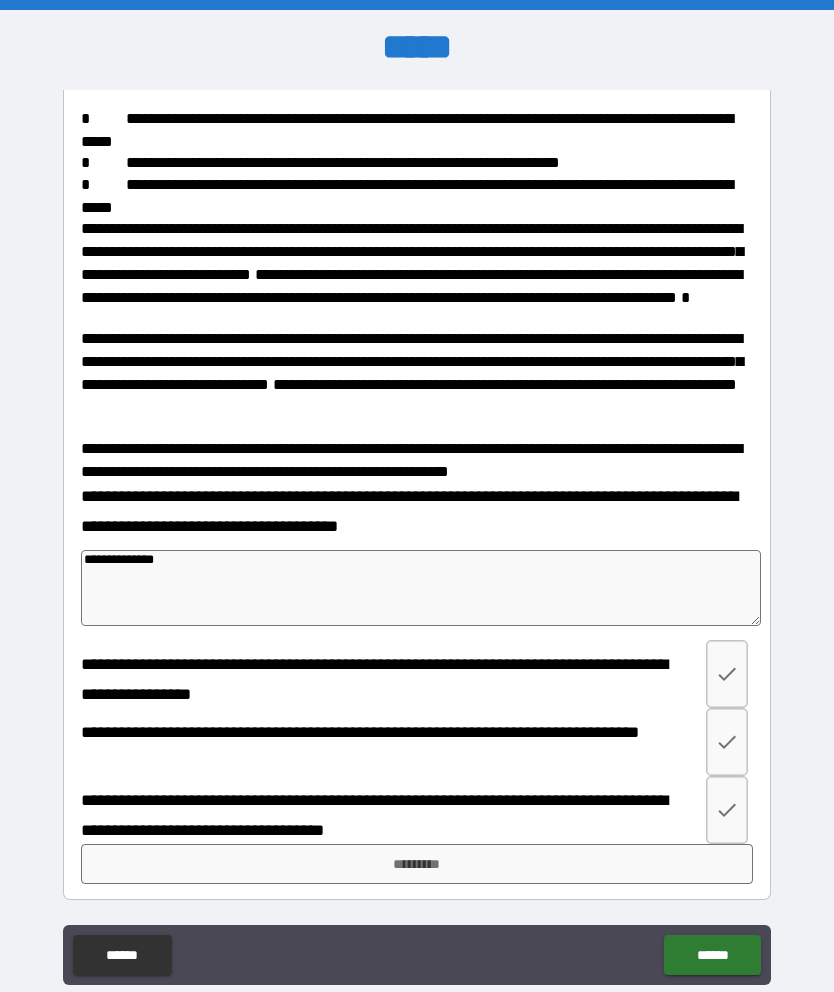 type on "*" 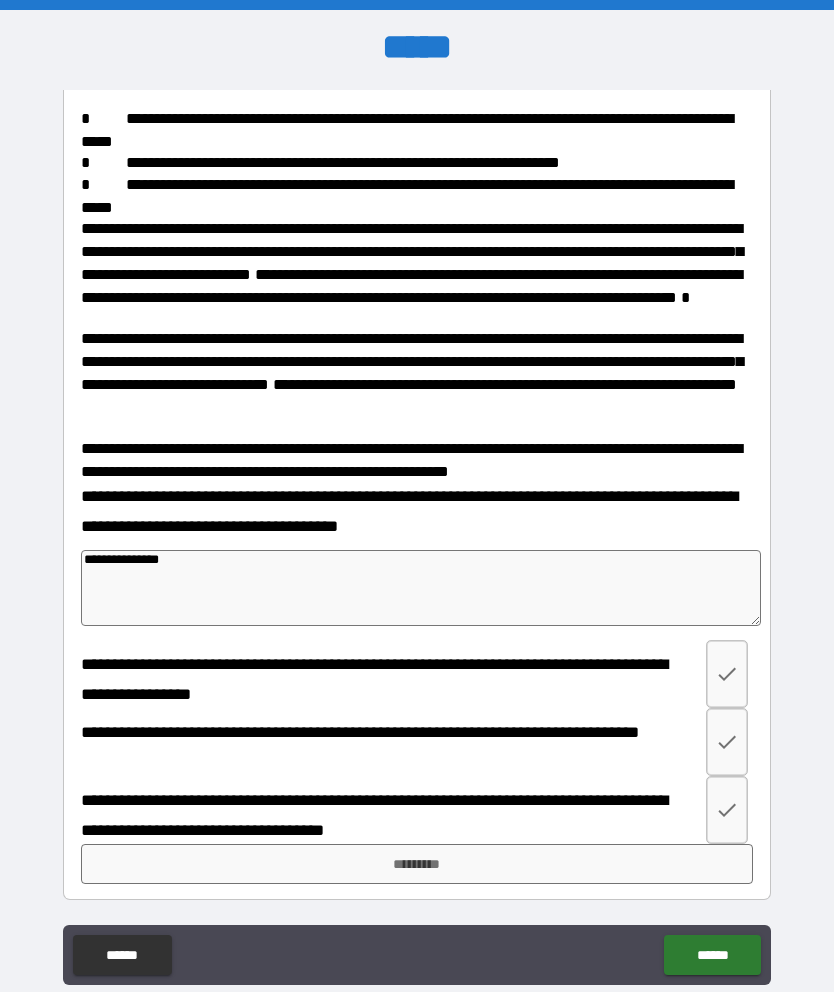 type on "*" 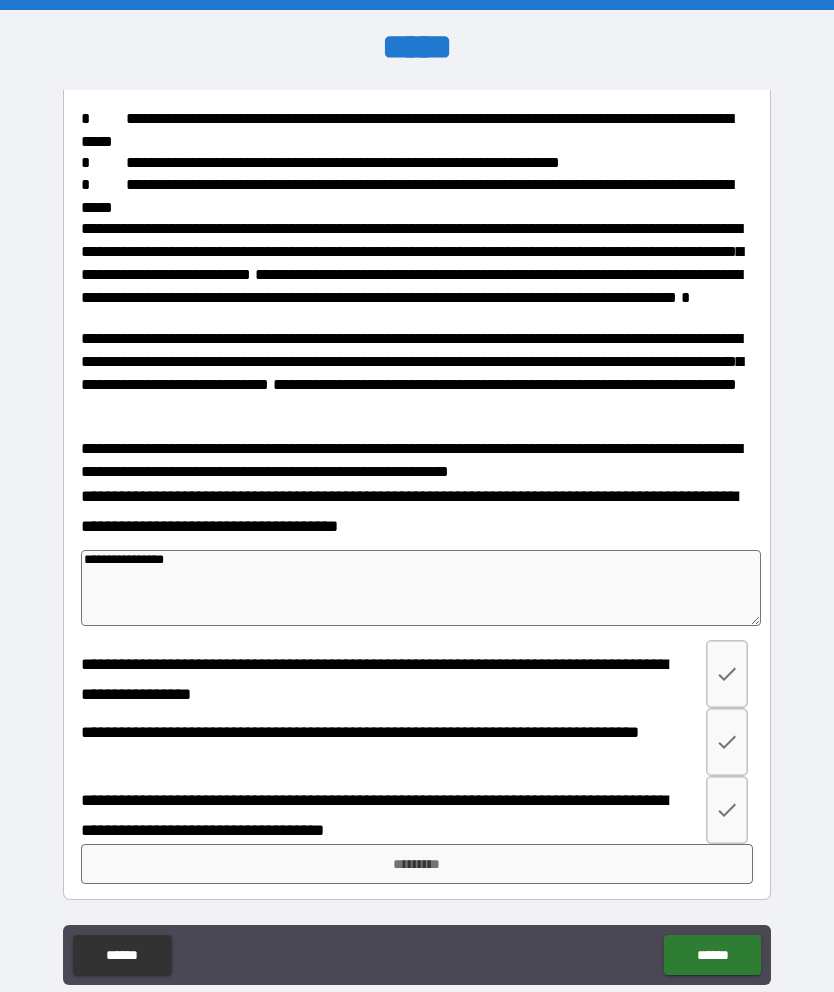 type on "*" 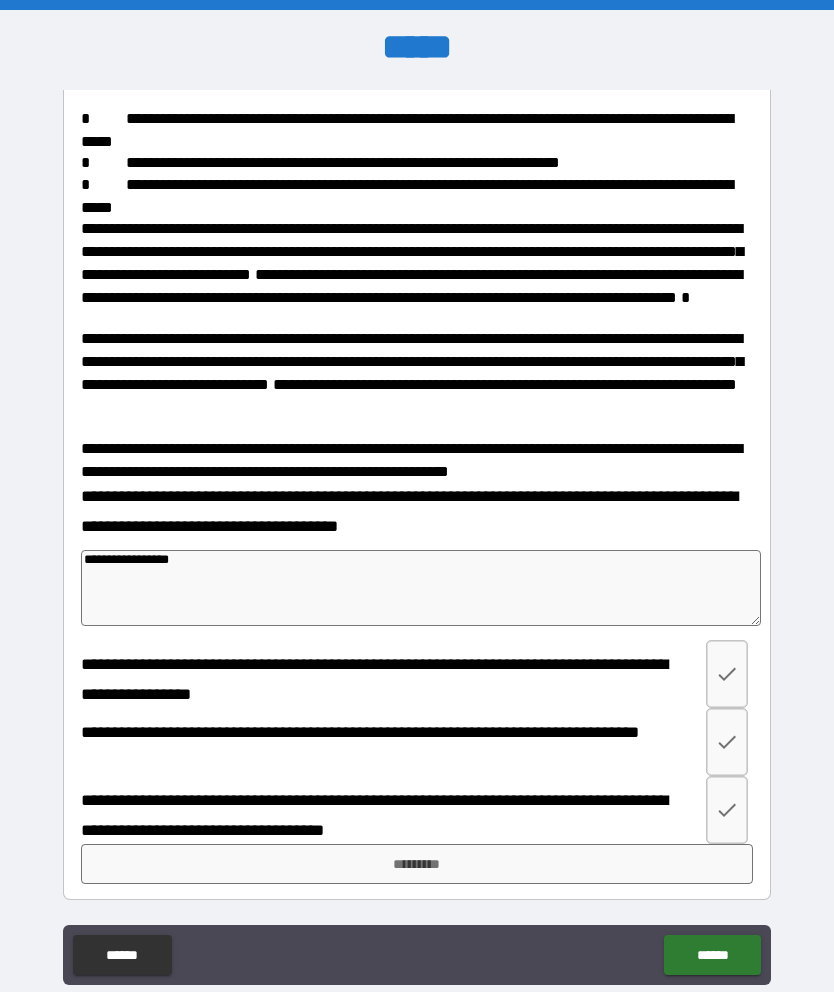 type on "*" 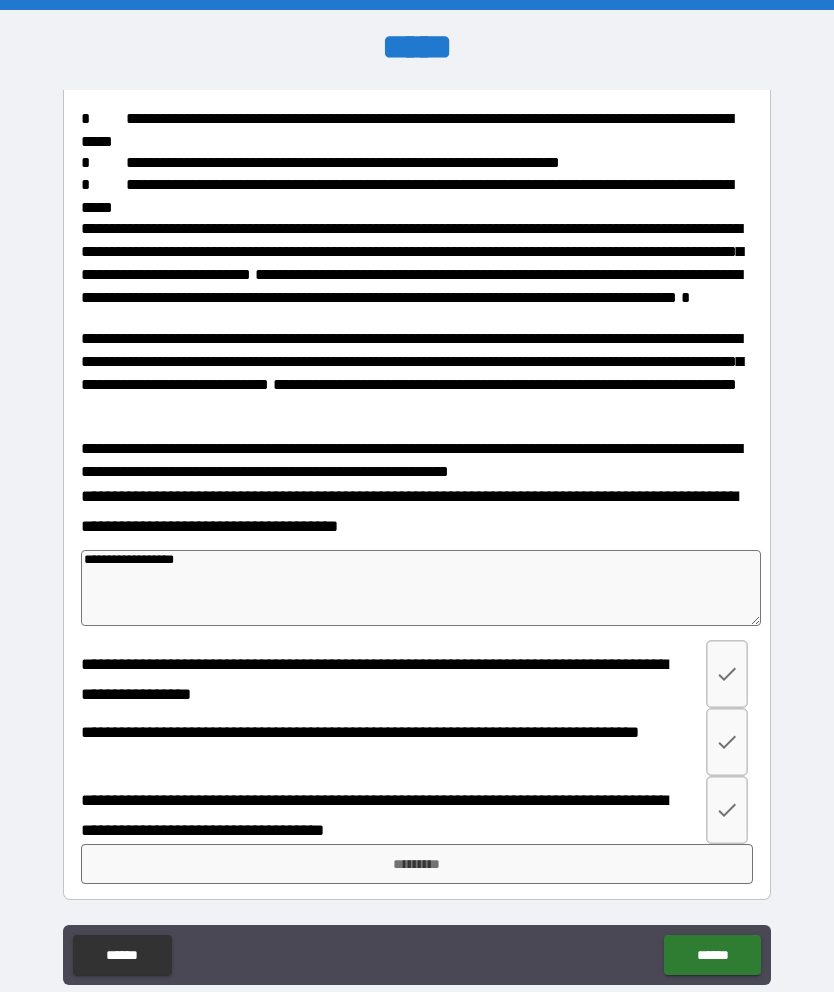 type on "*" 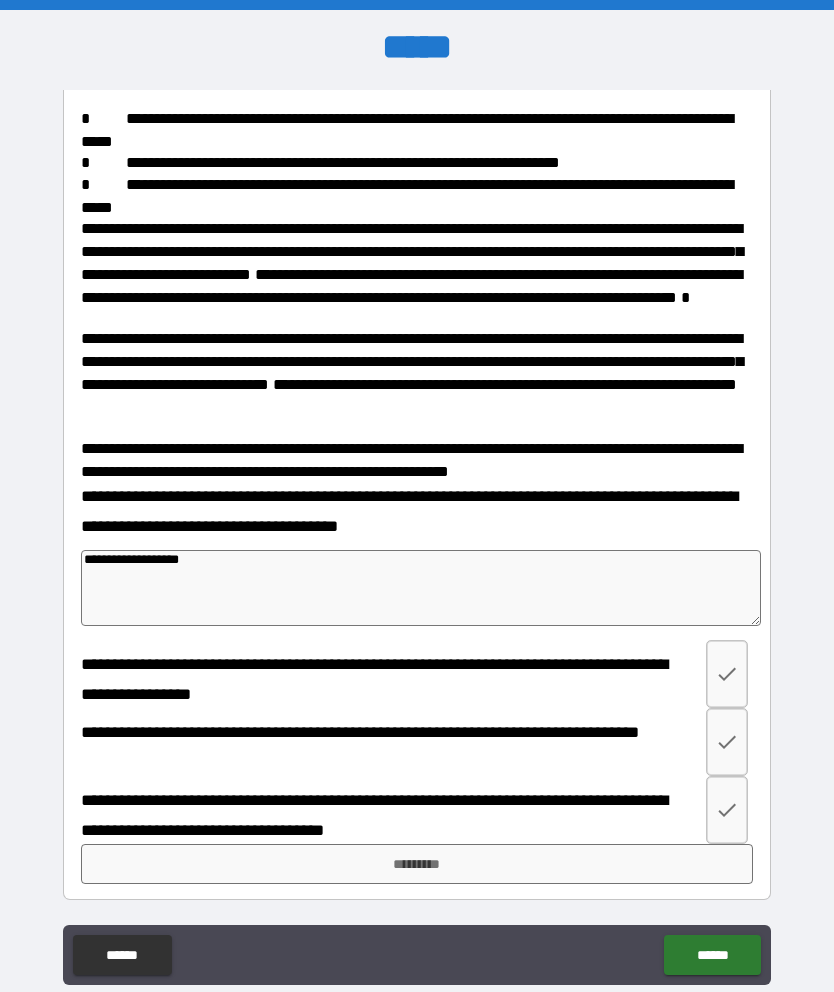 type on "*" 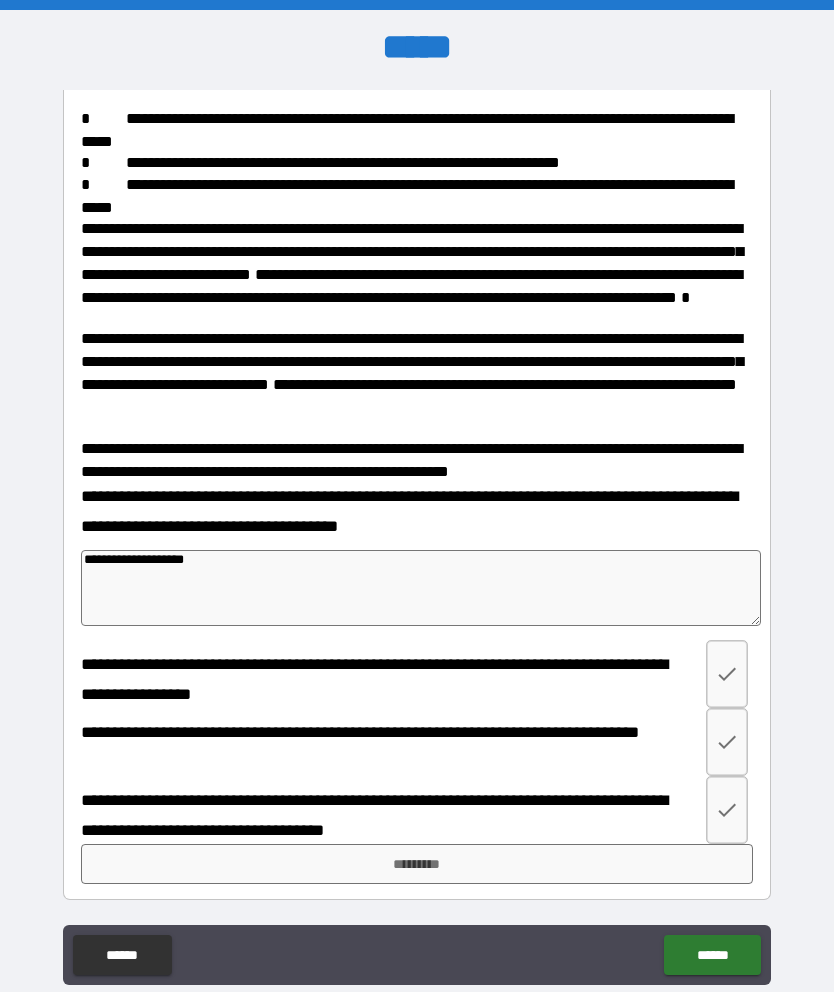 type on "*" 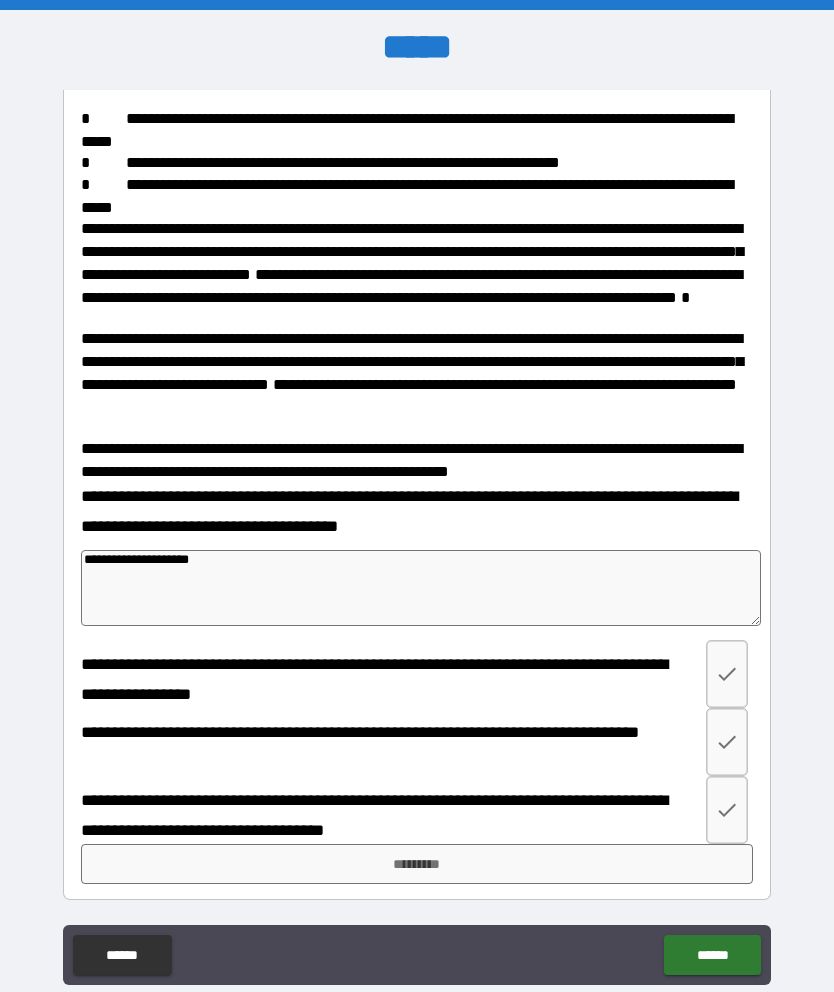 type on "*" 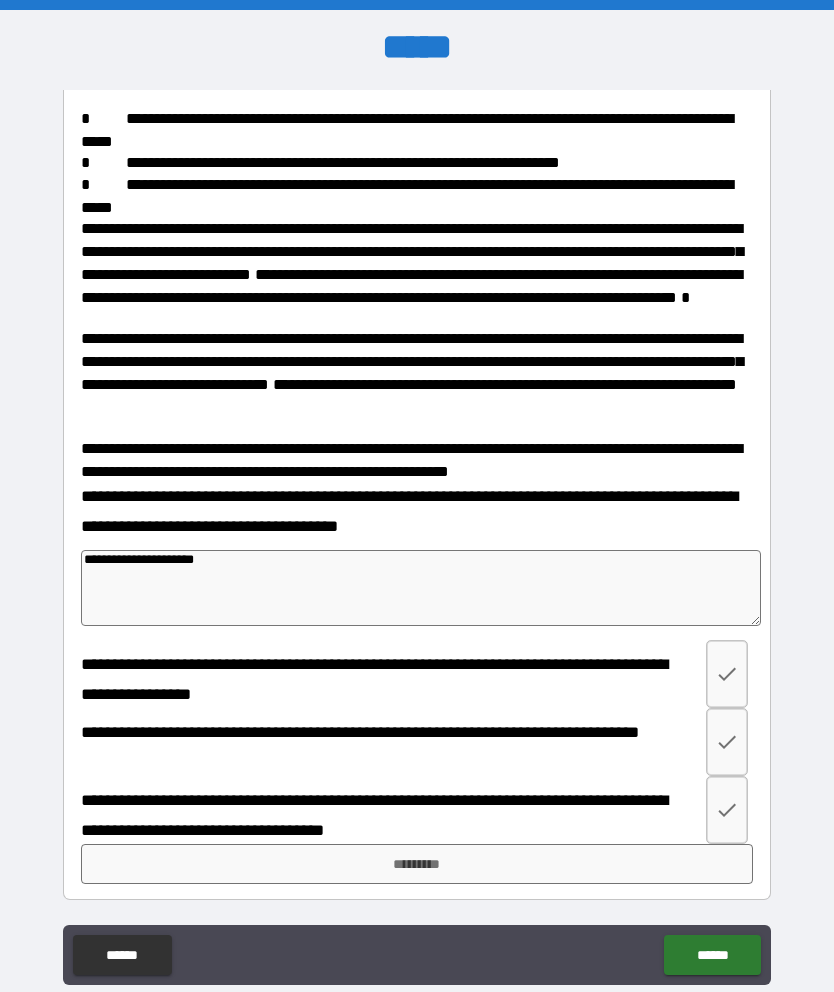 type on "*" 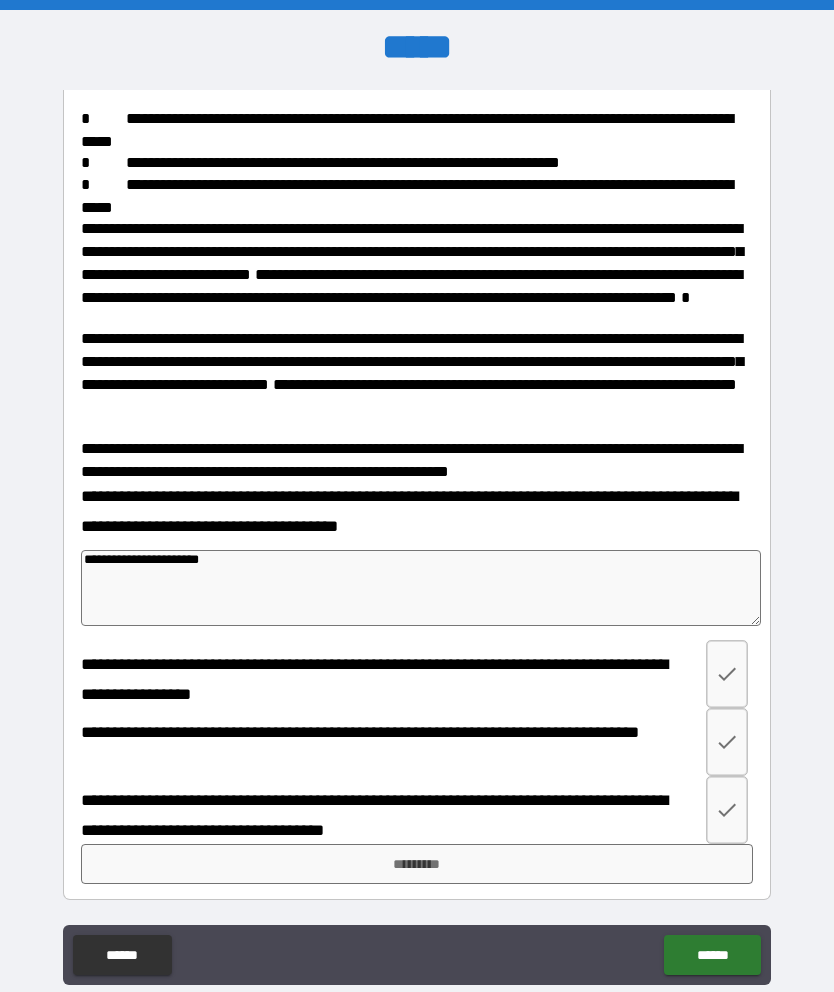 type 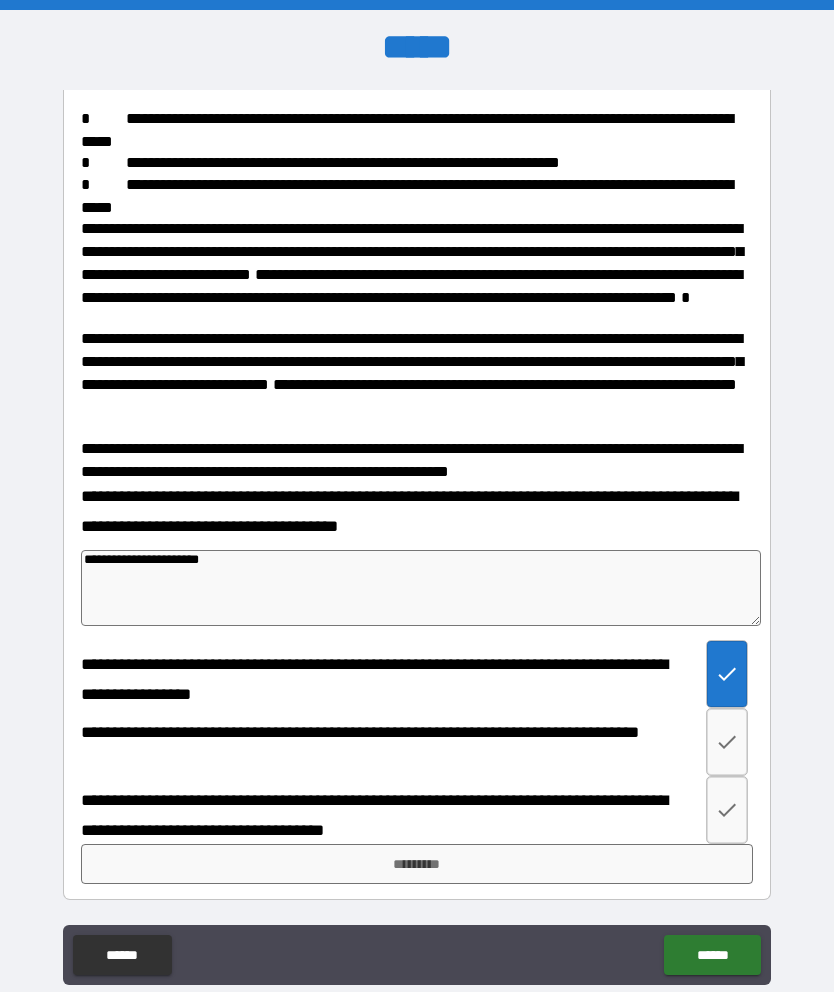 click 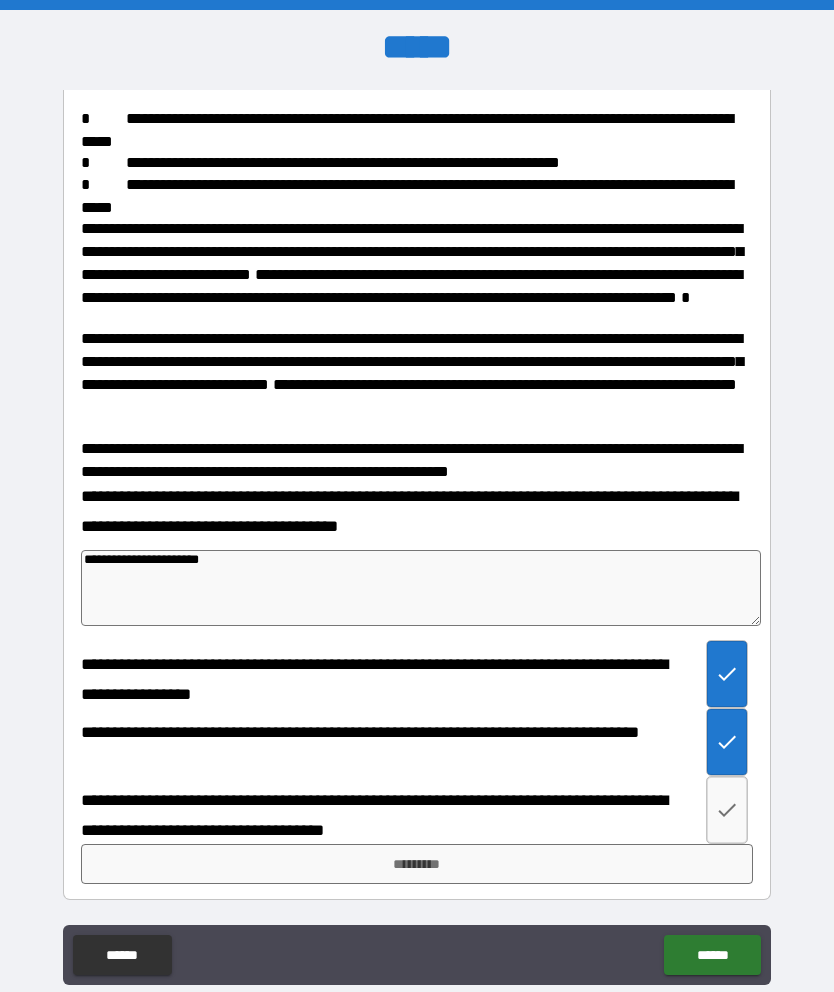 click 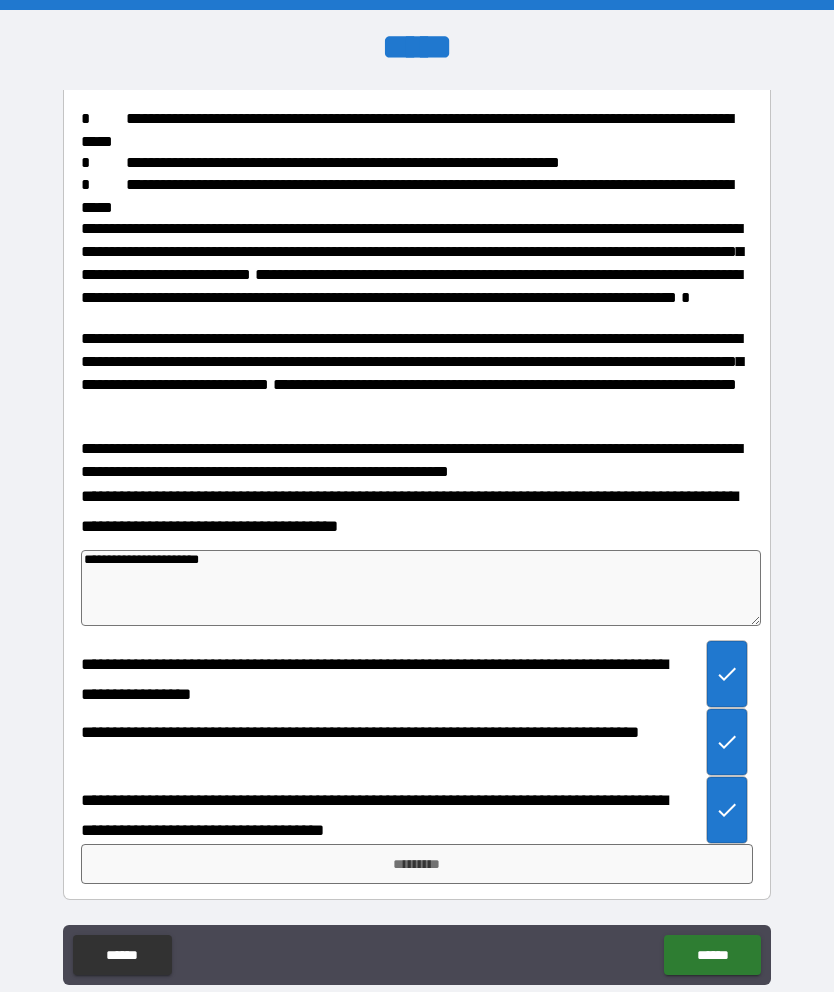 click on "*********" at bounding box center (417, 864) 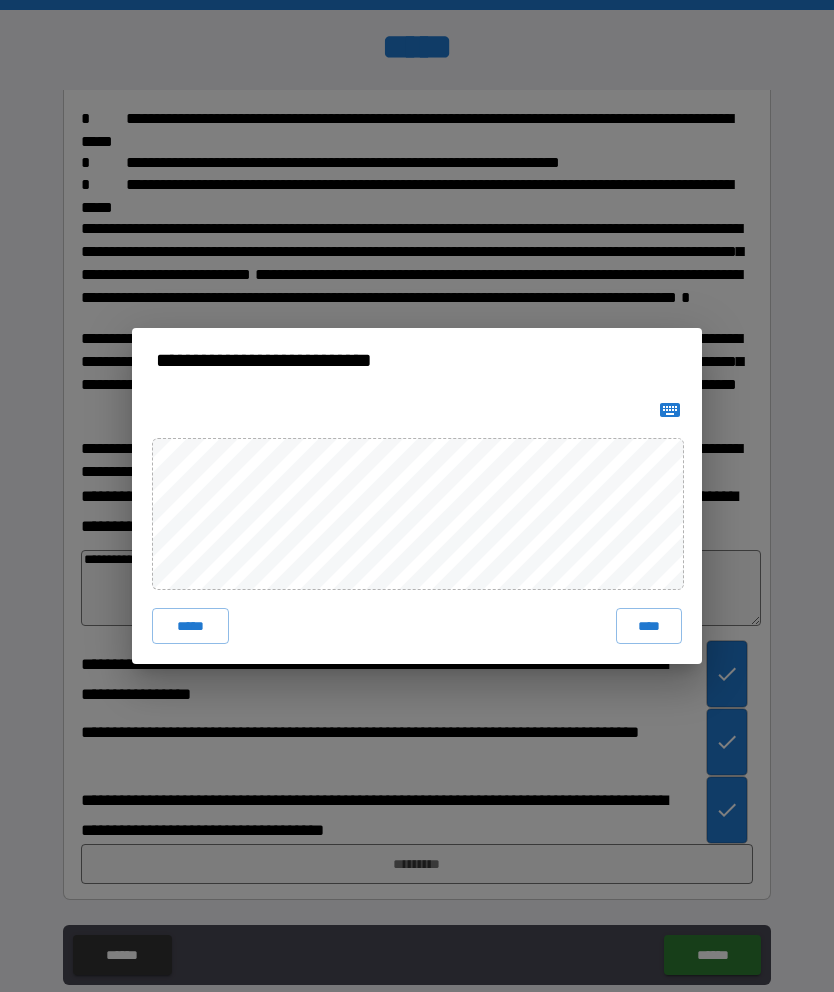 click on "****" at bounding box center [649, 626] 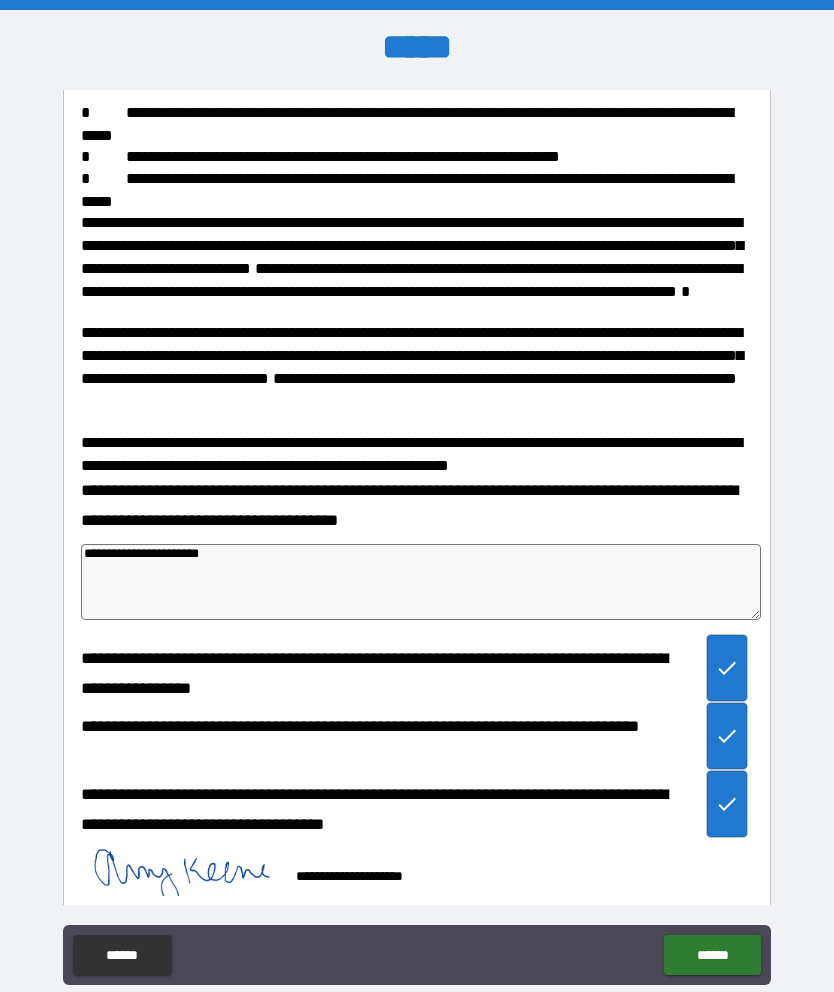 click on "******" at bounding box center [712, 955] 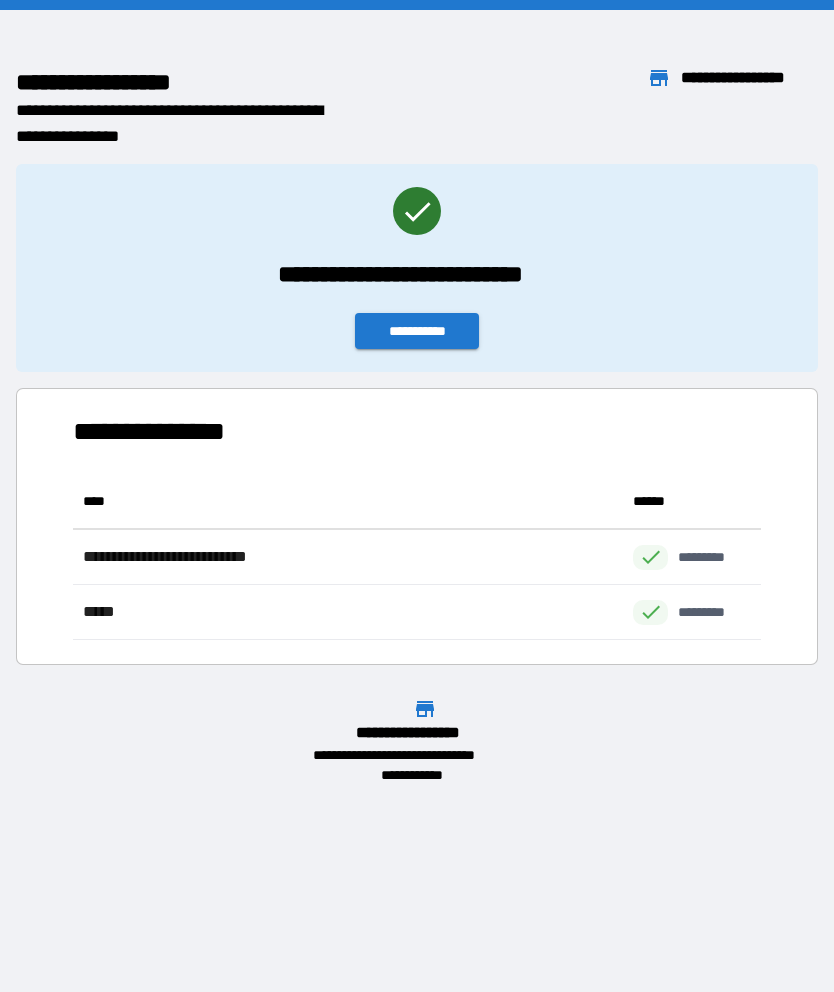 scroll, scrollTop: 1, scrollLeft: 1, axis: both 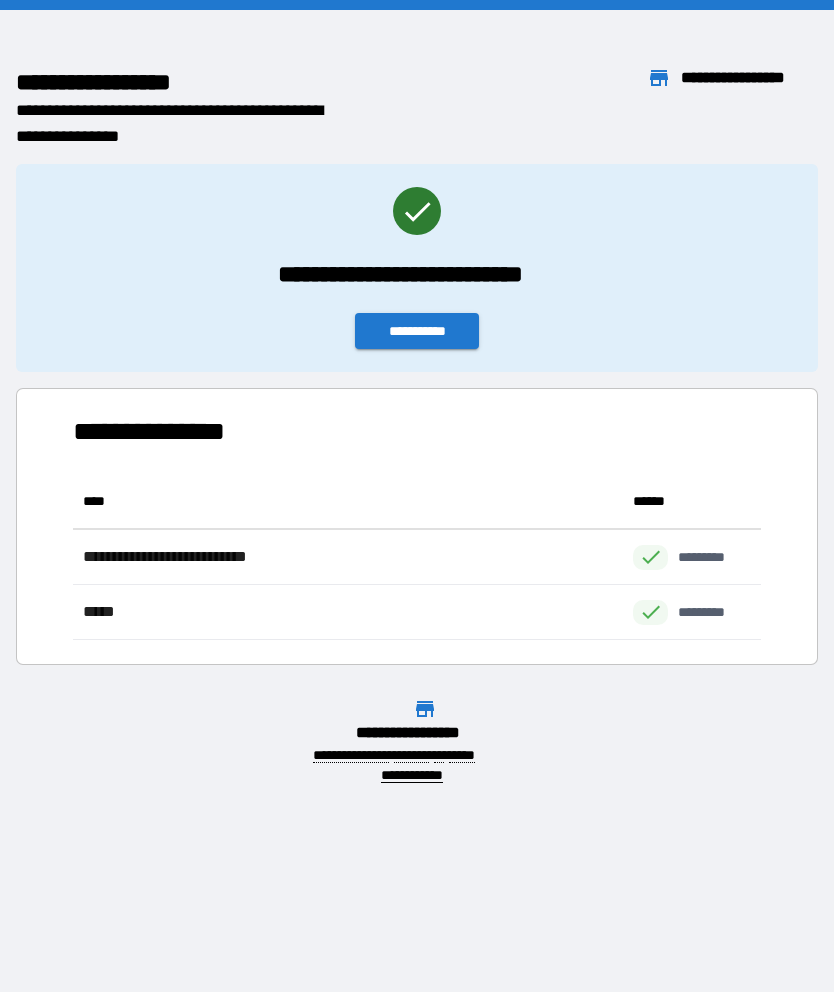 click on "**********" at bounding box center [417, 331] 